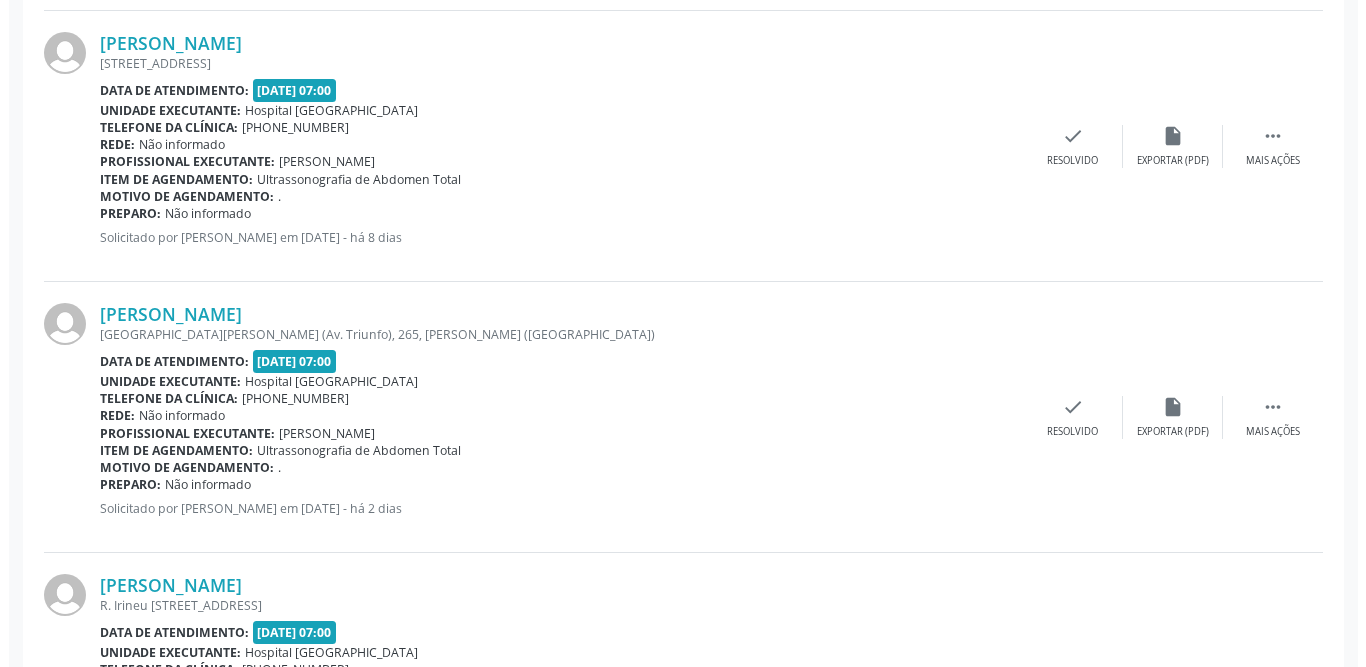 scroll, scrollTop: 3600, scrollLeft: 0, axis: vertical 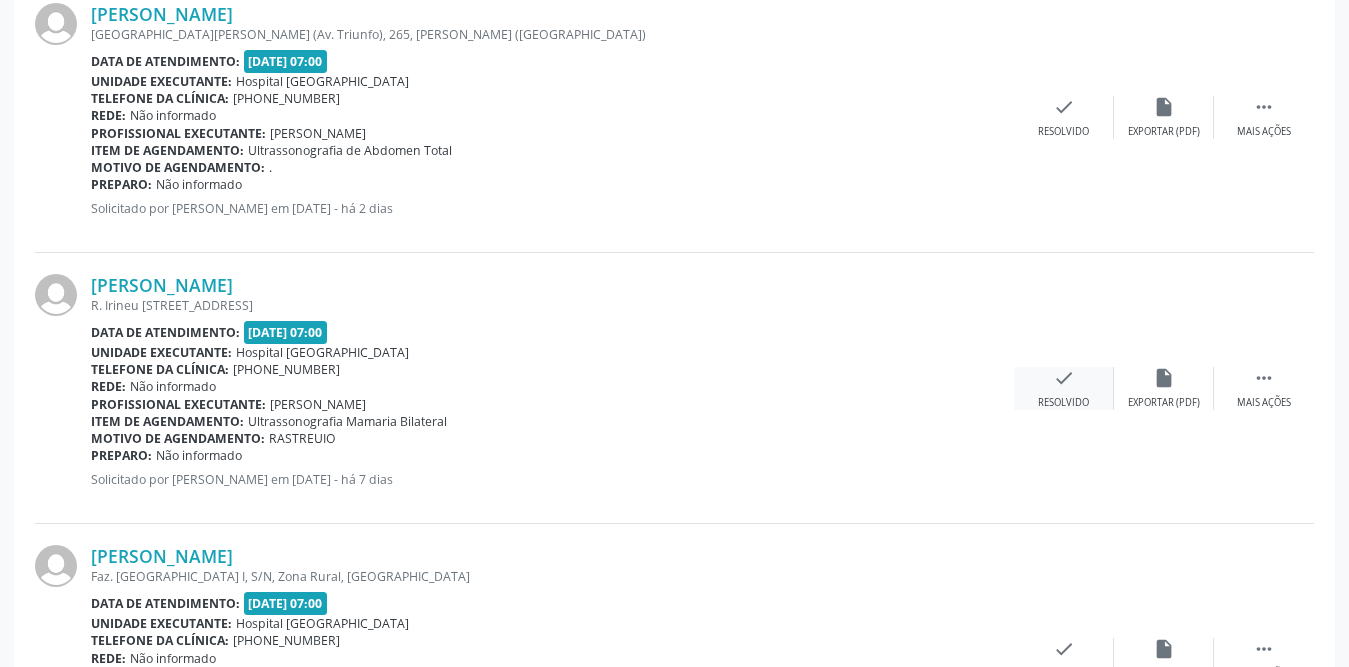 click on "check
Resolvido" at bounding box center [1064, 388] 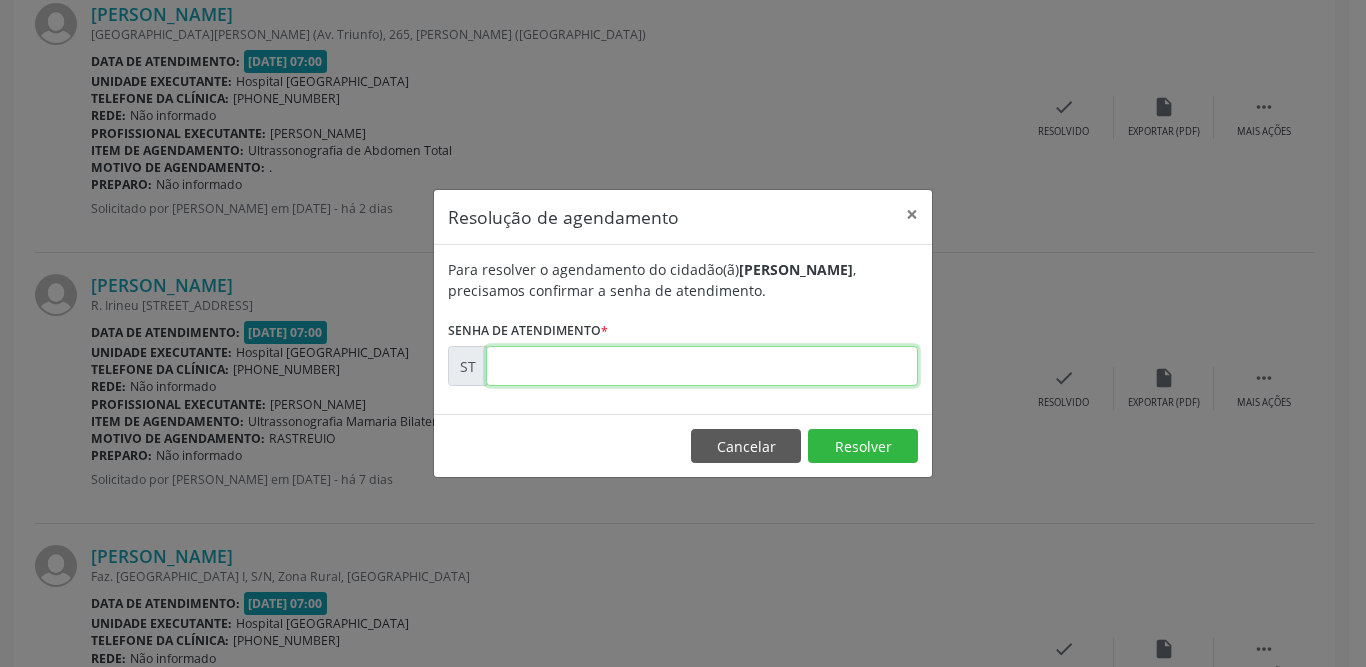 click at bounding box center [702, 366] 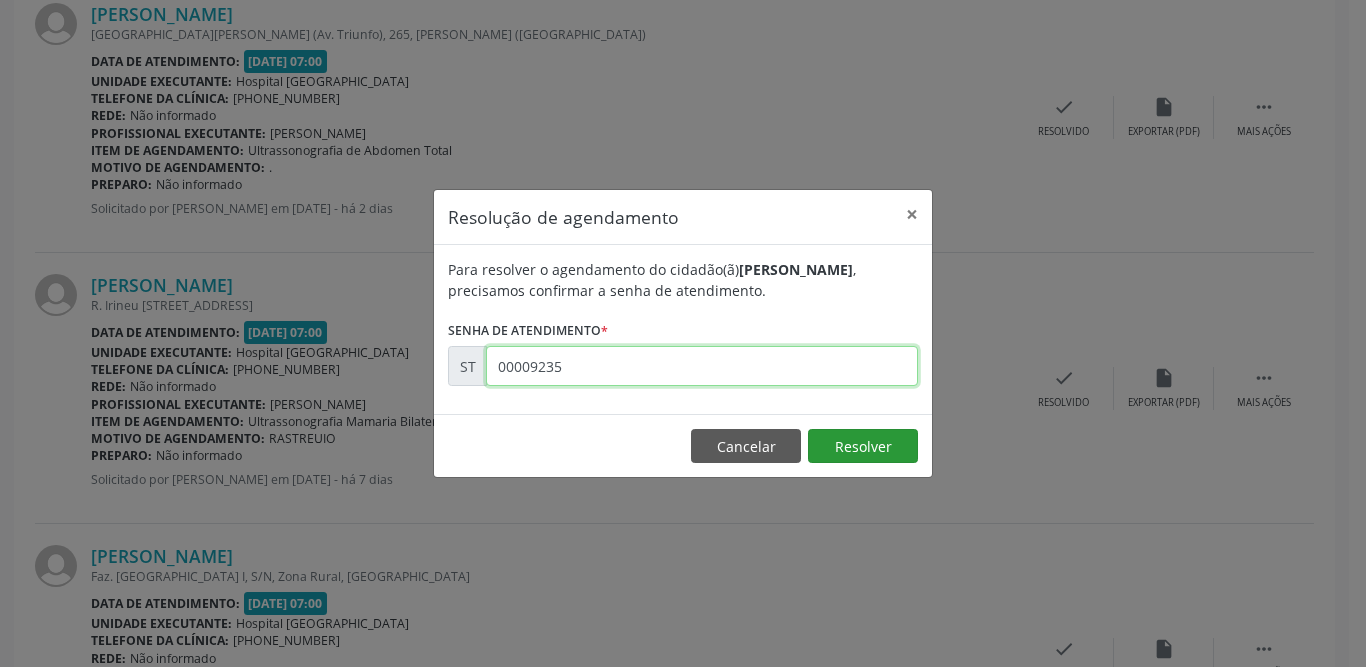 type on "00009235" 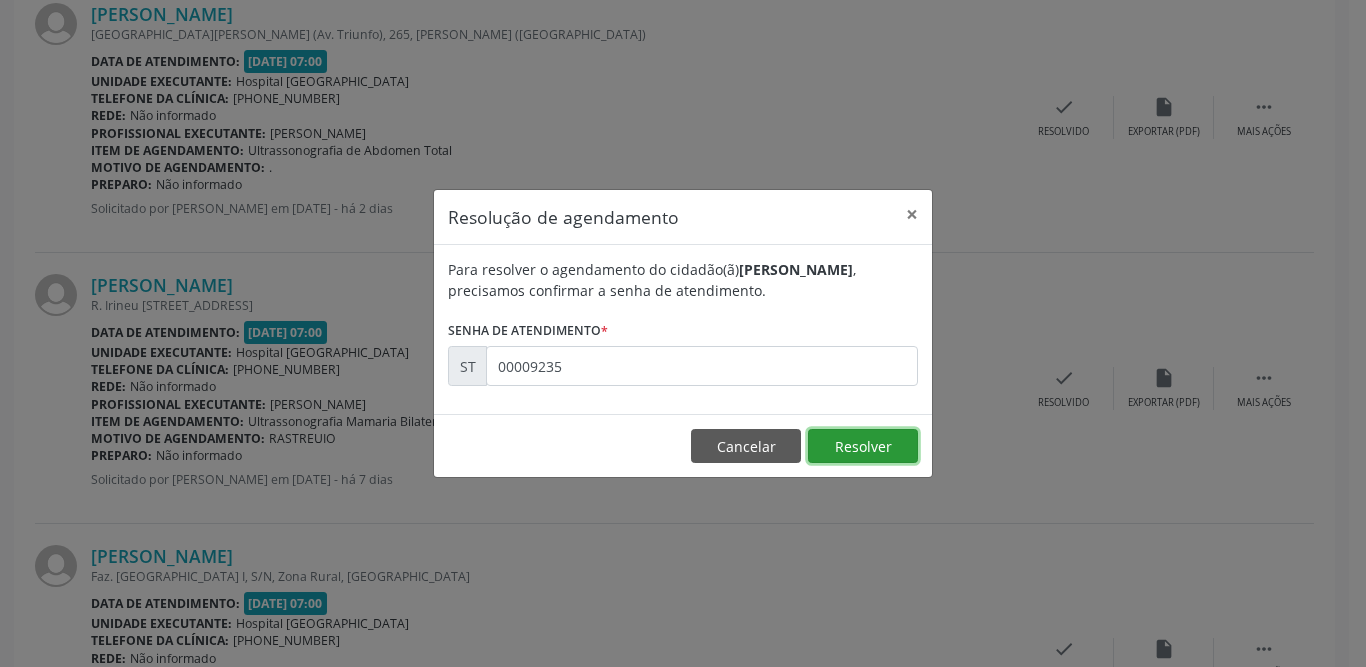 click on "Resolver" at bounding box center [863, 446] 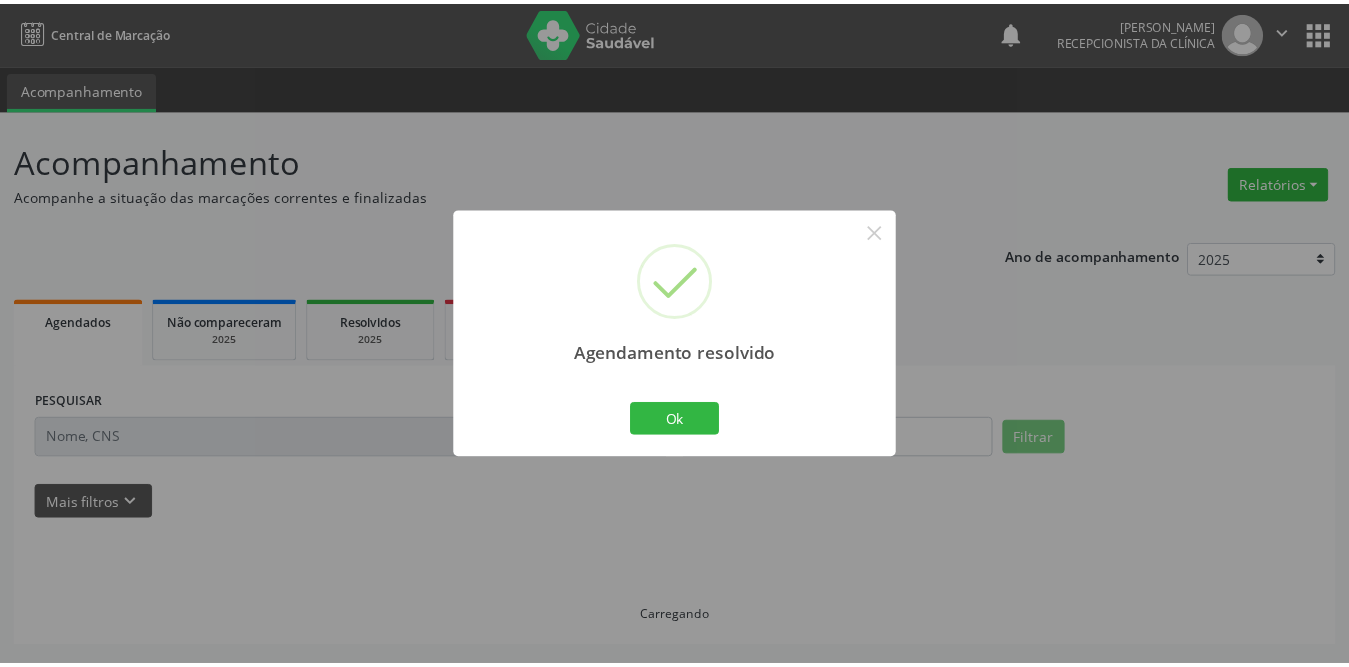 scroll, scrollTop: 0, scrollLeft: 0, axis: both 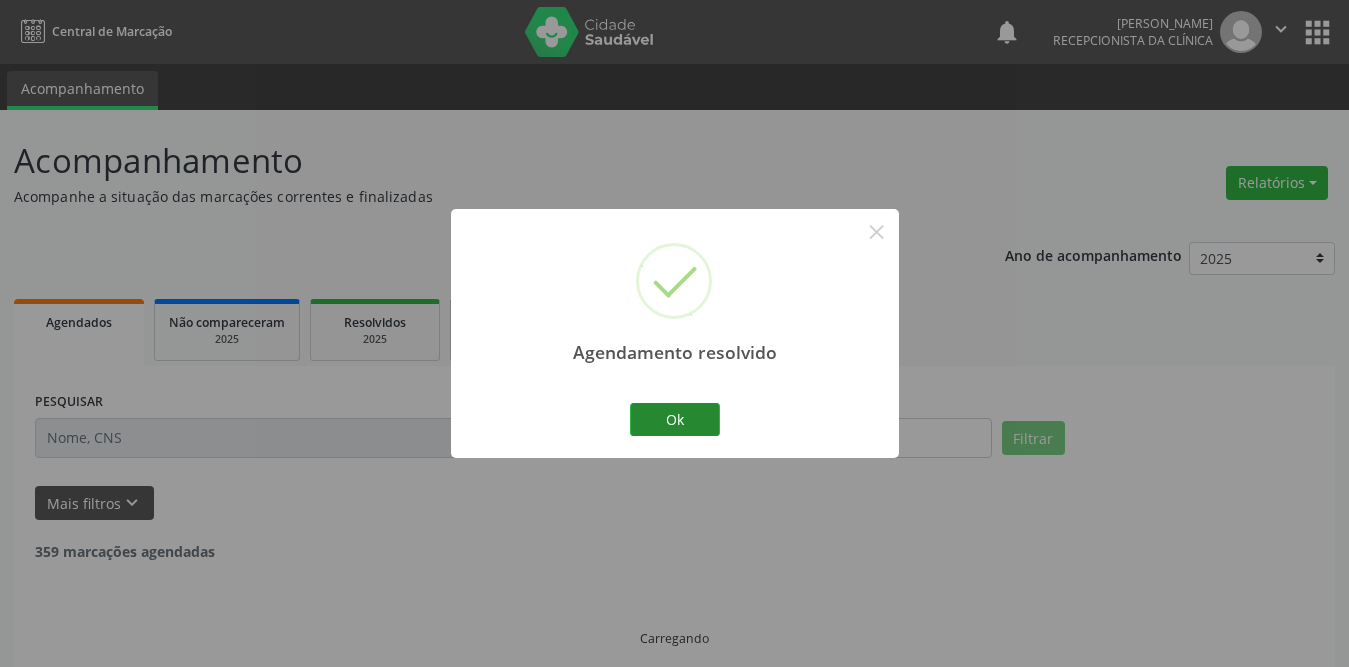 click on "Ok" at bounding box center (675, 420) 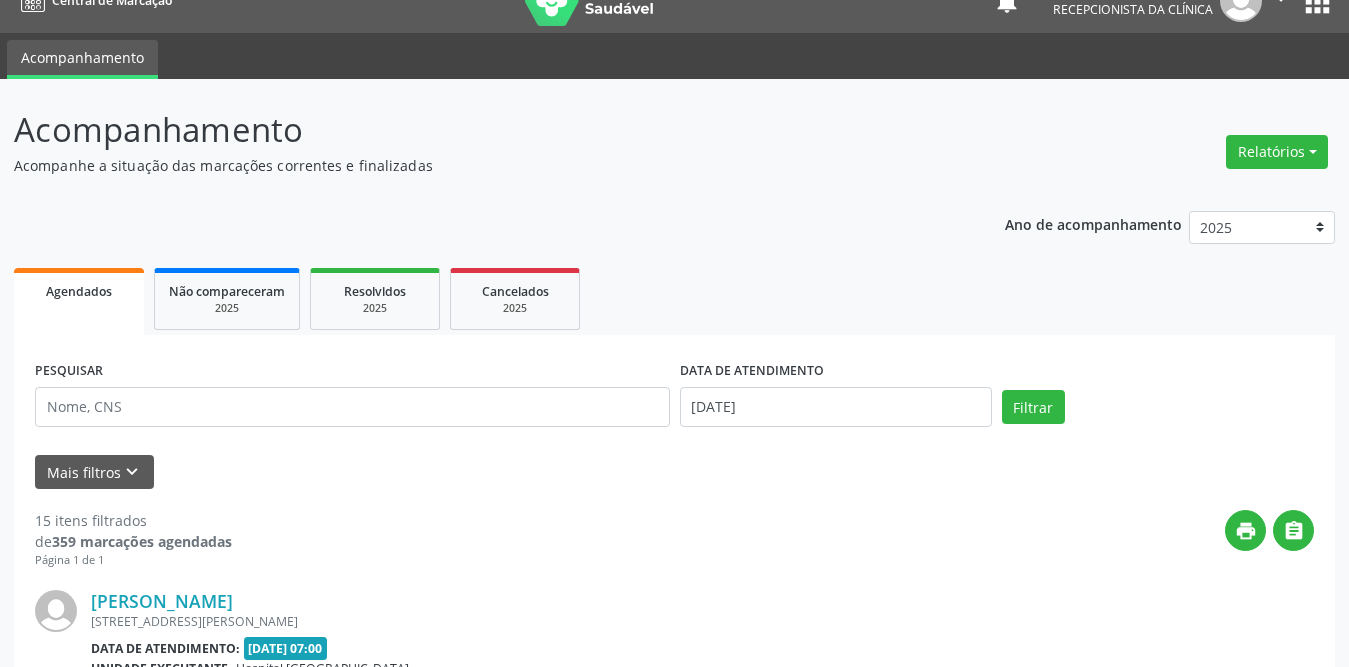 scroll, scrollTop: 0, scrollLeft: 0, axis: both 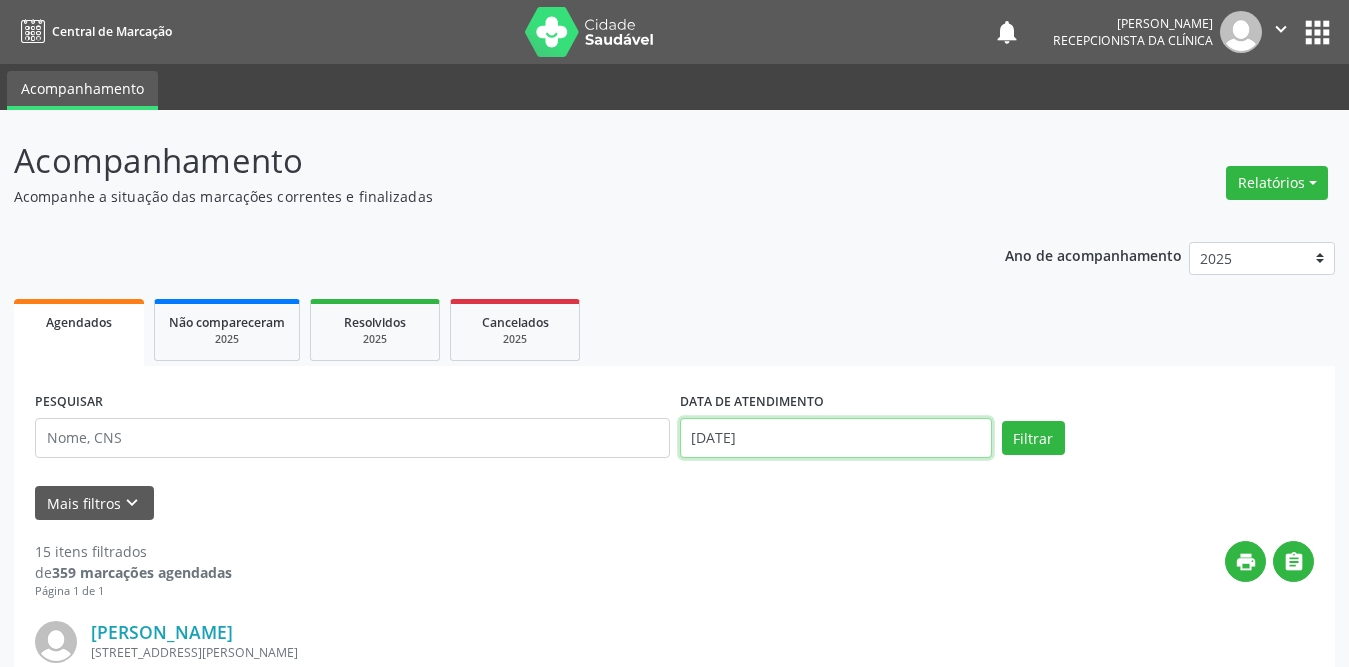click on "[DATE]" at bounding box center [836, 438] 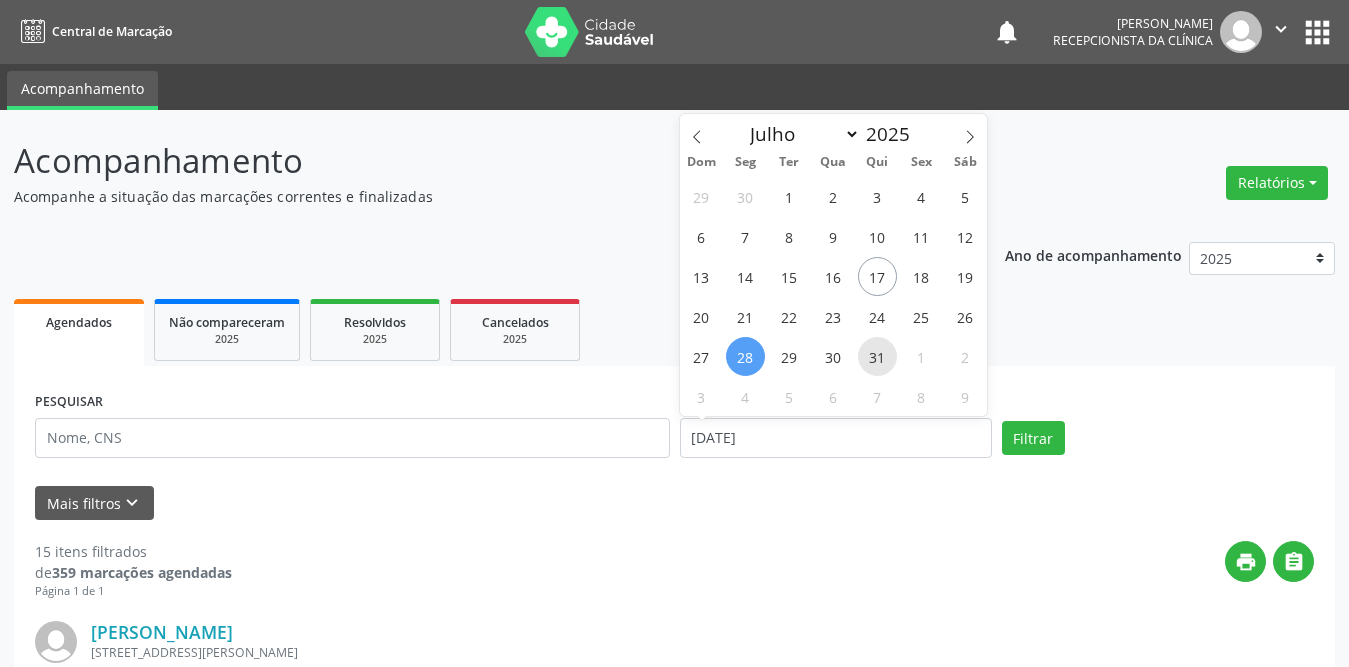 click on "31" at bounding box center [877, 356] 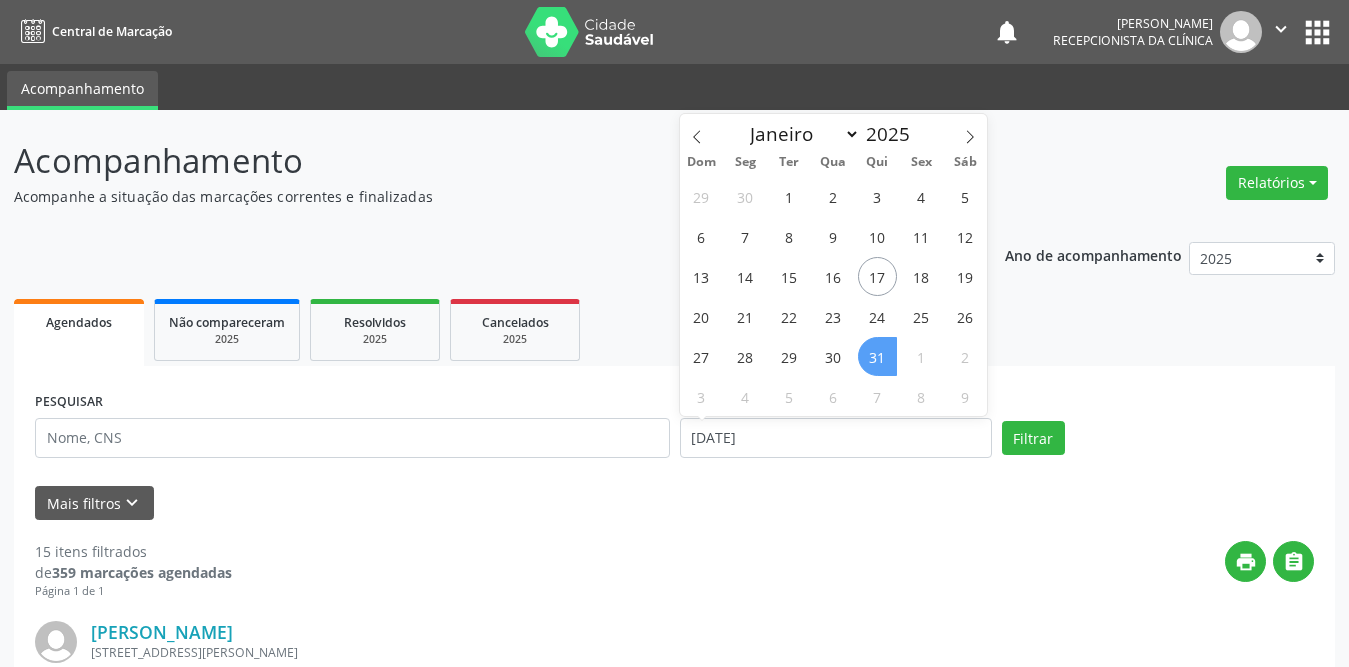 click on "31" at bounding box center [877, 356] 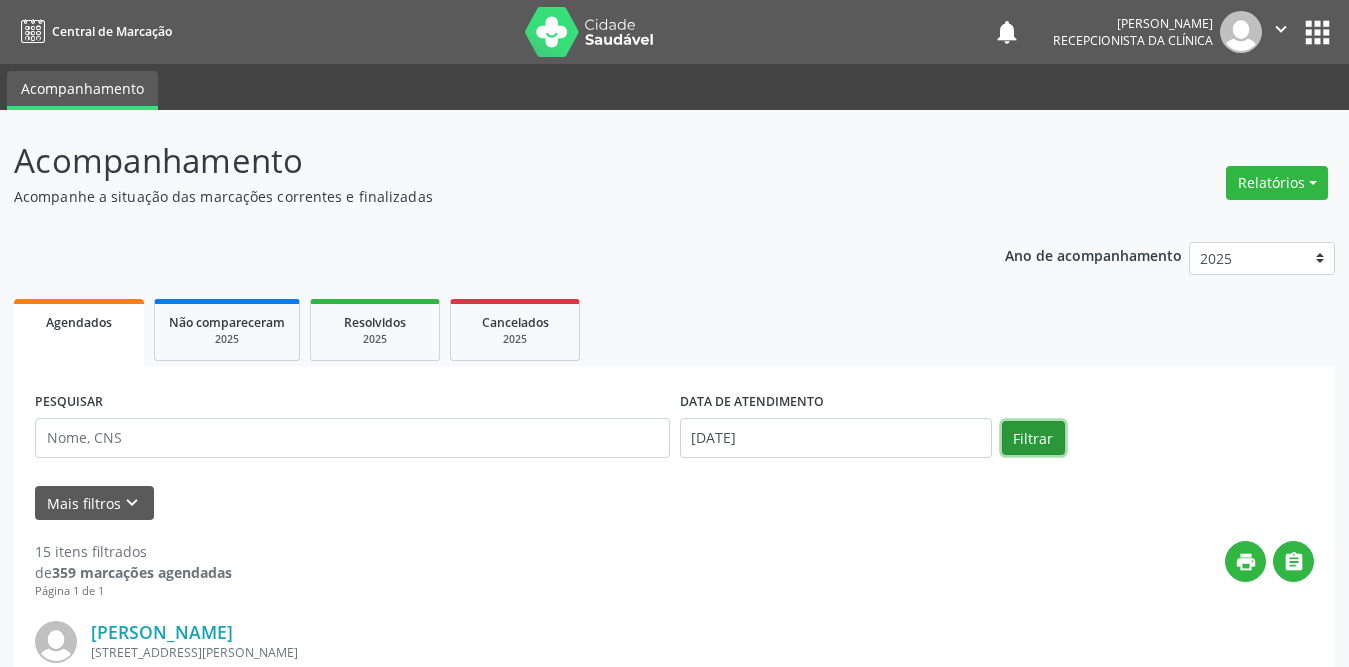 click on "Filtrar" at bounding box center [1033, 438] 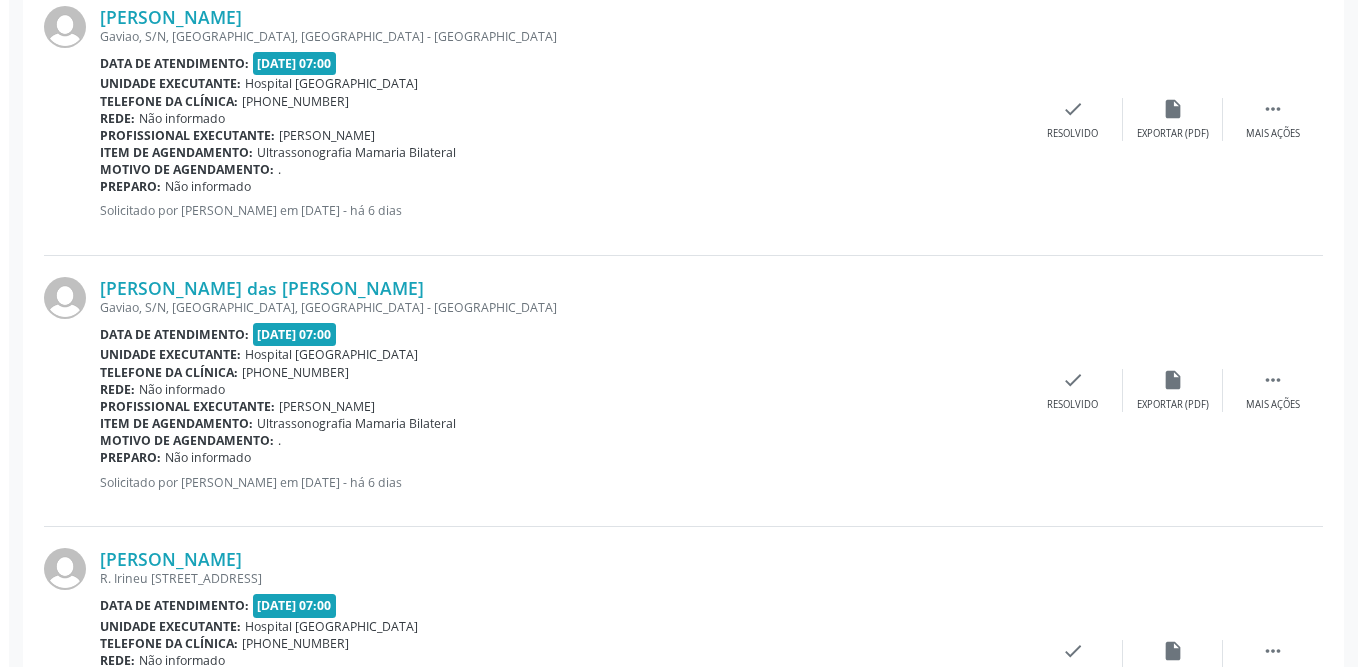 scroll, scrollTop: 1800, scrollLeft: 0, axis: vertical 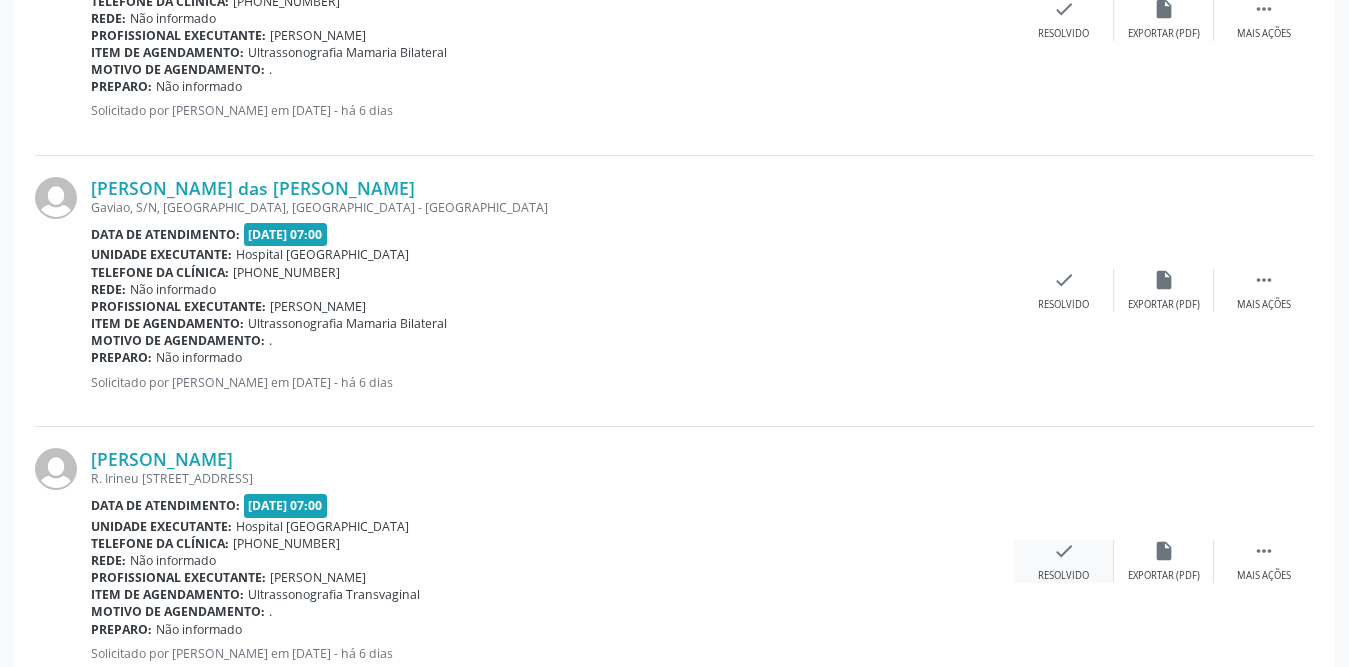 click on "check" at bounding box center (1064, 551) 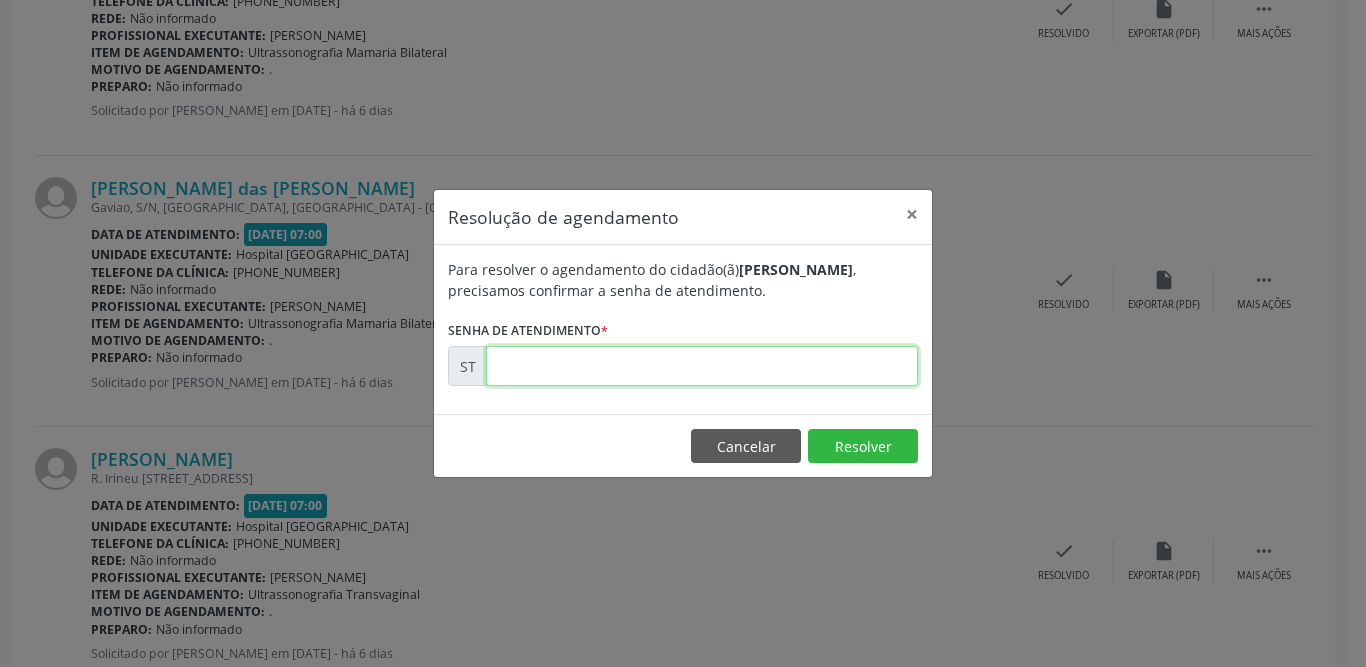 click at bounding box center (702, 366) 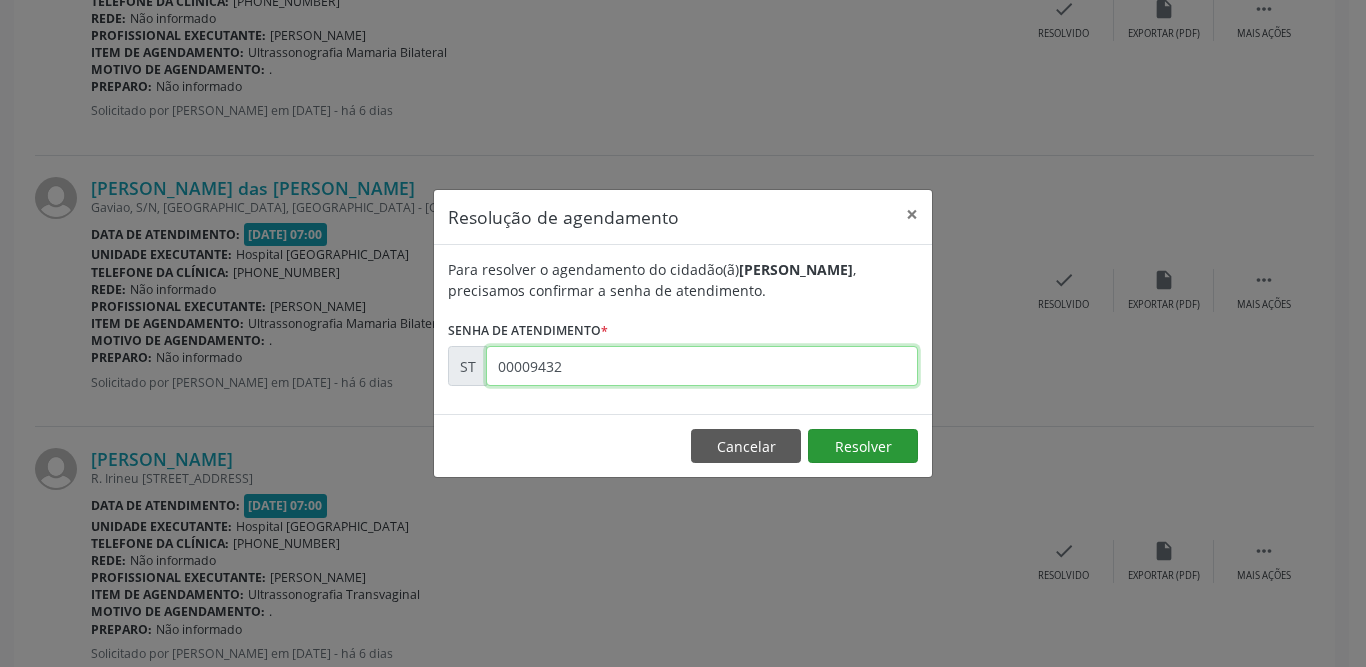 type on "00009432" 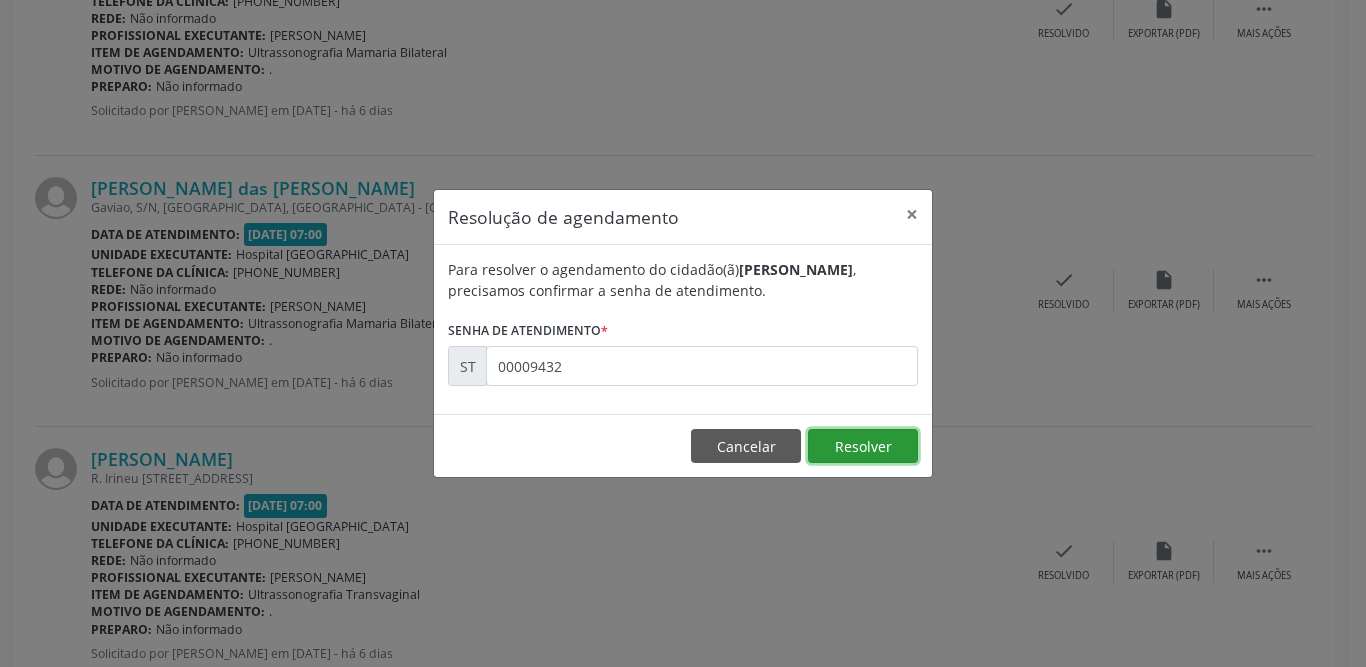 click on "Resolver" at bounding box center (863, 446) 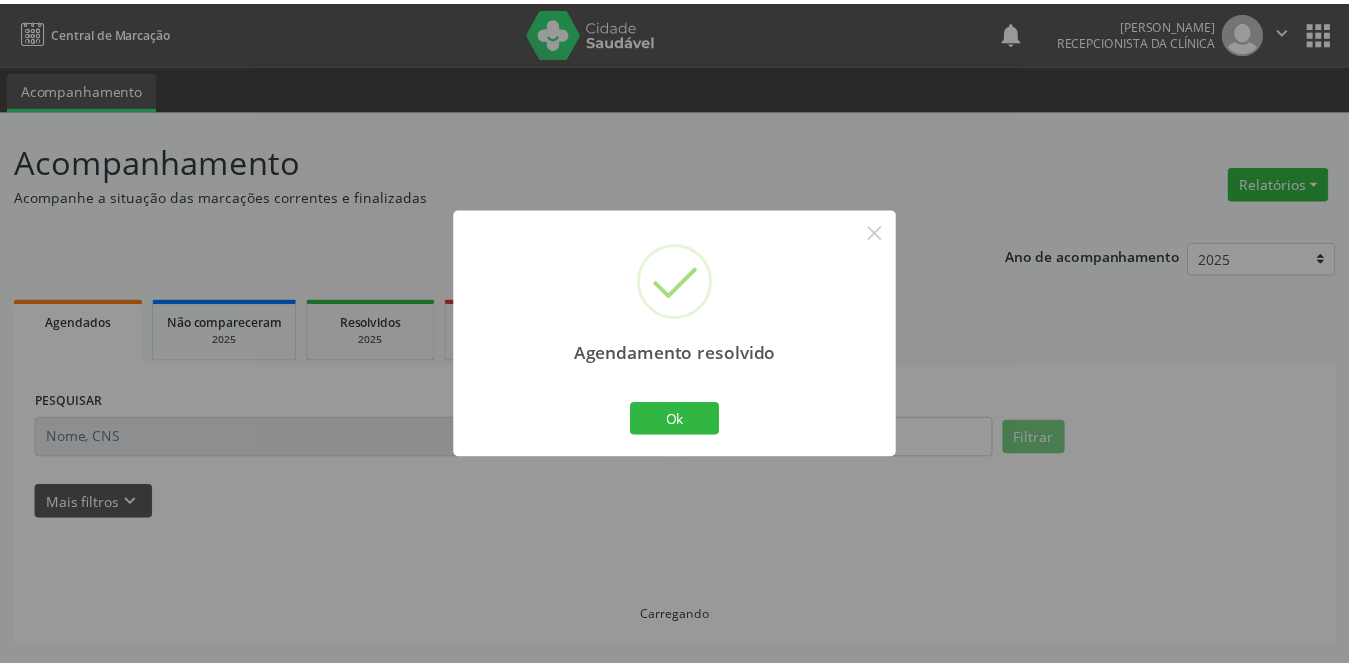 scroll, scrollTop: 0, scrollLeft: 0, axis: both 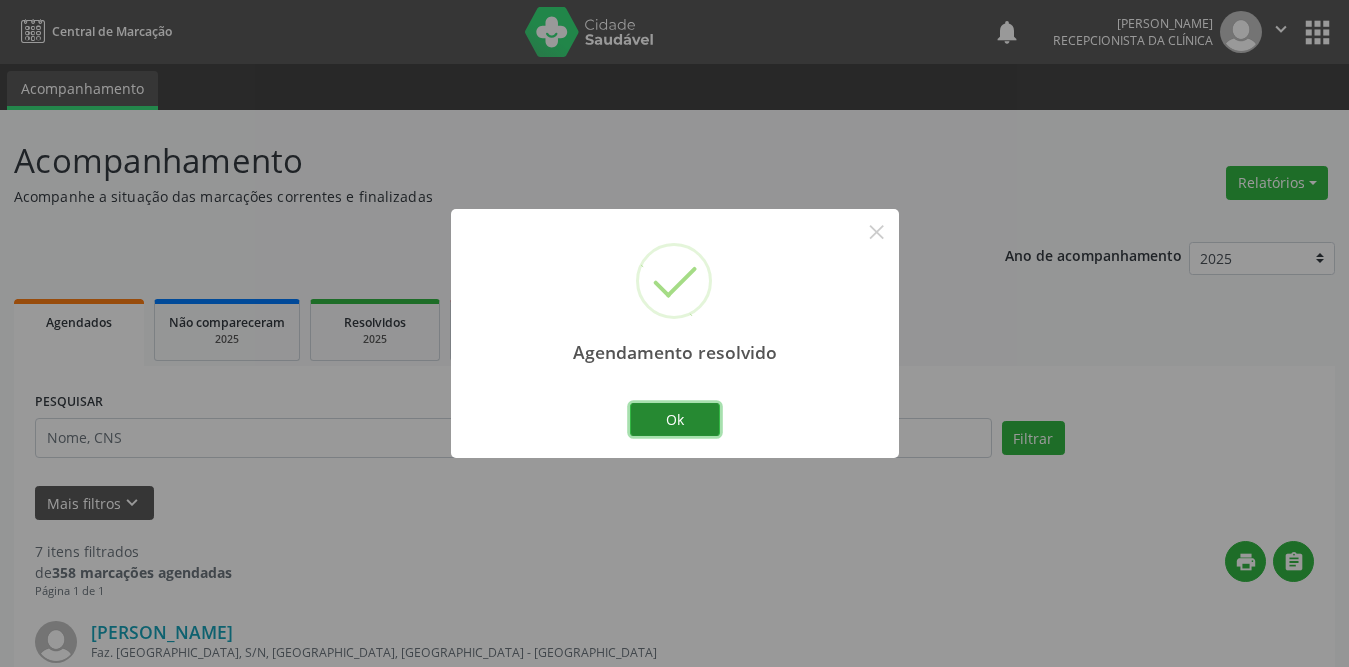 click on "Ok" at bounding box center [675, 420] 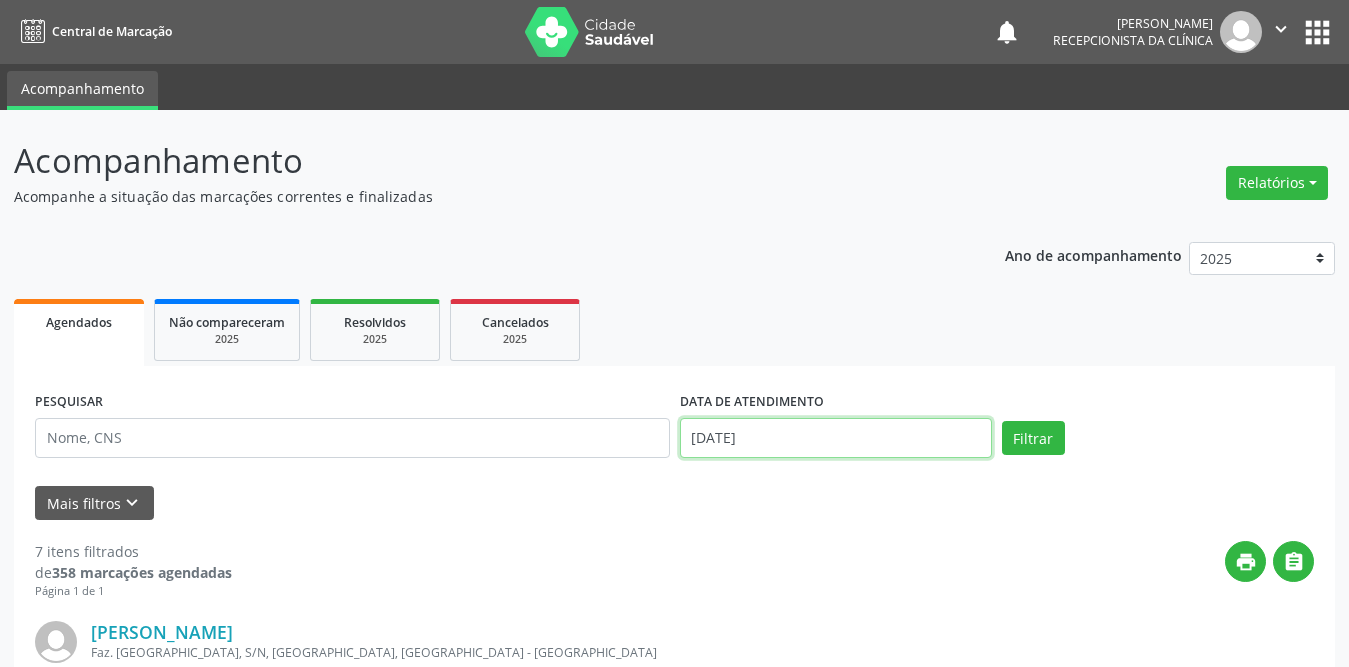 click on "[DATE]" at bounding box center [836, 438] 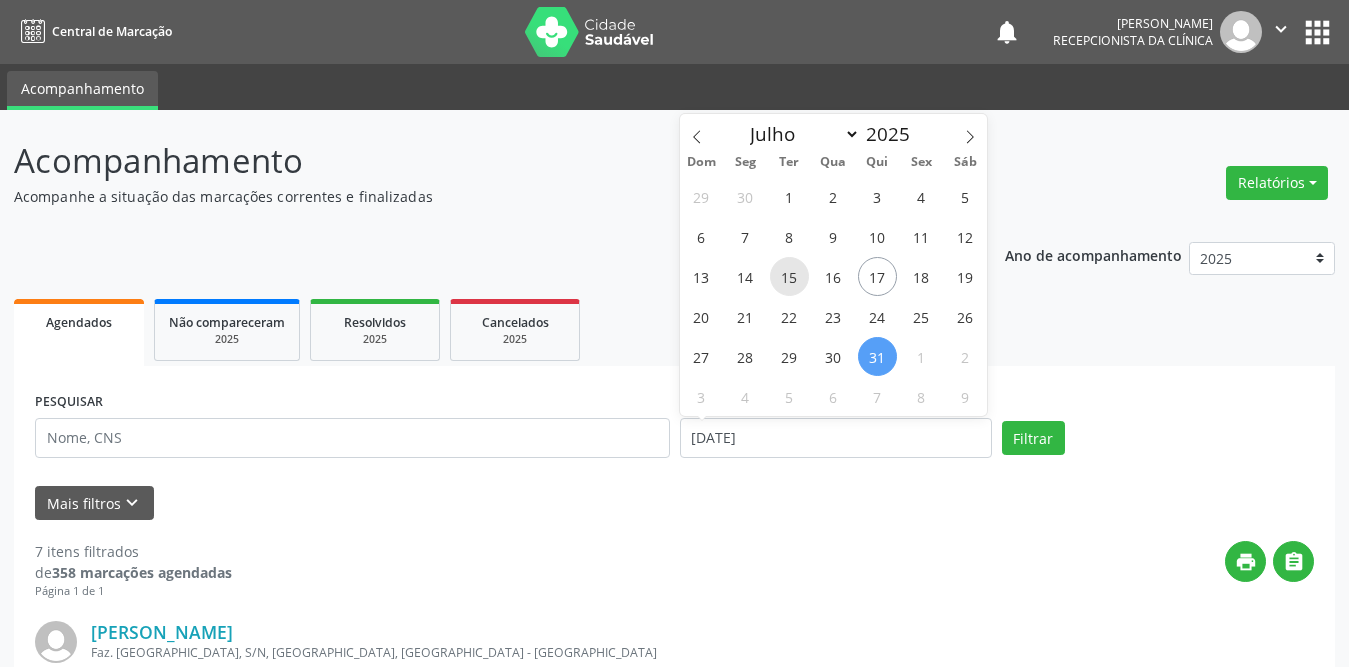click on "15" at bounding box center [789, 276] 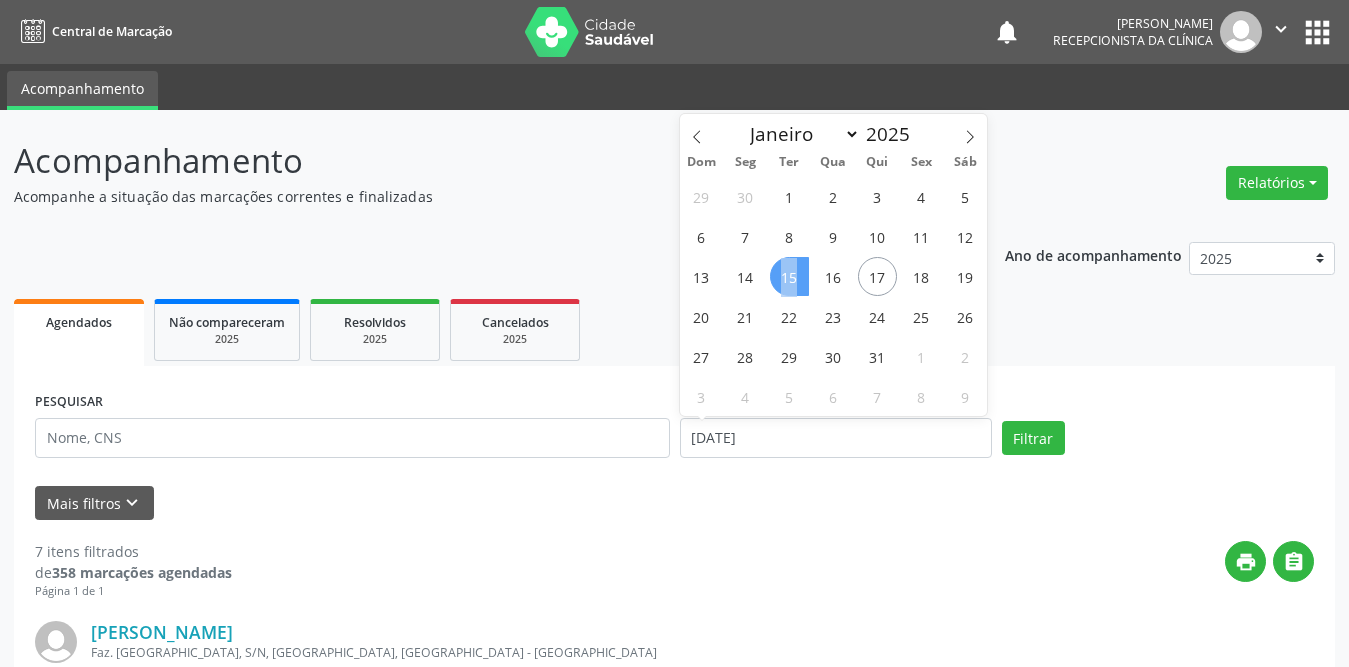 click on "15" at bounding box center (789, 276) 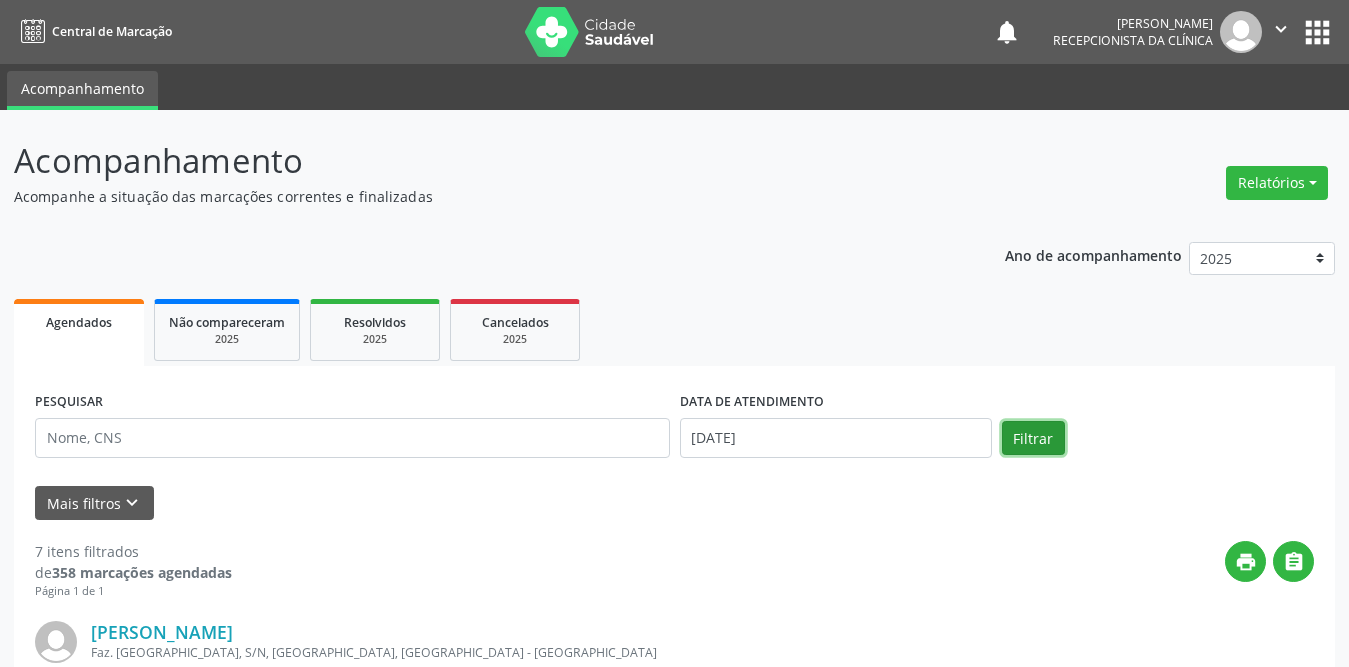 click on "Filtrar" at bounding box center (1033, 438) 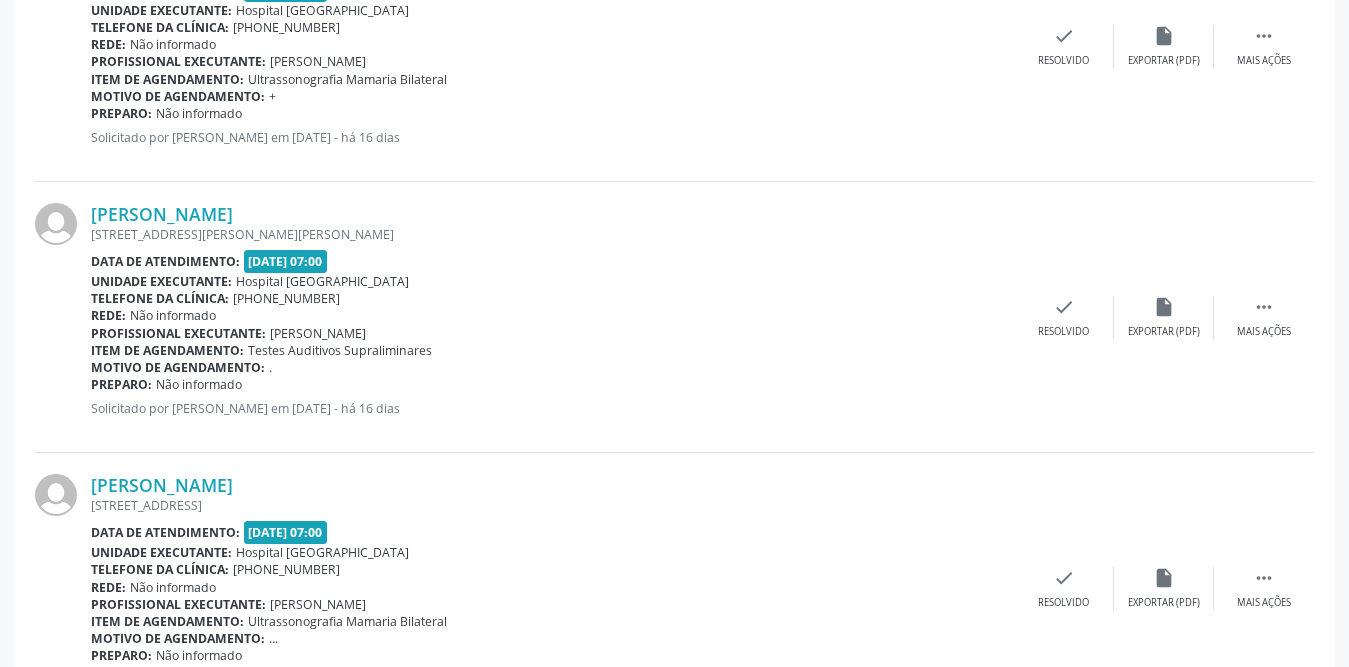 scroll, scrollTop: 0, scrollLeft: 0, axis: both 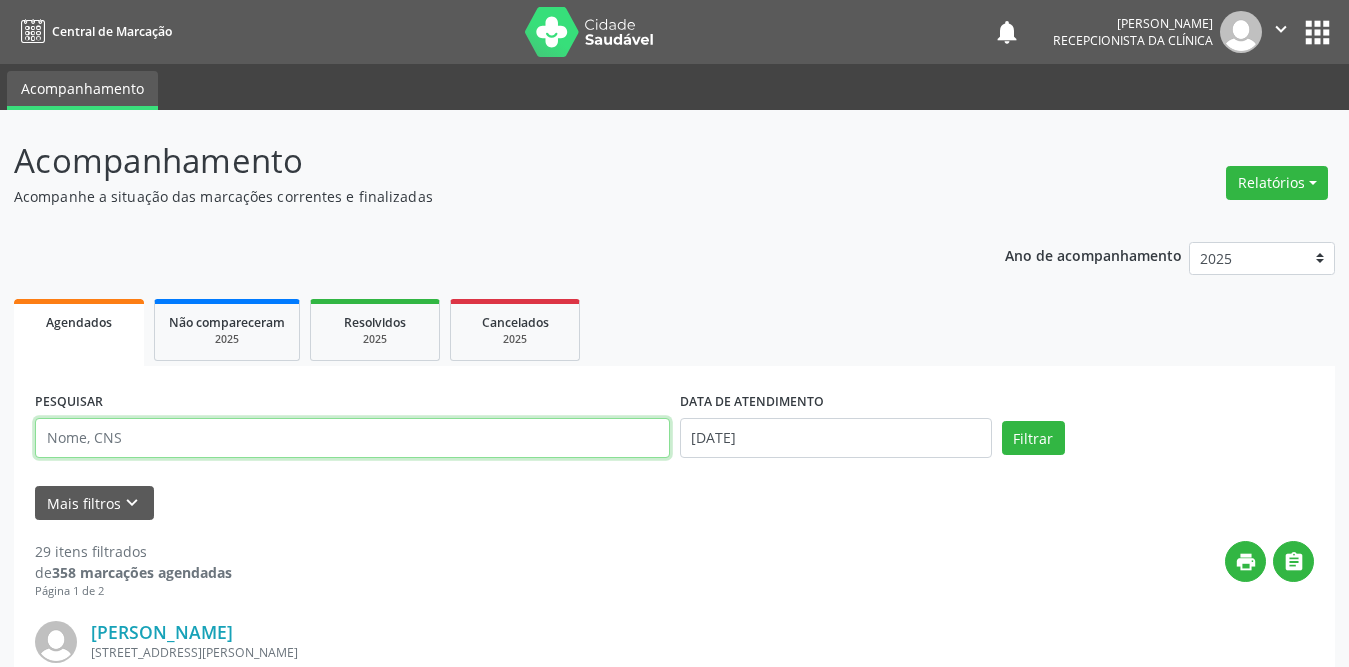 click at bounding box center [352, 438] 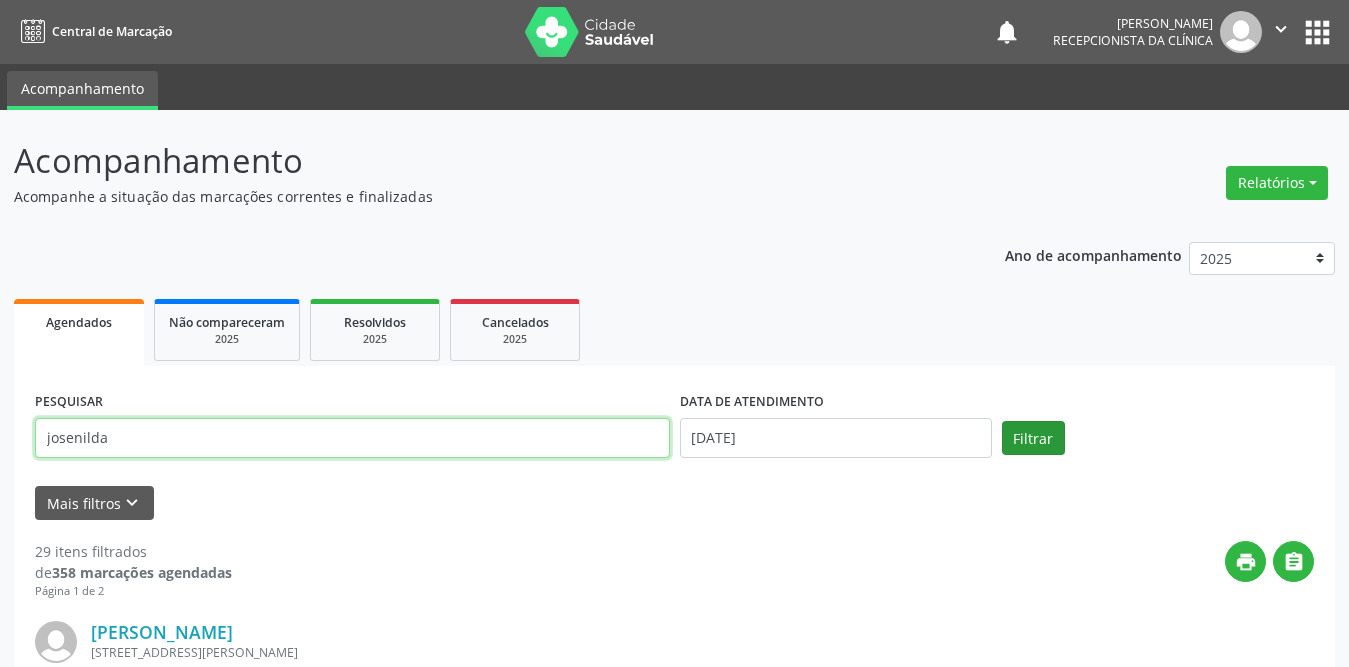 type on "josenilda" 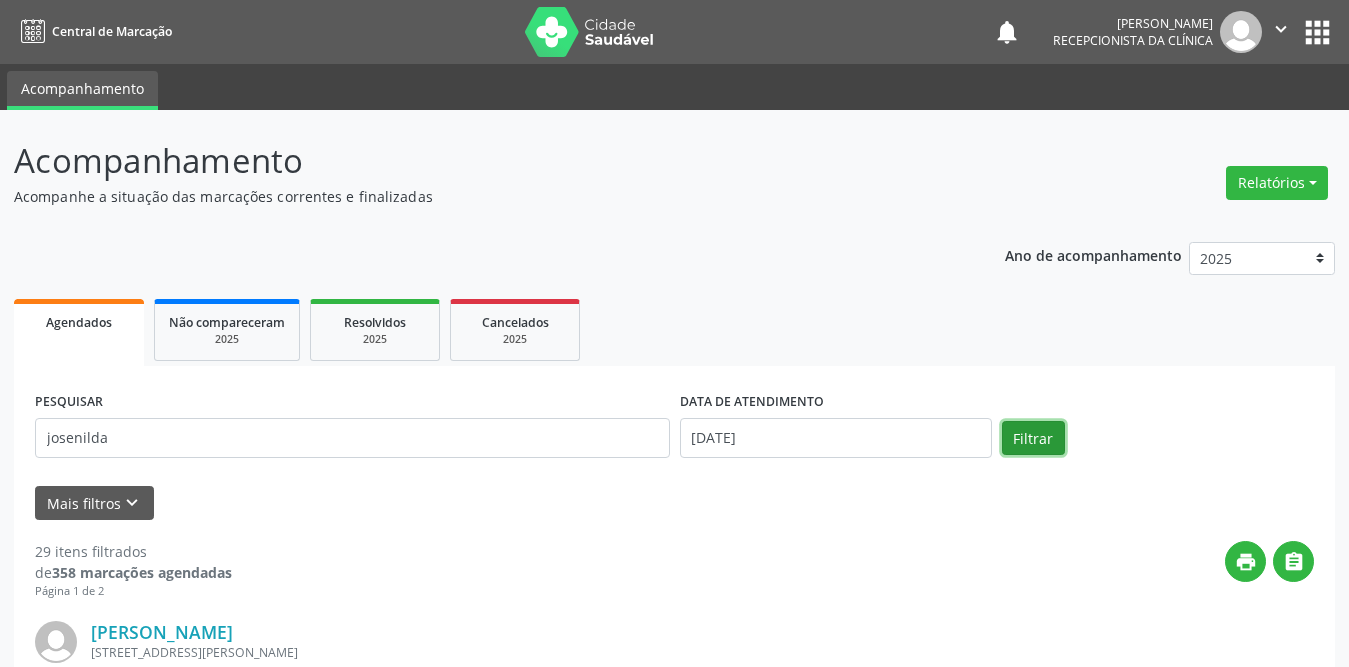 click on "Filtrar" at bounding box center (1033, 438) 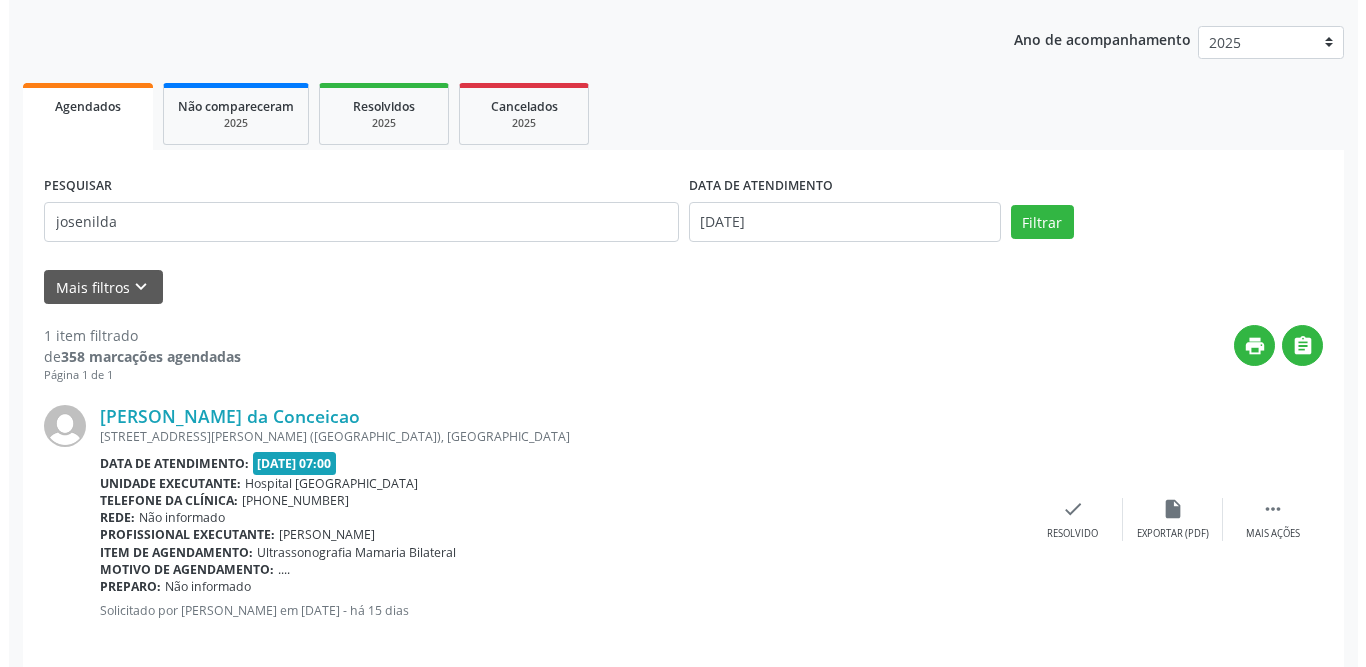 scroll, scrollTop: 238, scrollLeft: 0, axis: vertical 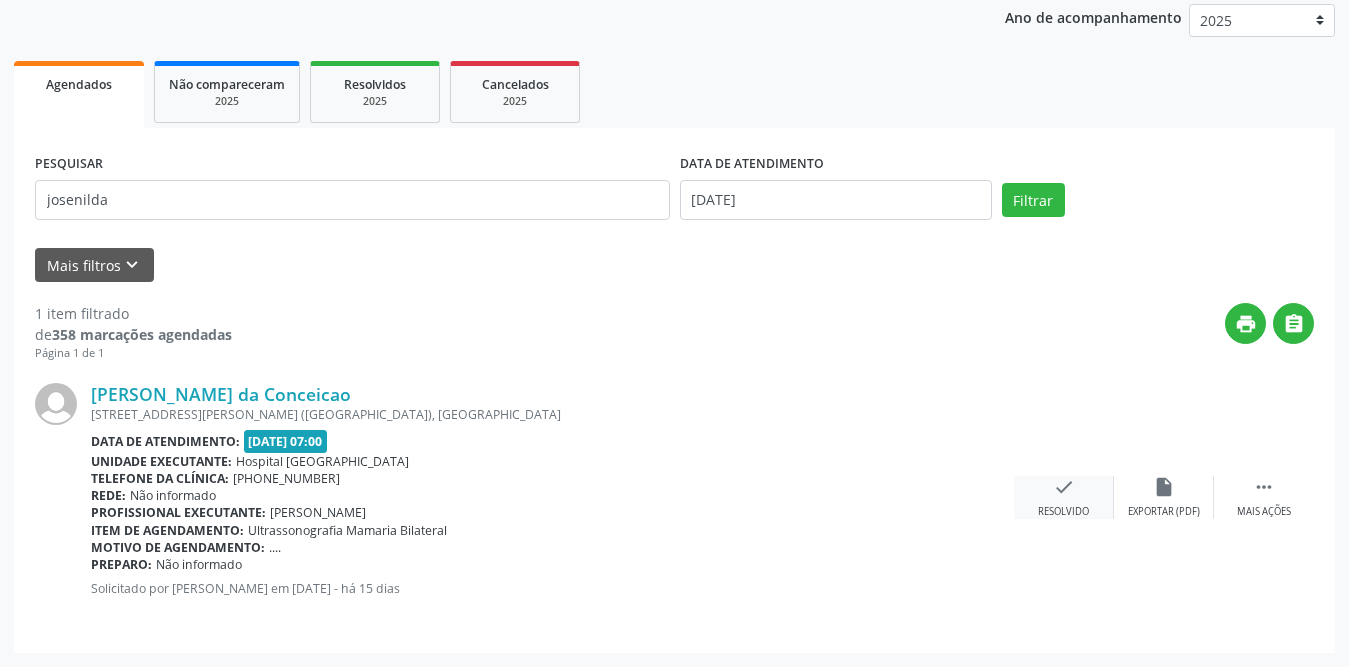 click on "check" at bounding box center [1064, 487] 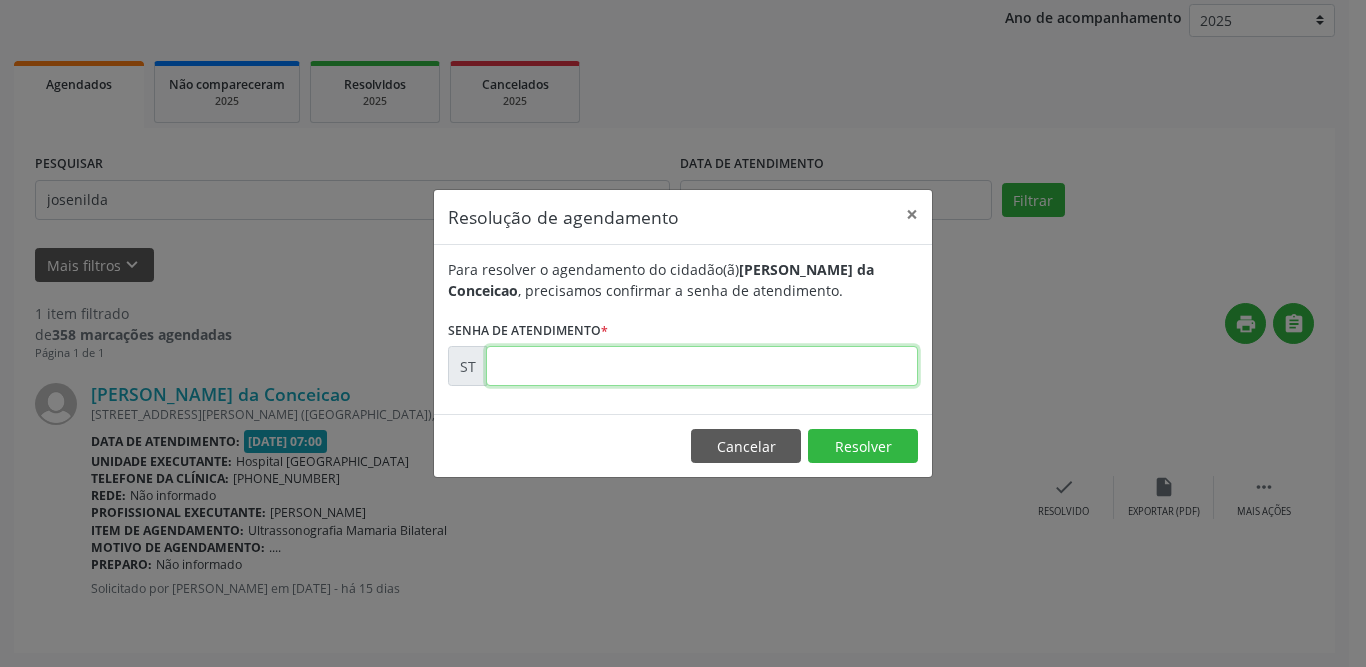 click at bounding box center (702, 366) 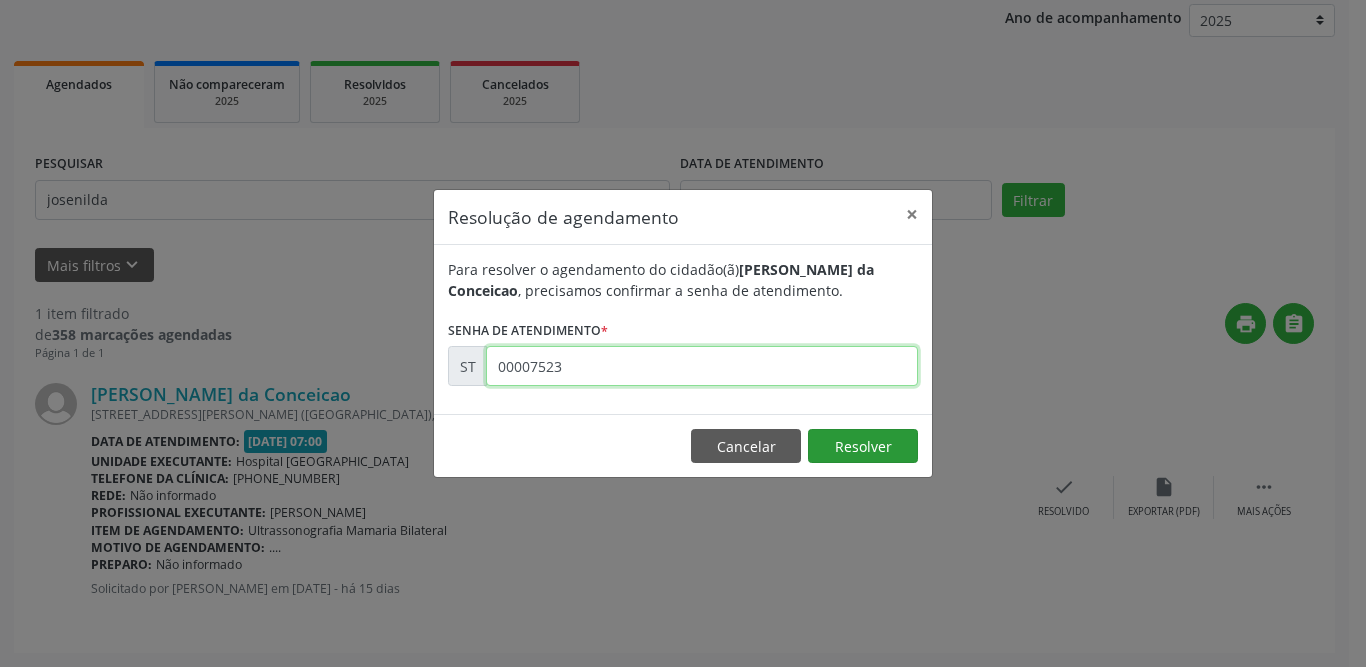 type on "00007523" 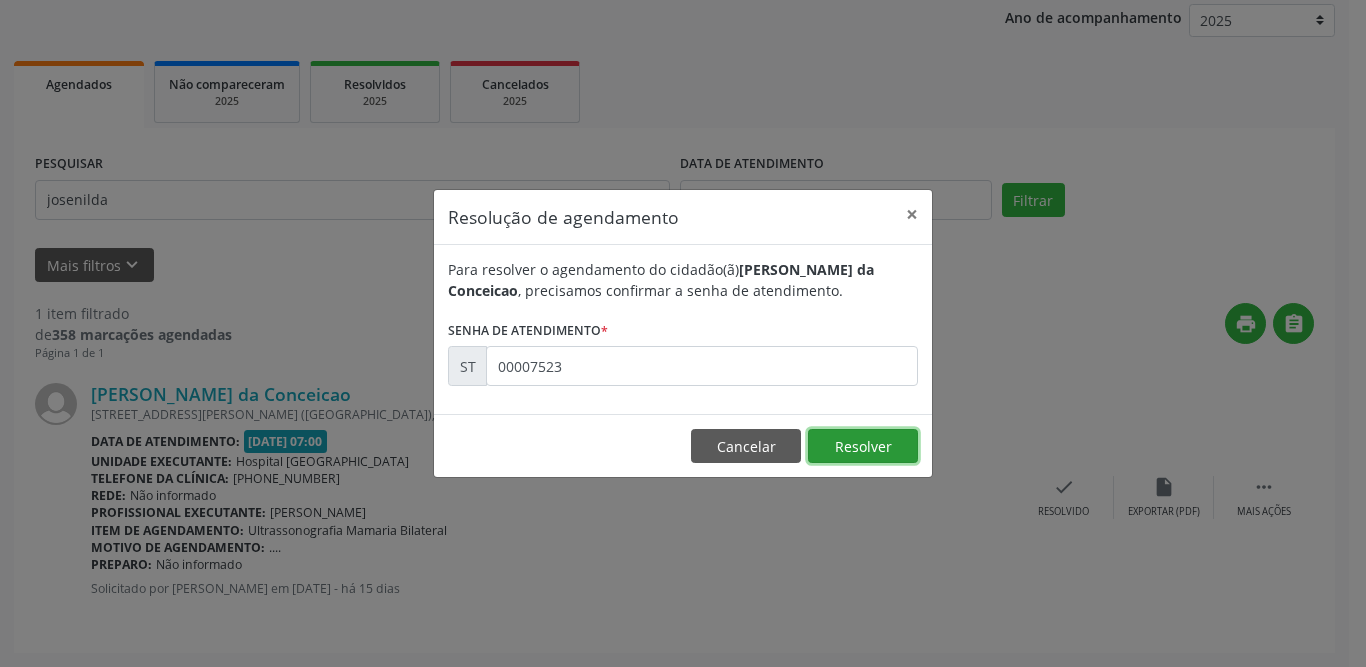 click on "Resolver" at bounding box center [863, 446] 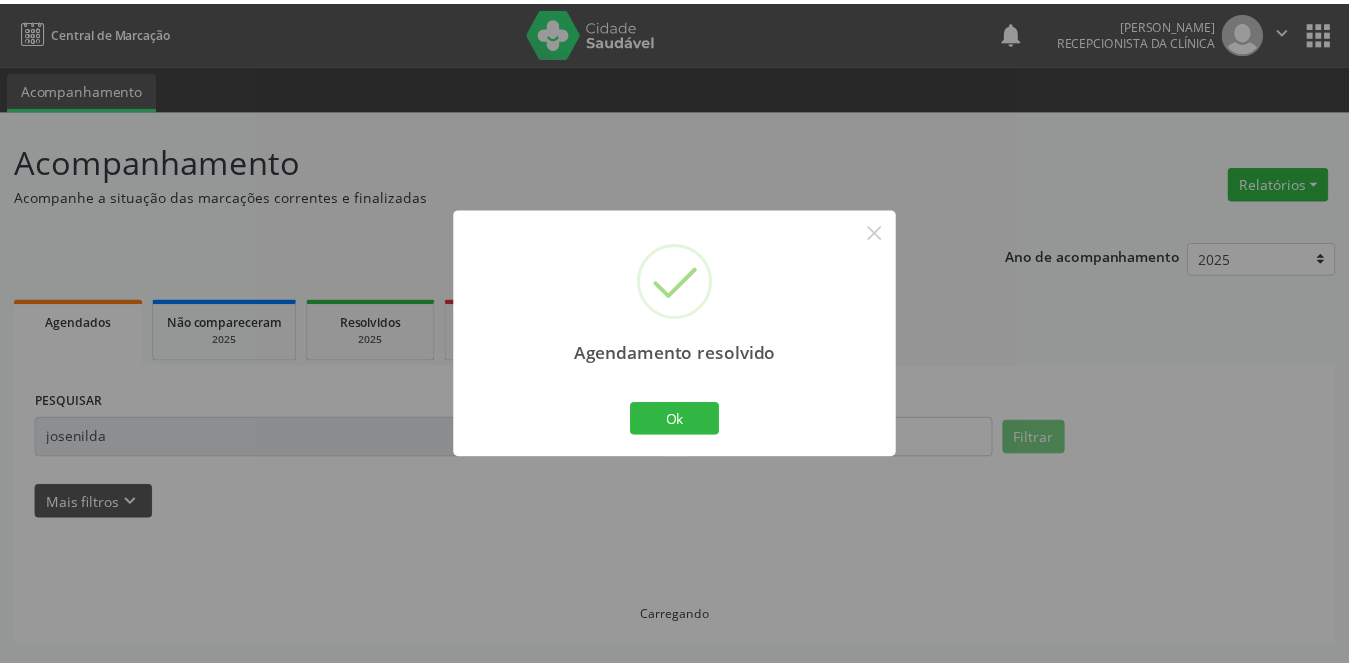 scroll, scrollTop: 0, scrollLeft: 0, axis: both 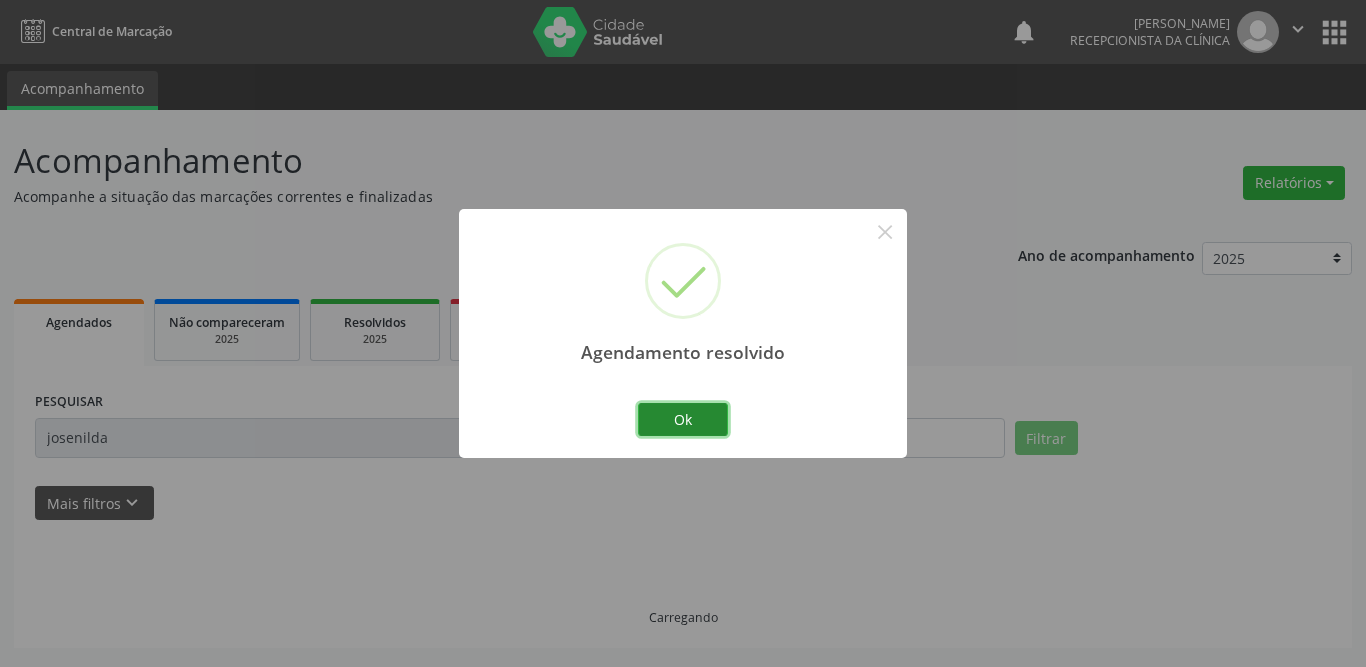 click on "Ok" at bounding box center (683, 420) 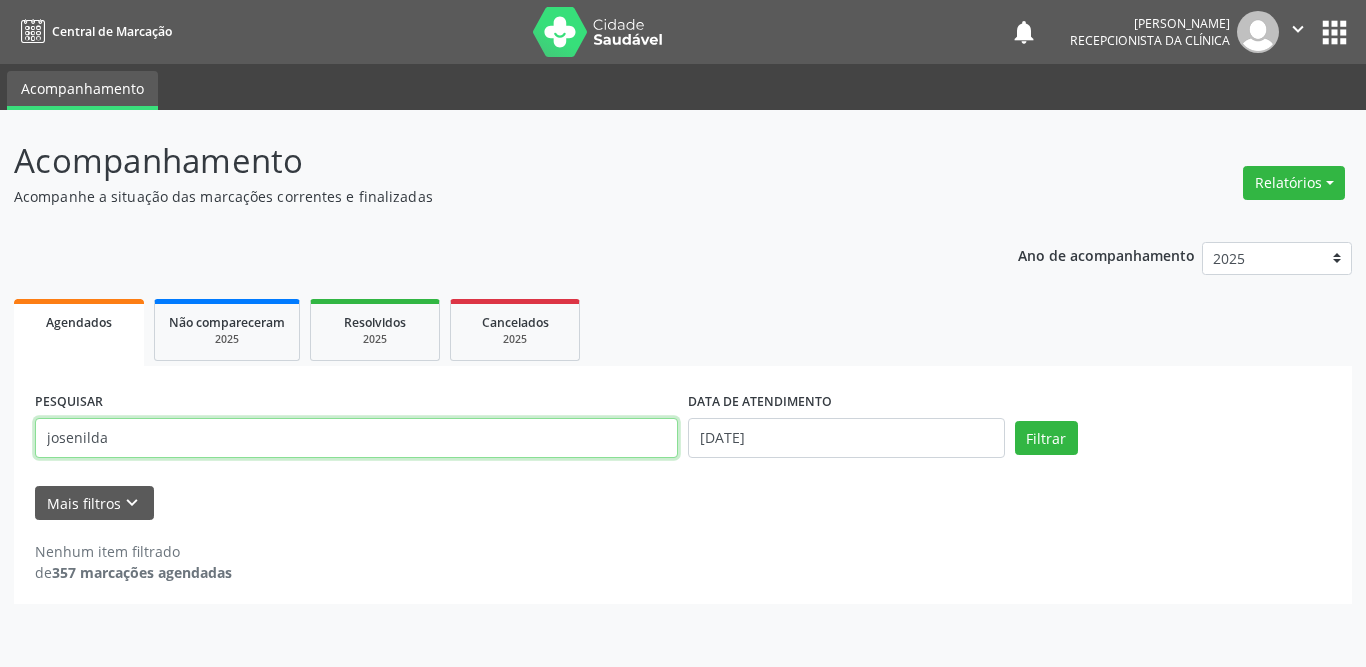 drag, startPoint x: 277, startPoint y: 448, endPoint x: 4, endPoint y: 444, distance: 273.0293 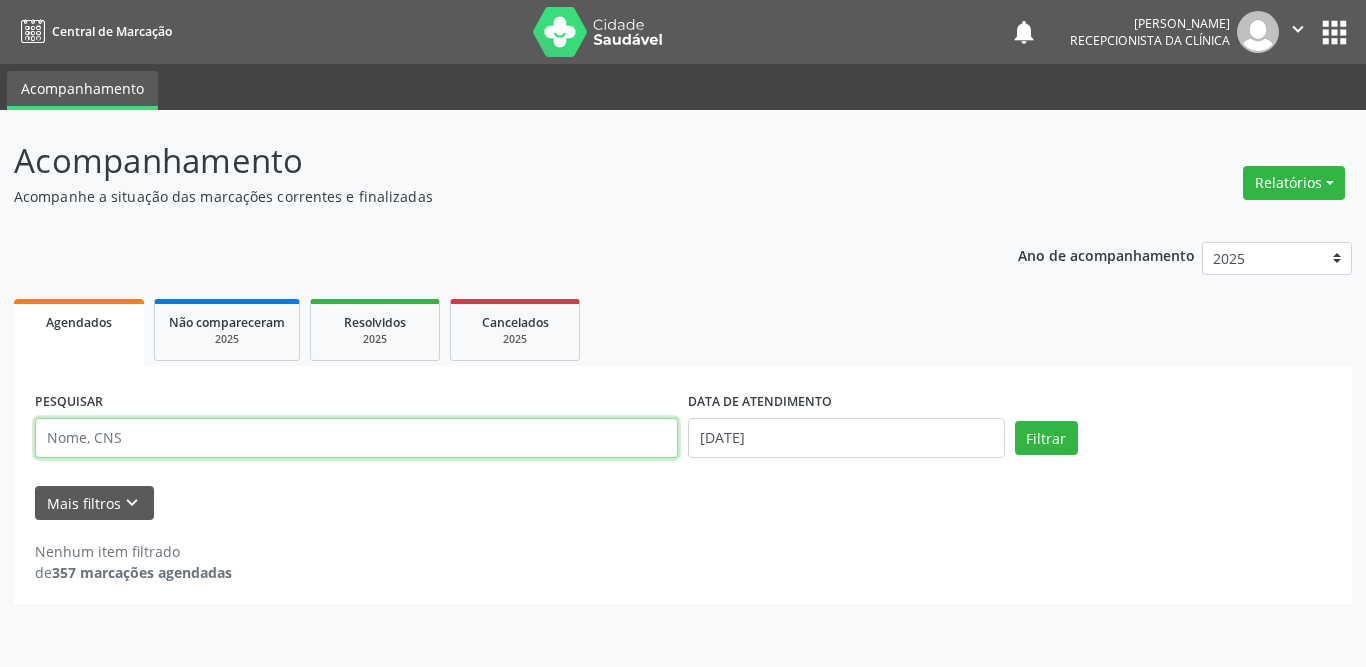 type 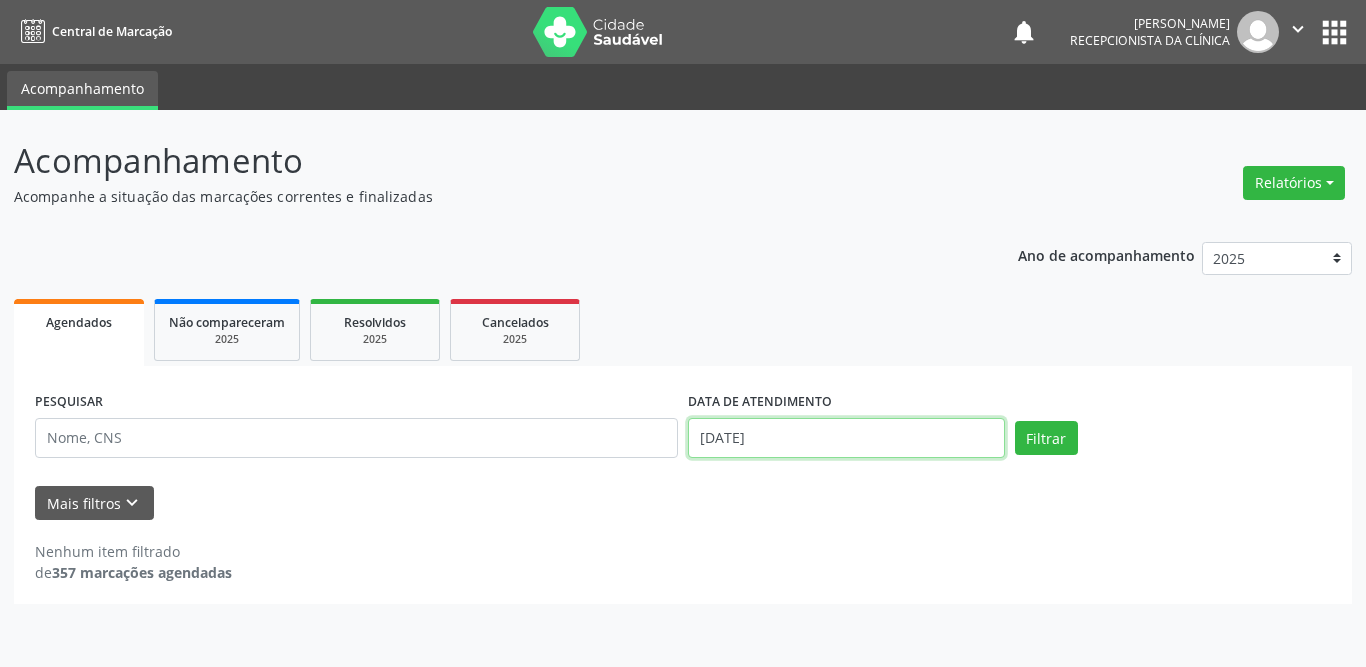 click on "[DATE]" at bounding box center (846, 438) 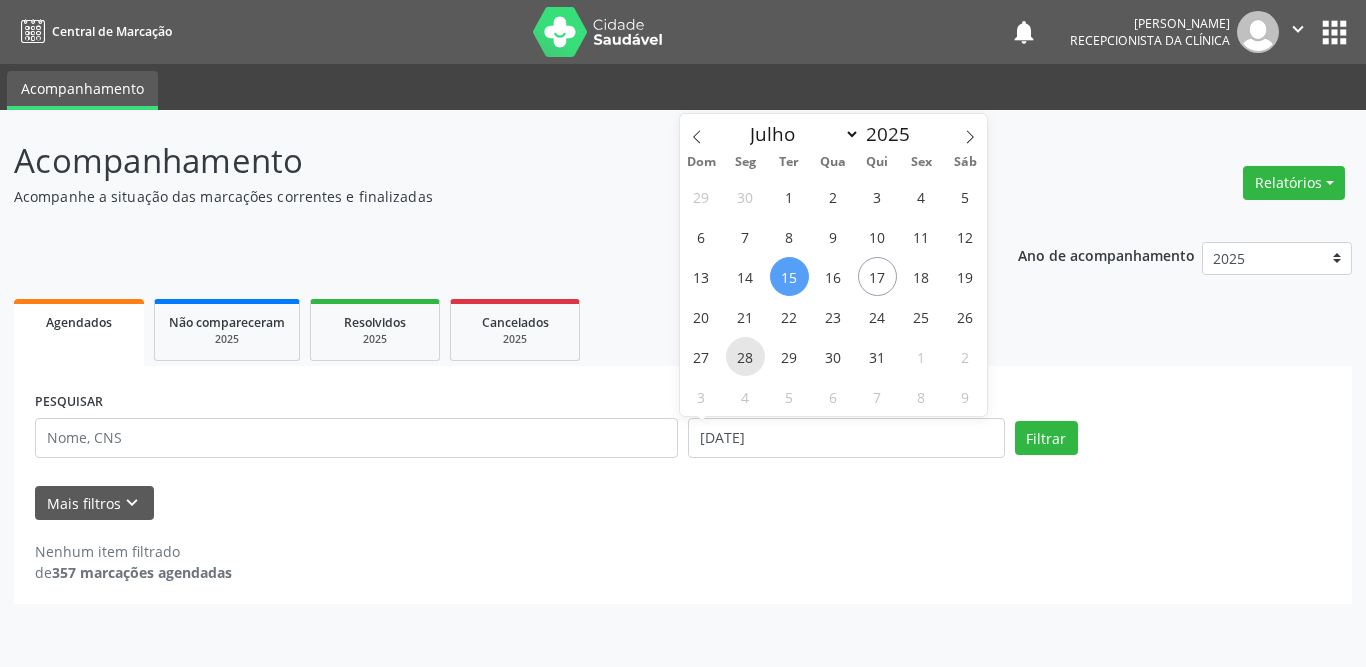 click on "28" at bounding box center (745, 356) 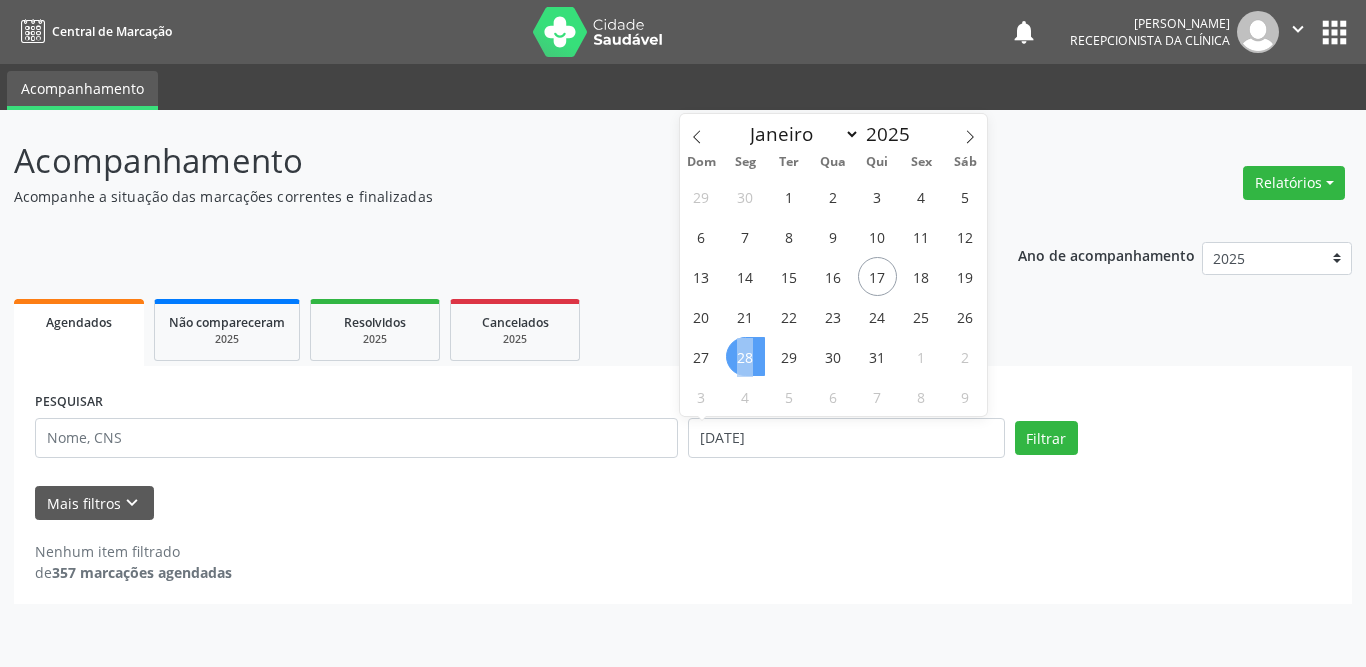 click on "28" at bounding box center [745, 356] 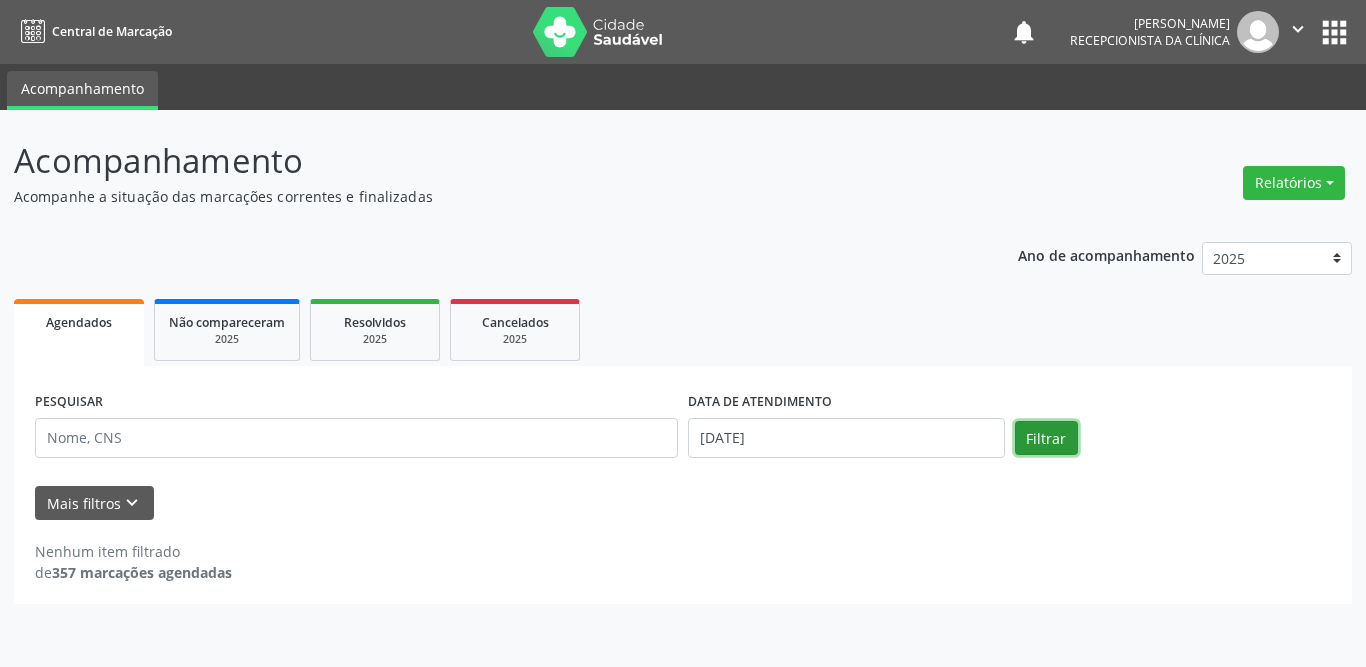 click on "Filtrar" at bounding box center [1046, 438] 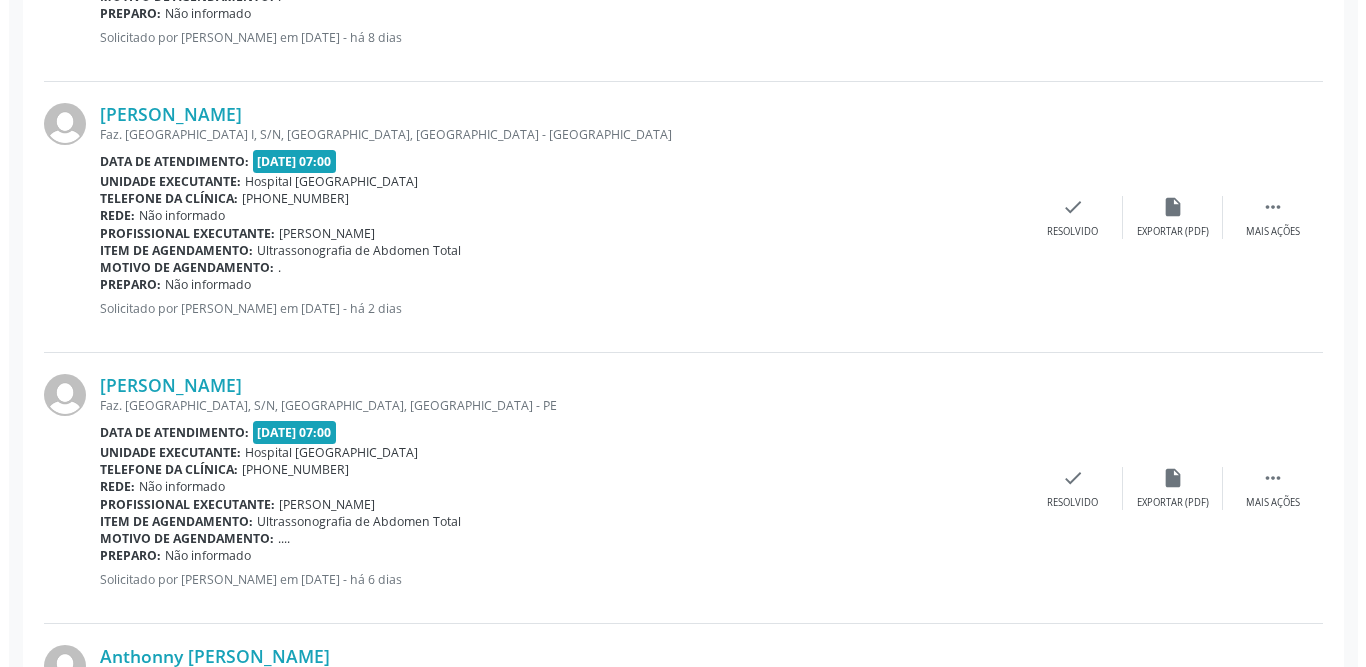scroll, scrollTop: 3700, scrollLeft: 0, axis: vertical 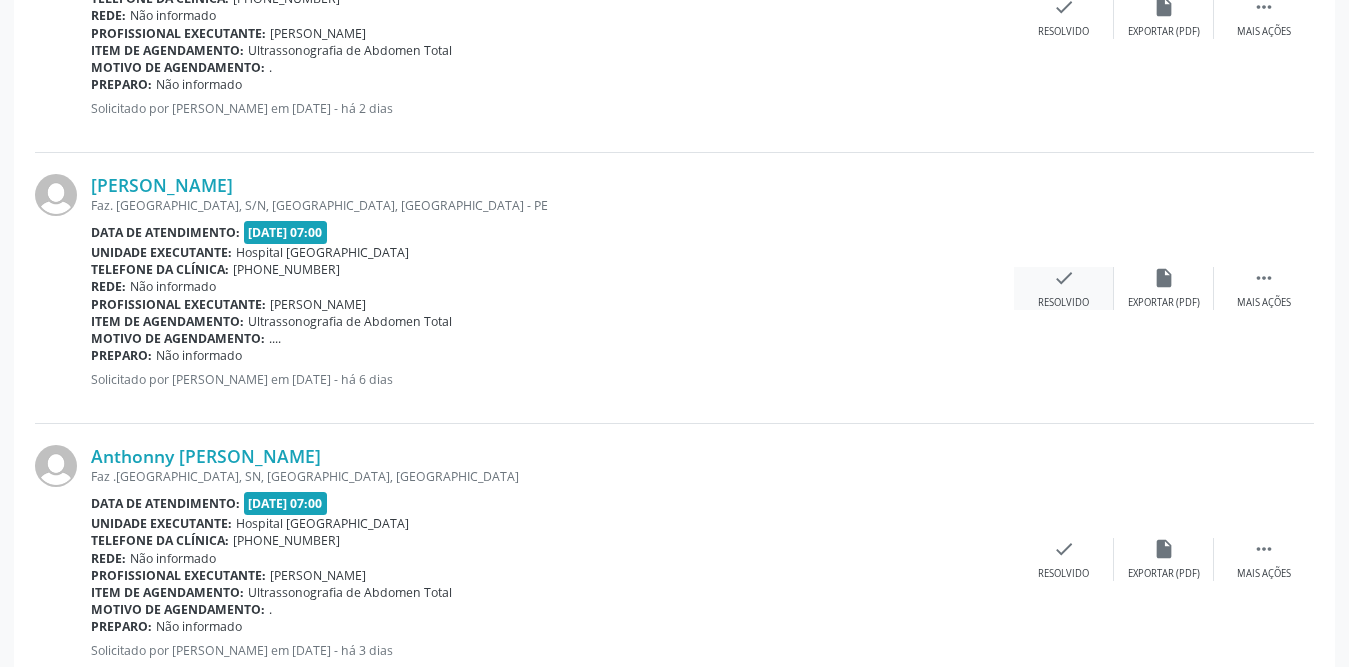 click on "check" at bounding box center (1064, 278) 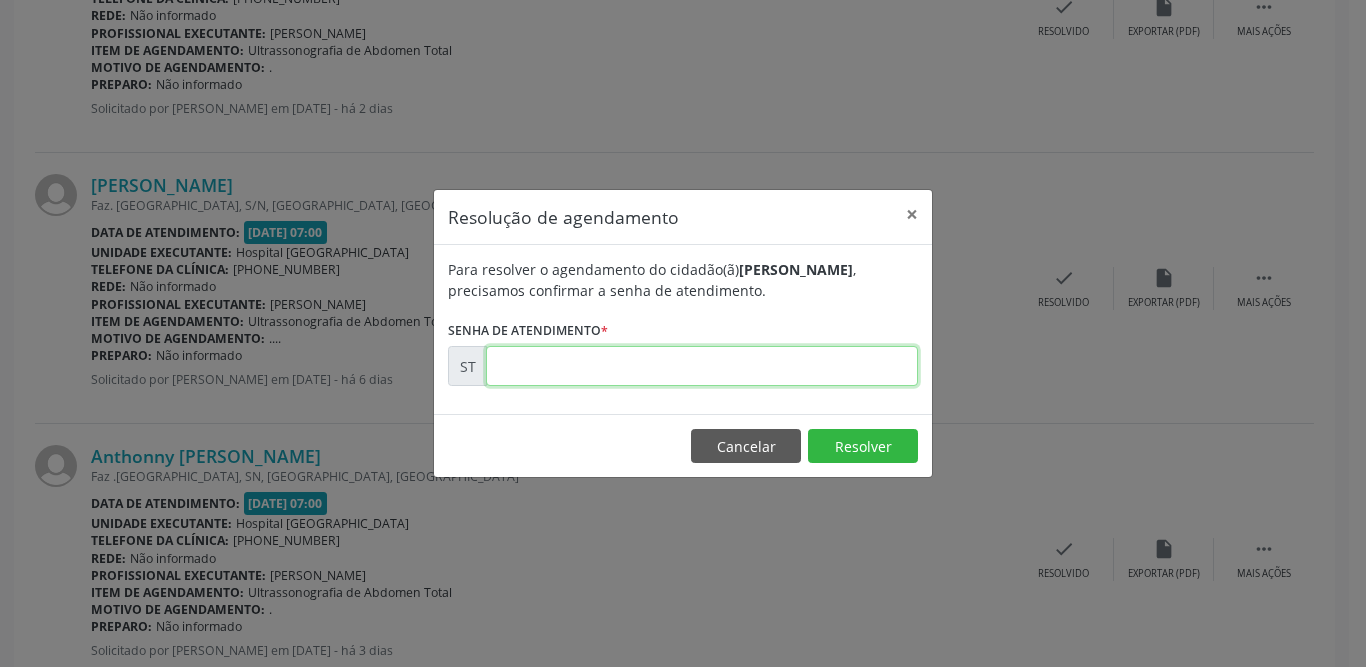 click at bounding box center [702, 366] 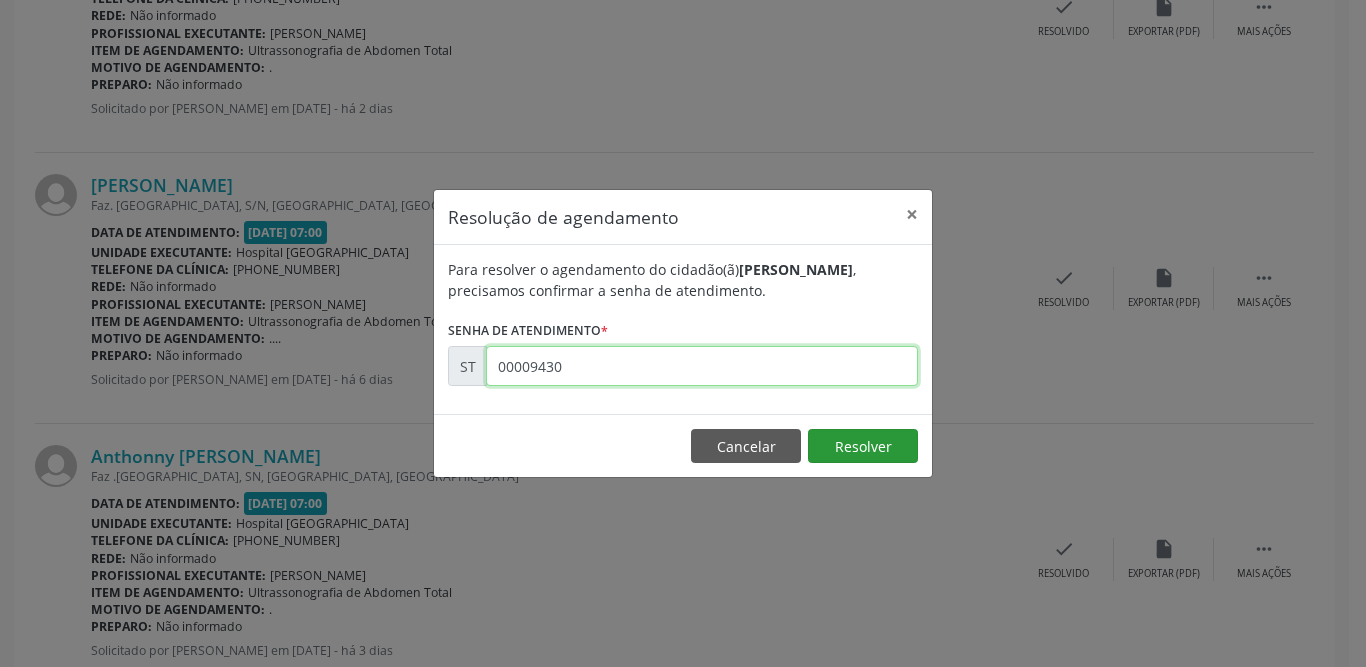 type on "00009430" 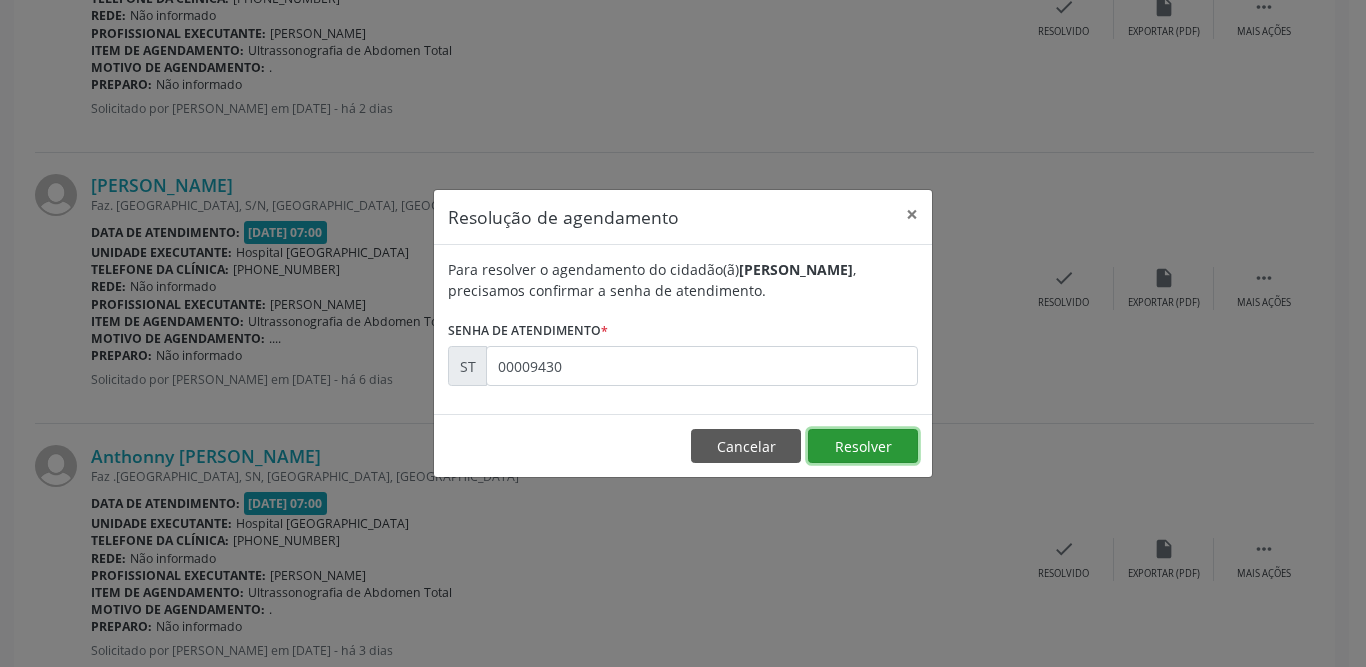 click on "Resolver" at bounding box center [863, 446] 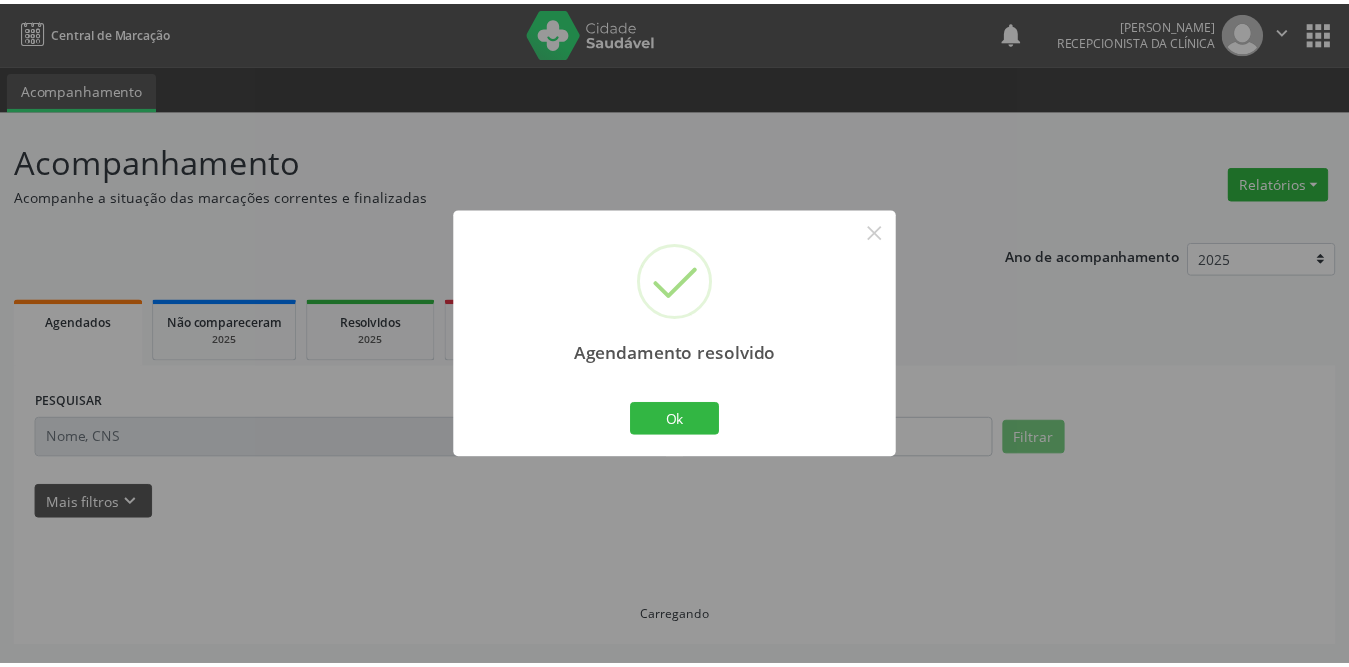 scroll, scrollTop: 0, scrollLeft: 0, axis: both 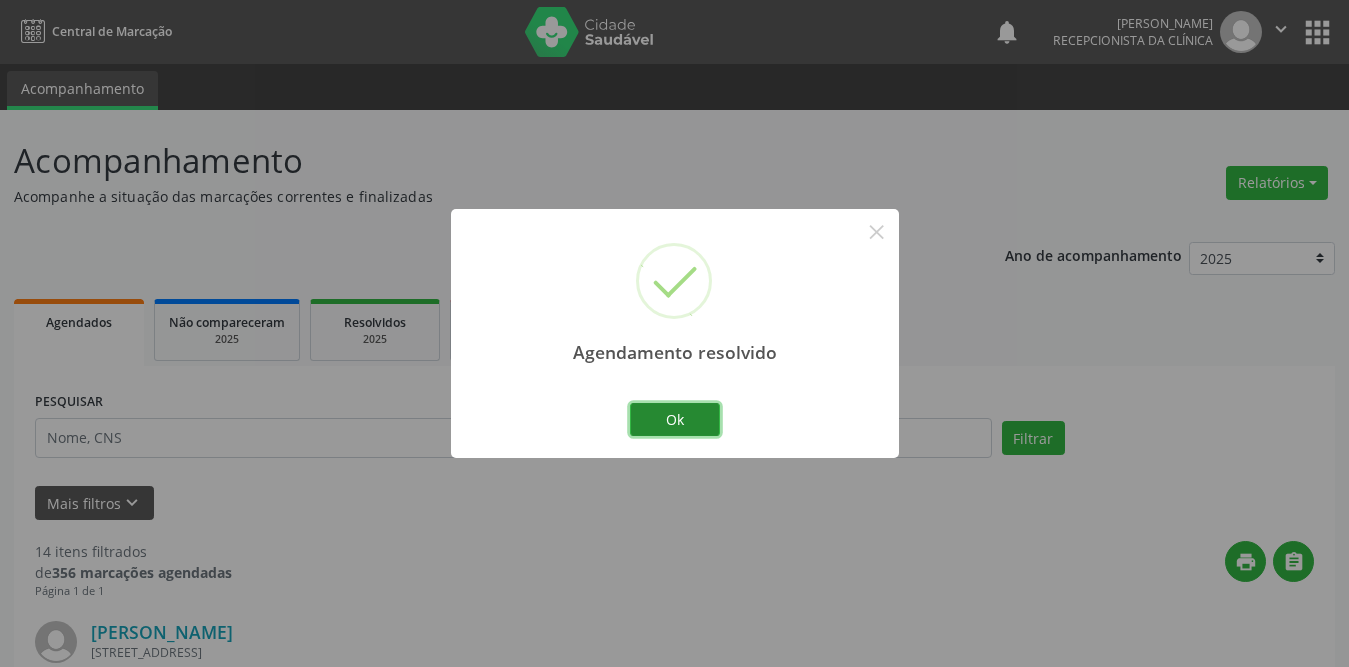 click on "Ok" at bounding box center (675, 420) 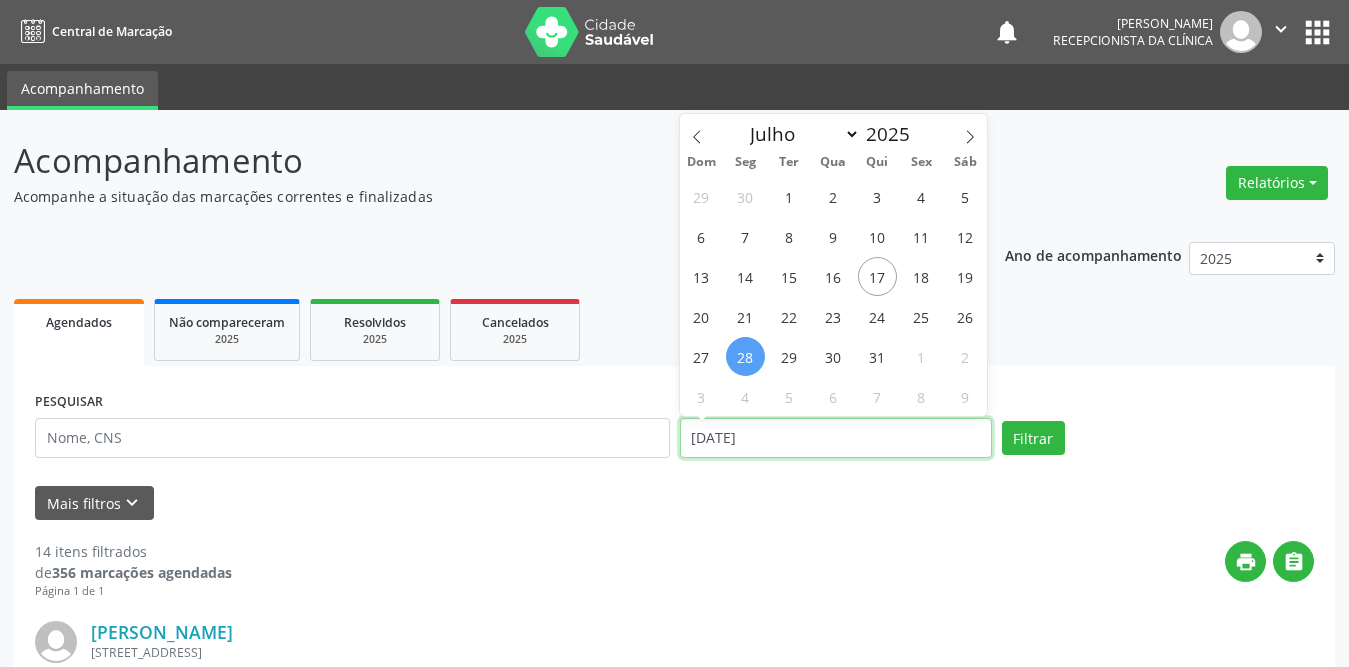 click on "[DATE]" at bounding box center (836, 438) 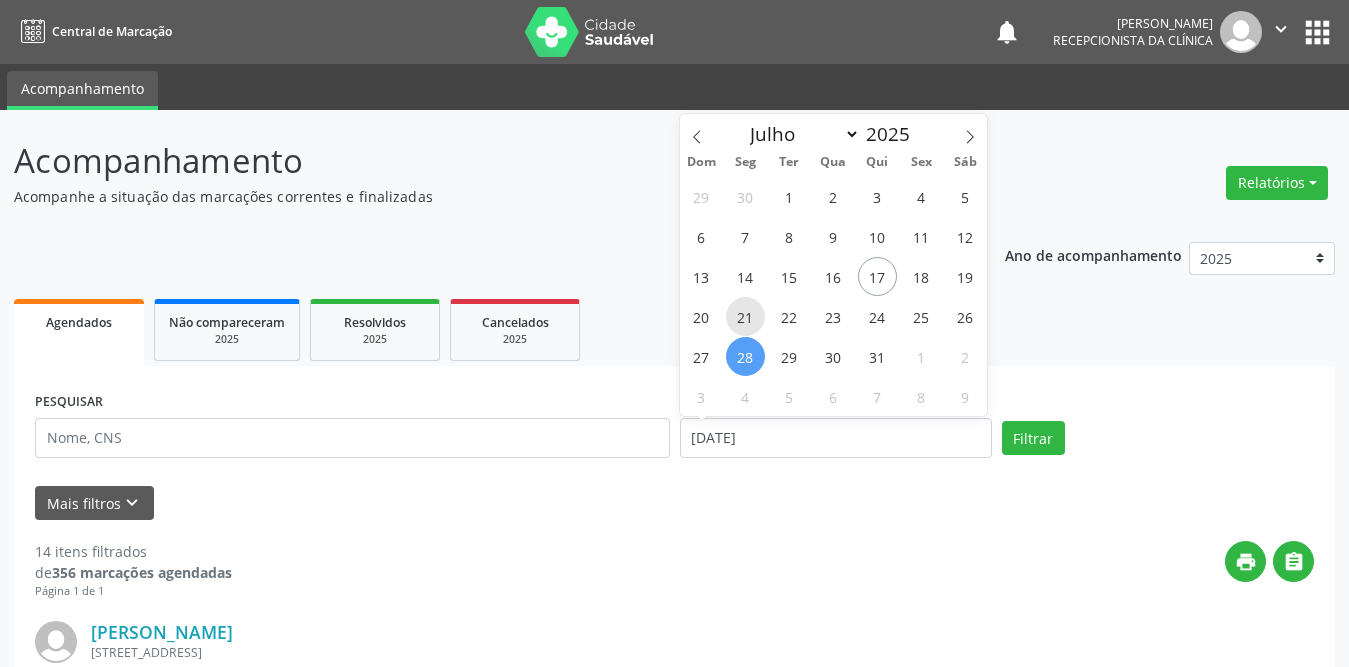 click on "21" at bounding box center [745, 316] 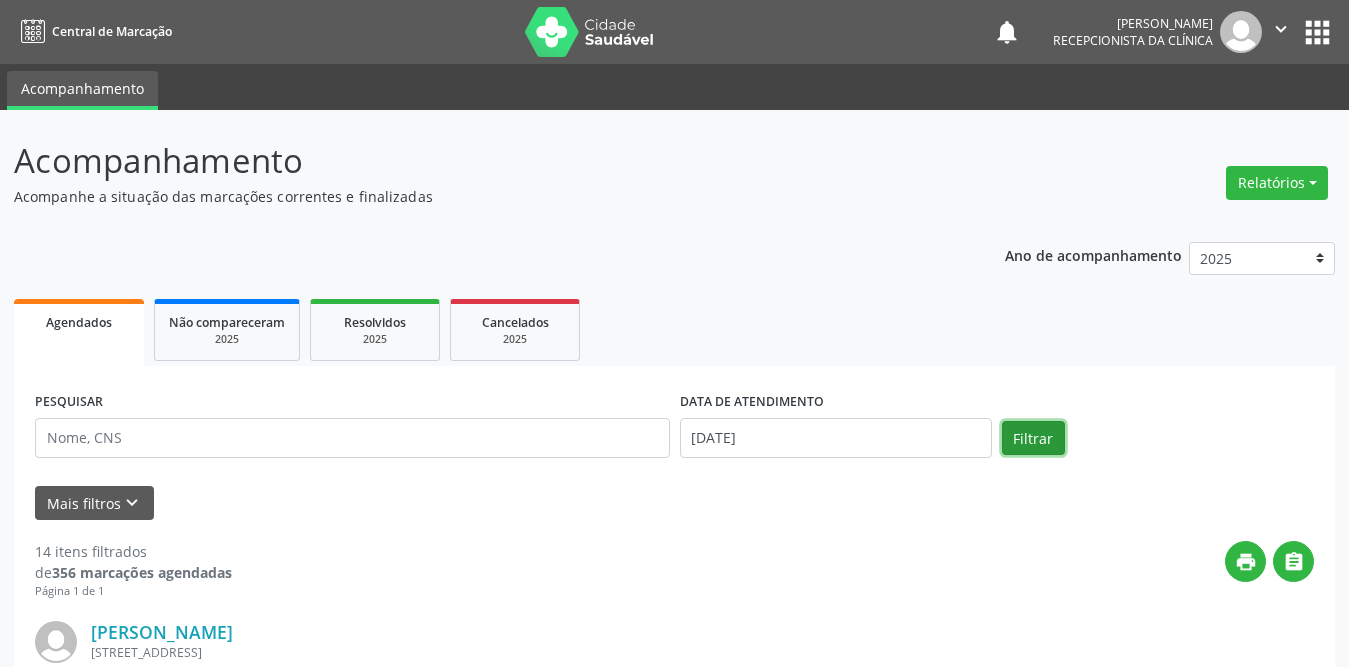 click on "Filtrar" at bounding box center [1033, 438] 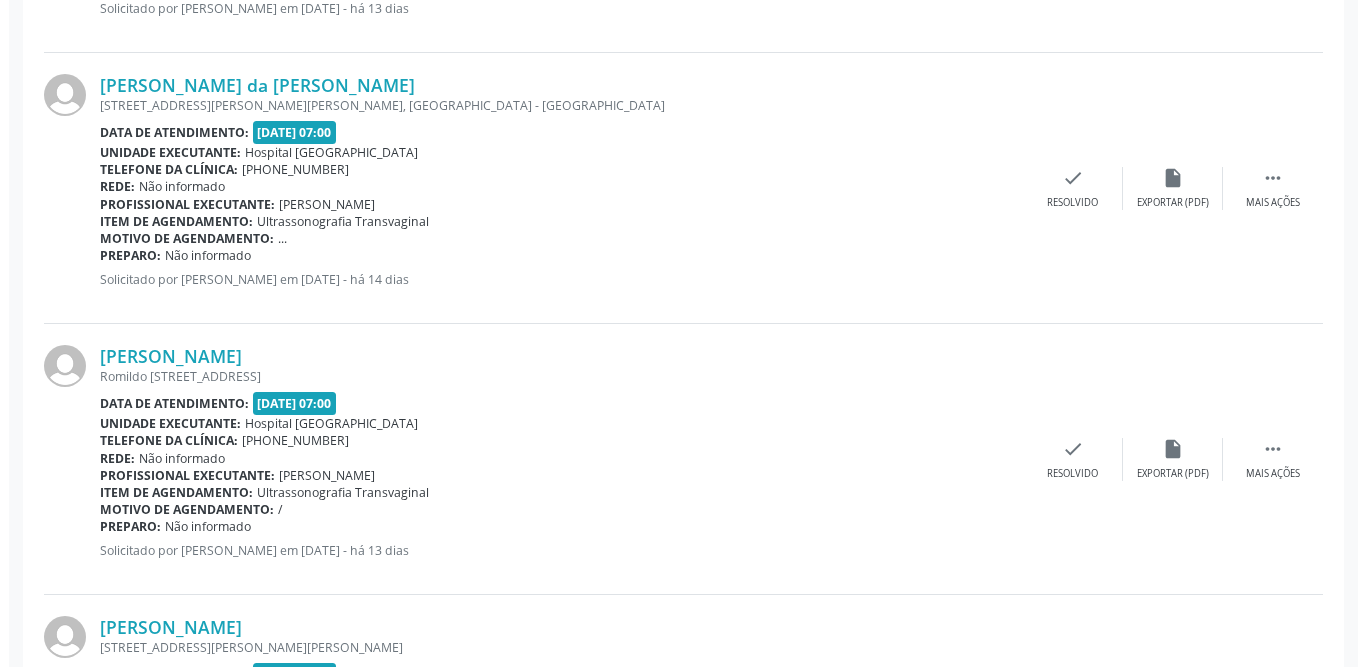 scroll, scrollTop: 4000, scrollLeft: 0, axis: vertical 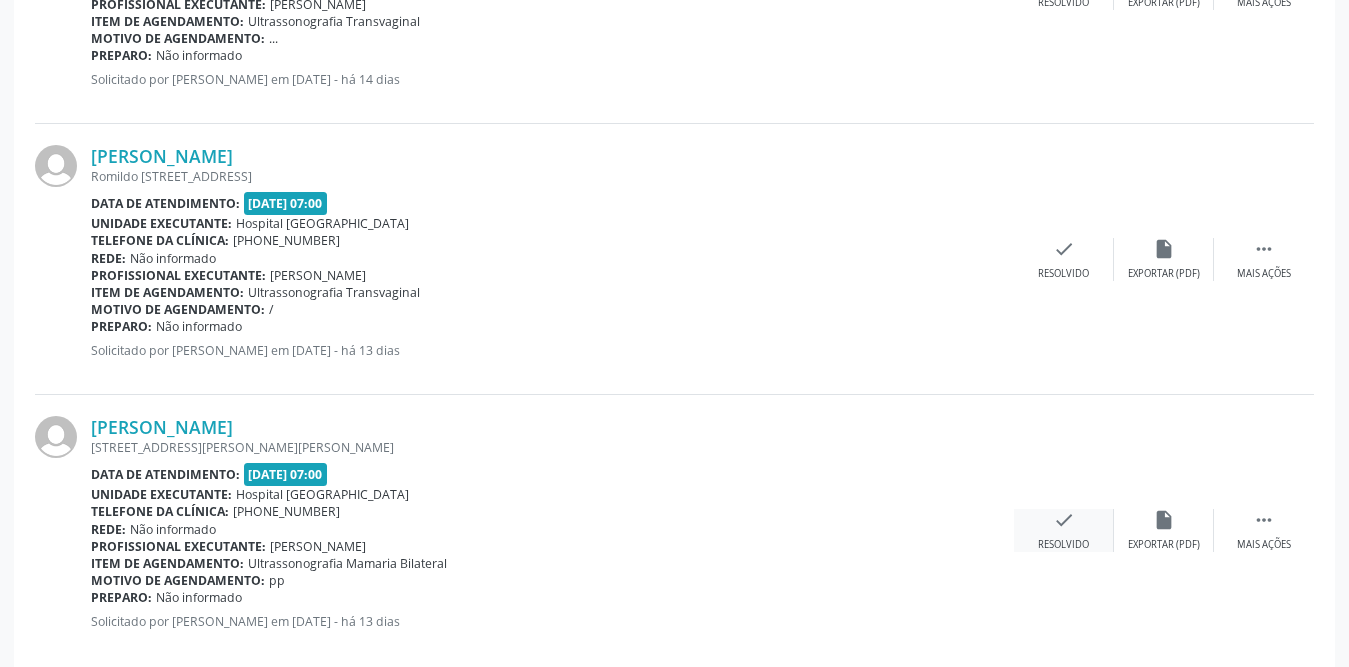 click on "check" at bounding box center [1064, 520] 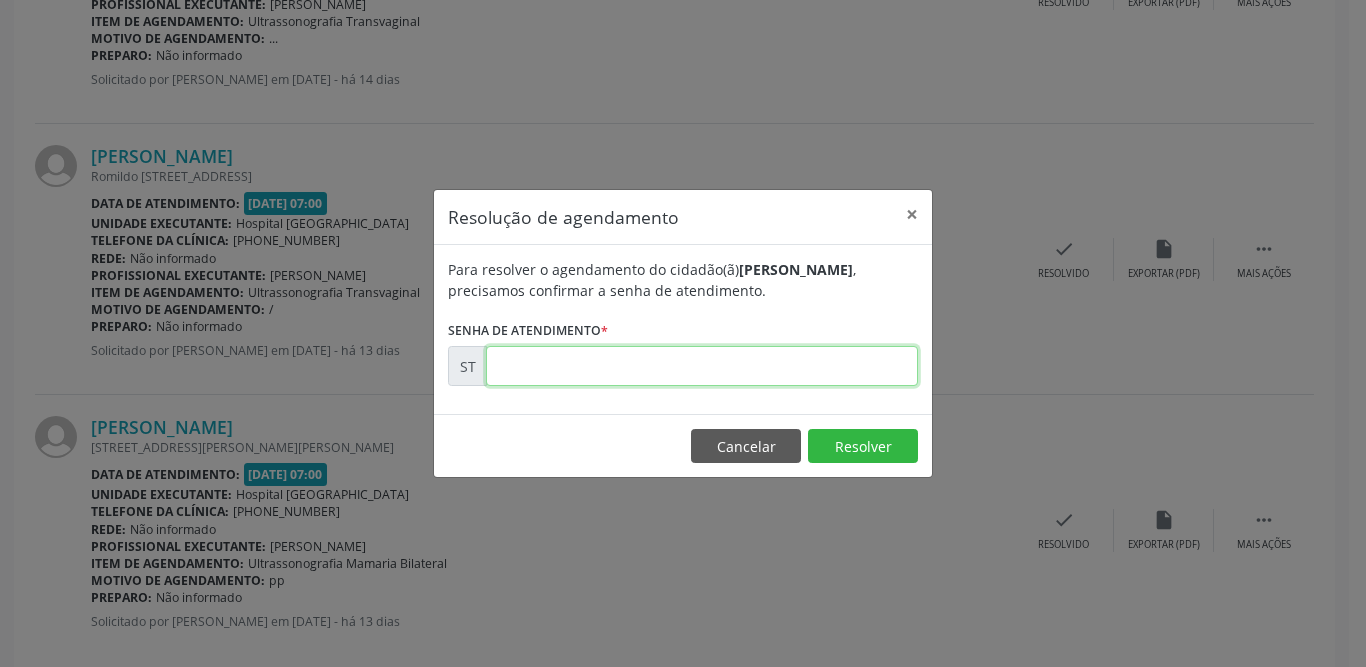 click at bounding box center (702, 366) 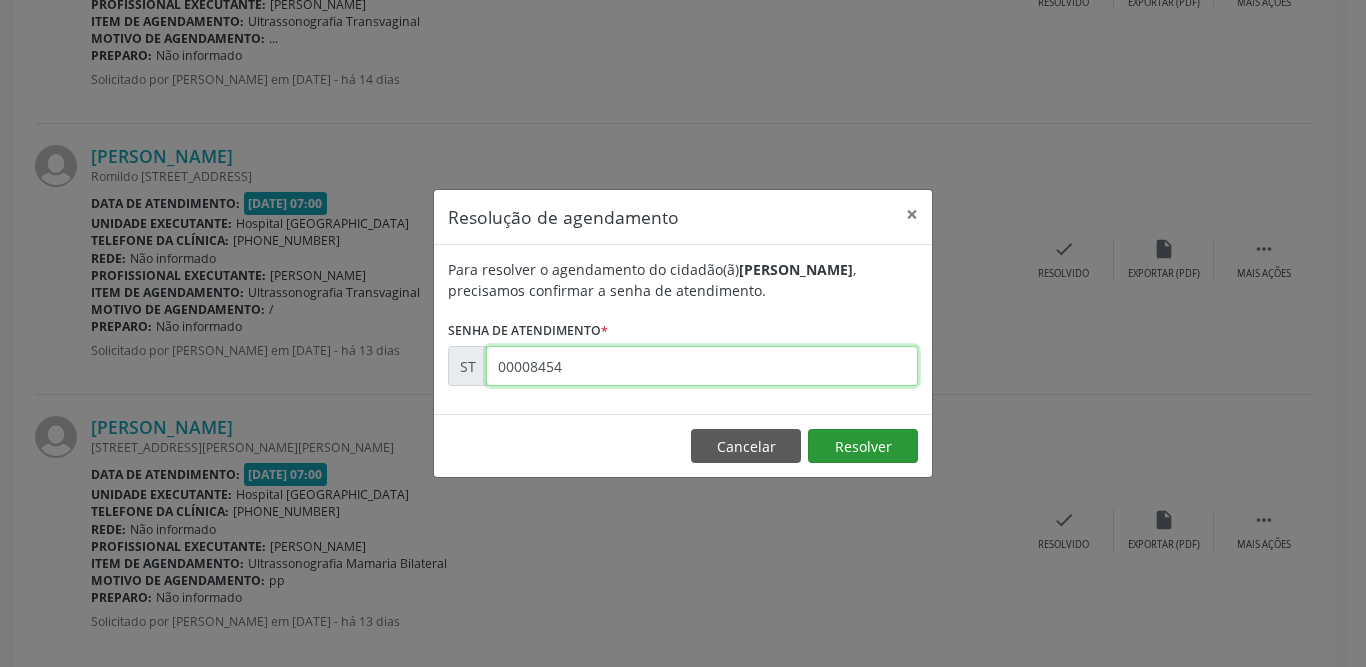 type on "00008454" 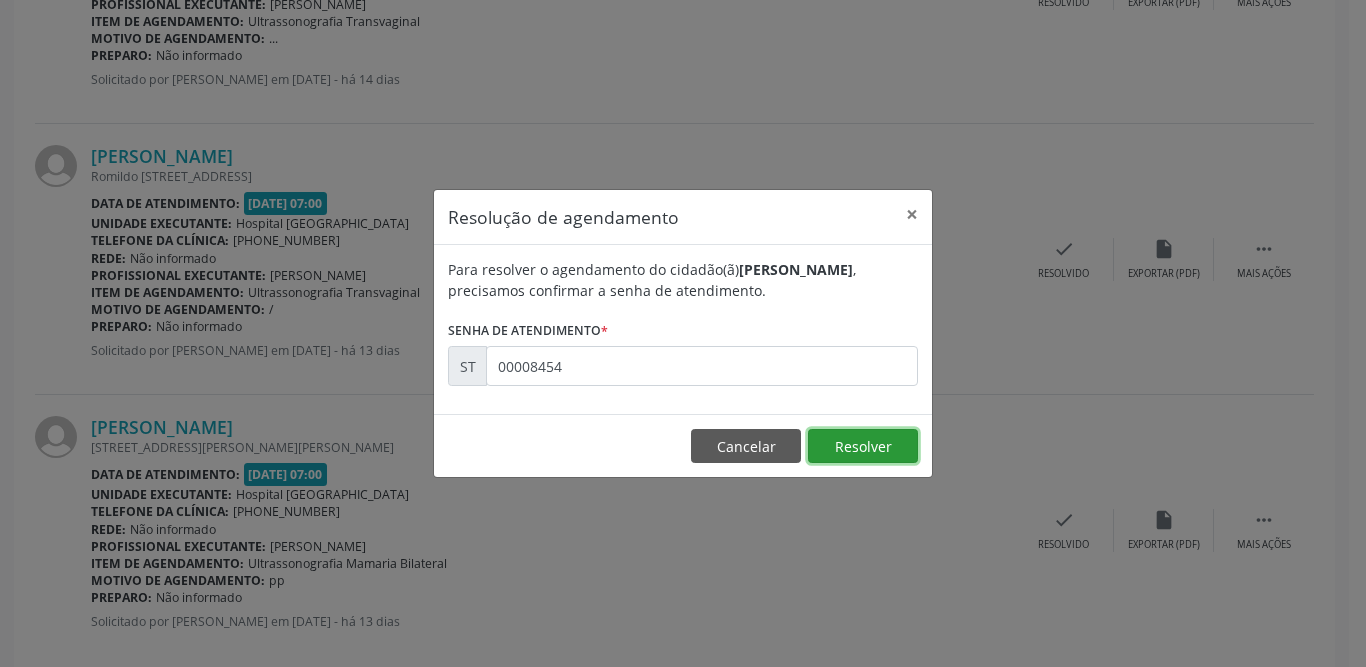 click on "Resolver" at bounding box center [863, 446] 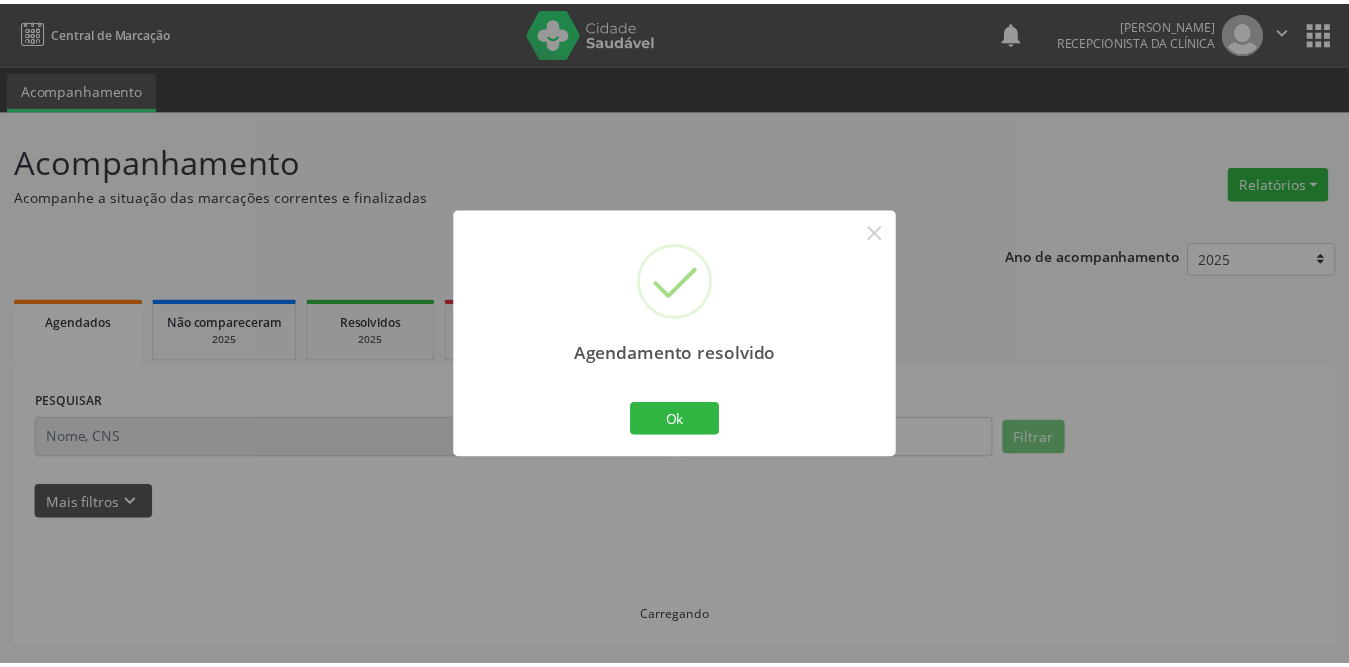 scroll, scrollTop: 0, scrollLeft: 0, axis: both 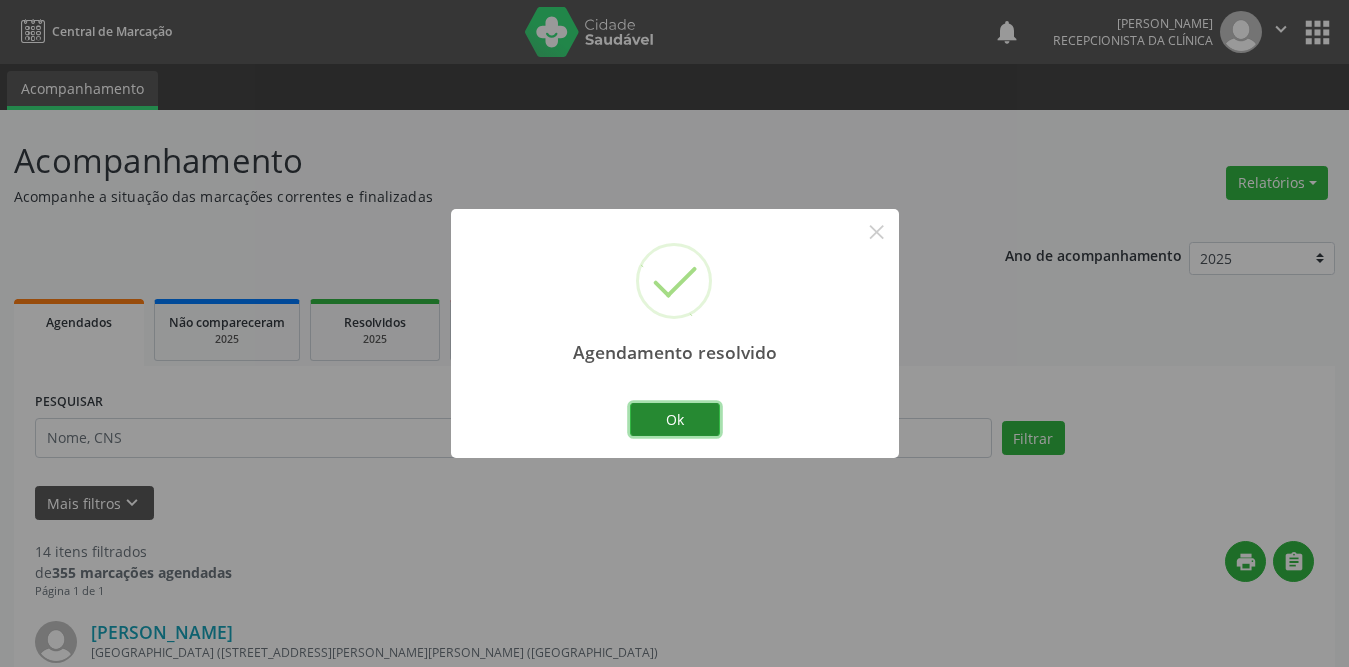 click on "Ok" at bounding box center [675, 420] 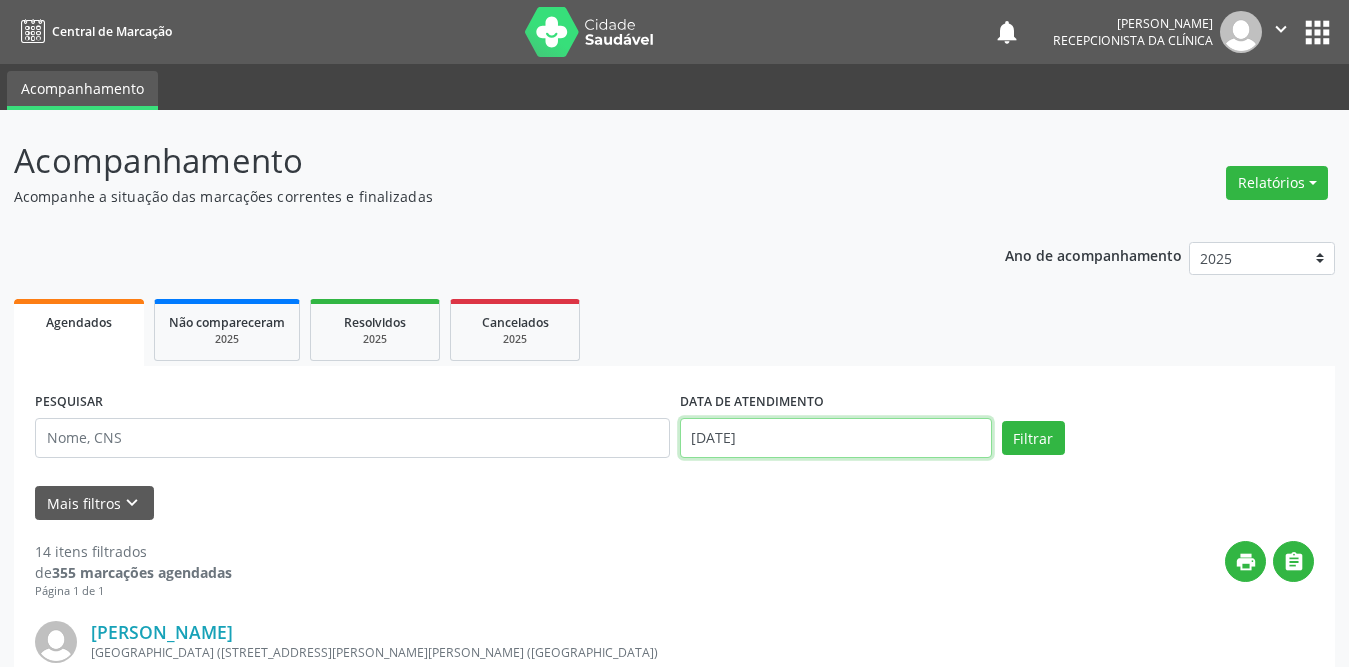 click on "[DATE]" at bounding box center (836, 438) 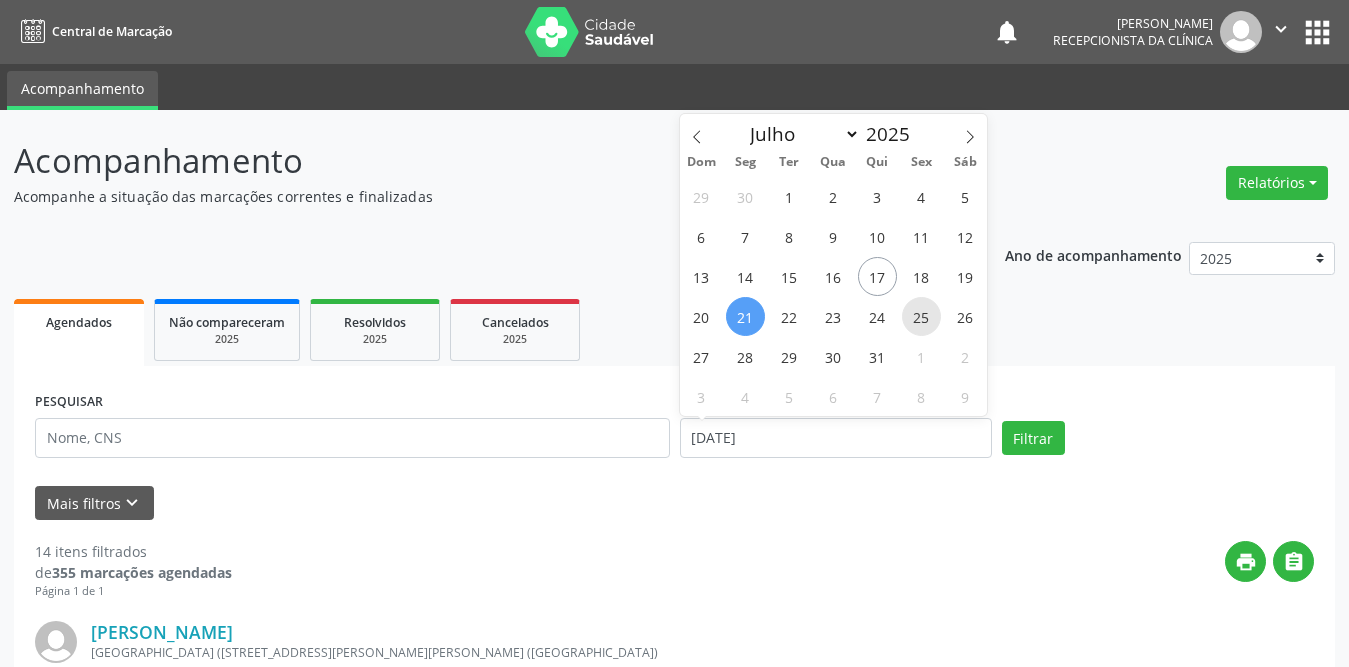 click on "25" at bounding box center [921, 316] 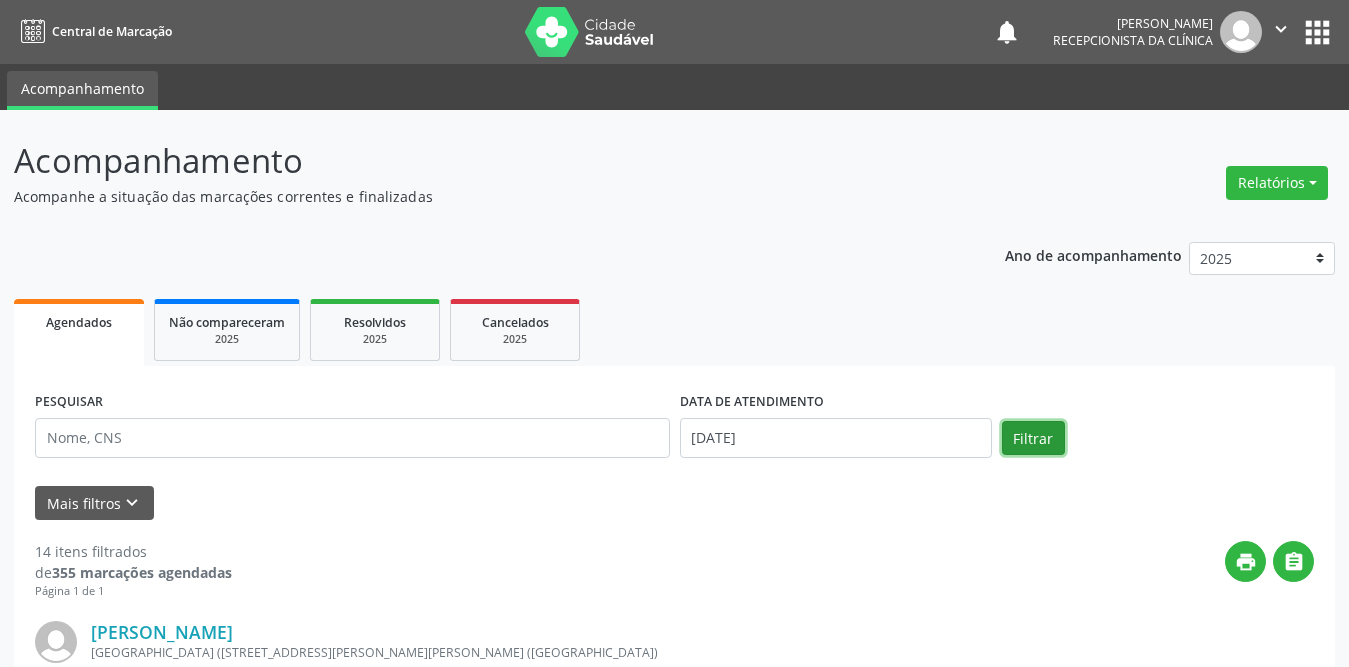 click on "Filtrar" at bounding box center [1033, 438] 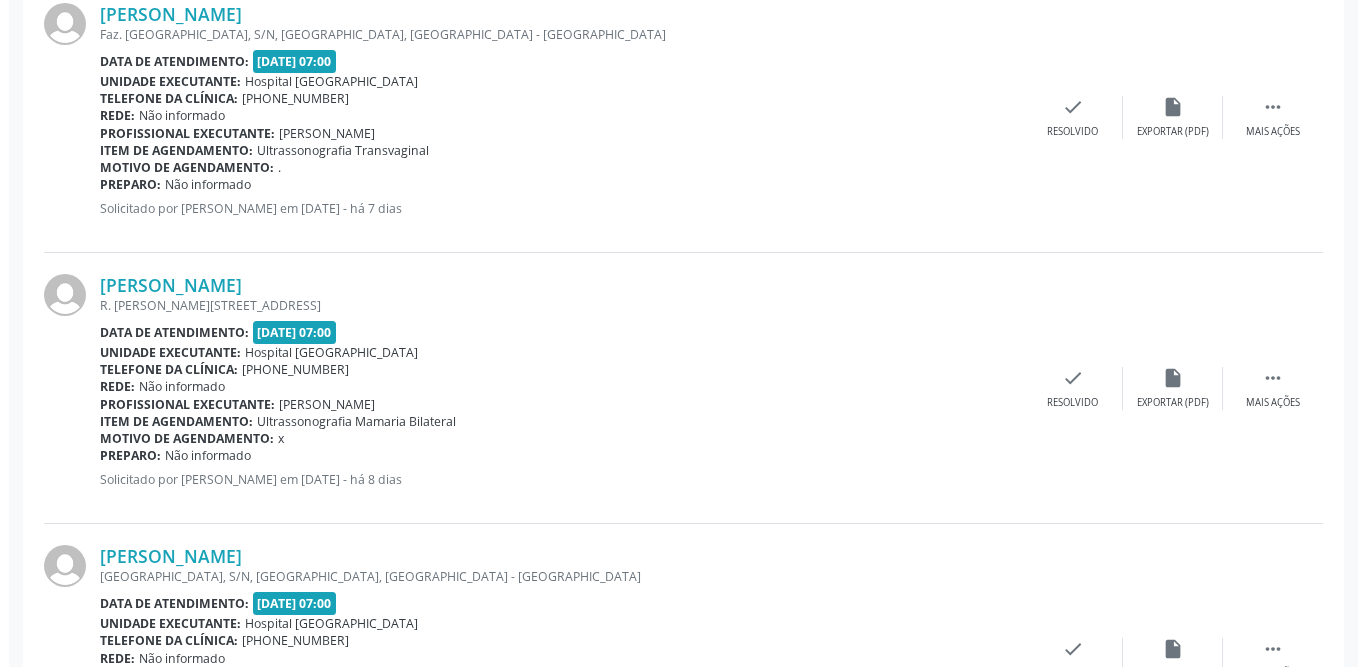 scroll, scrollTop: 3700, scrollLeft: 0, axis: vertical 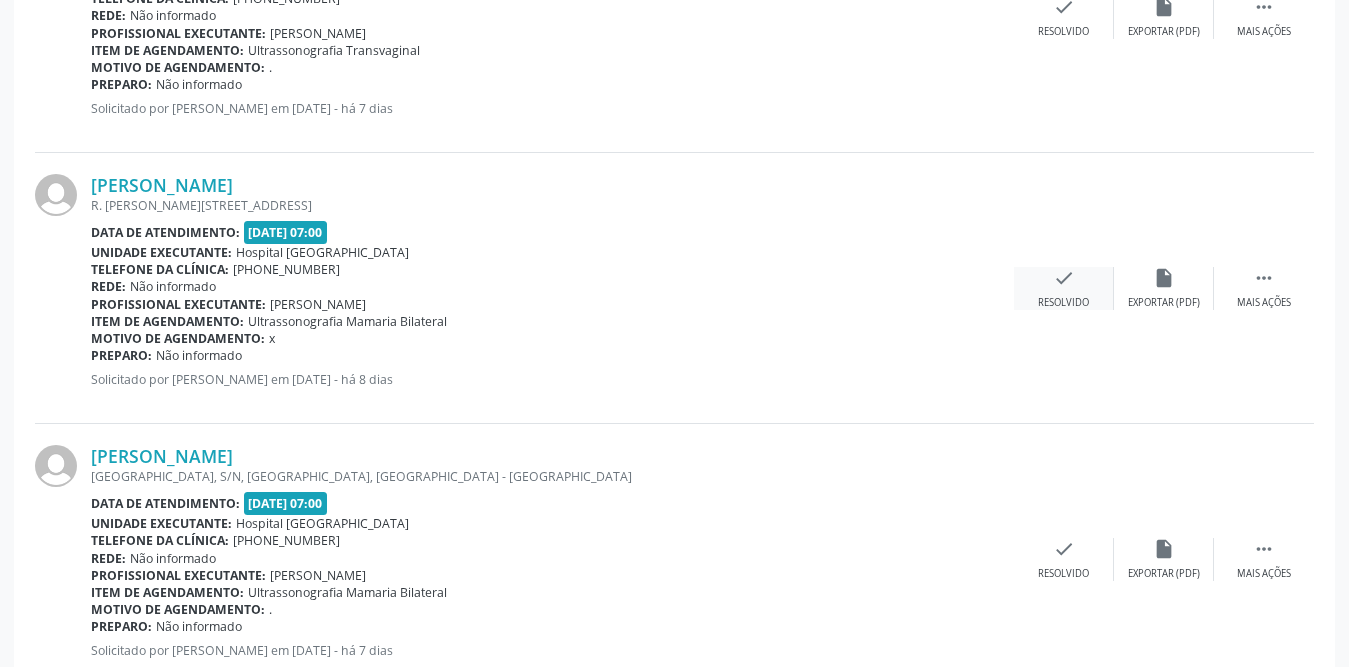 click on "check
Resolvido" at bounding box center [1064, 288] 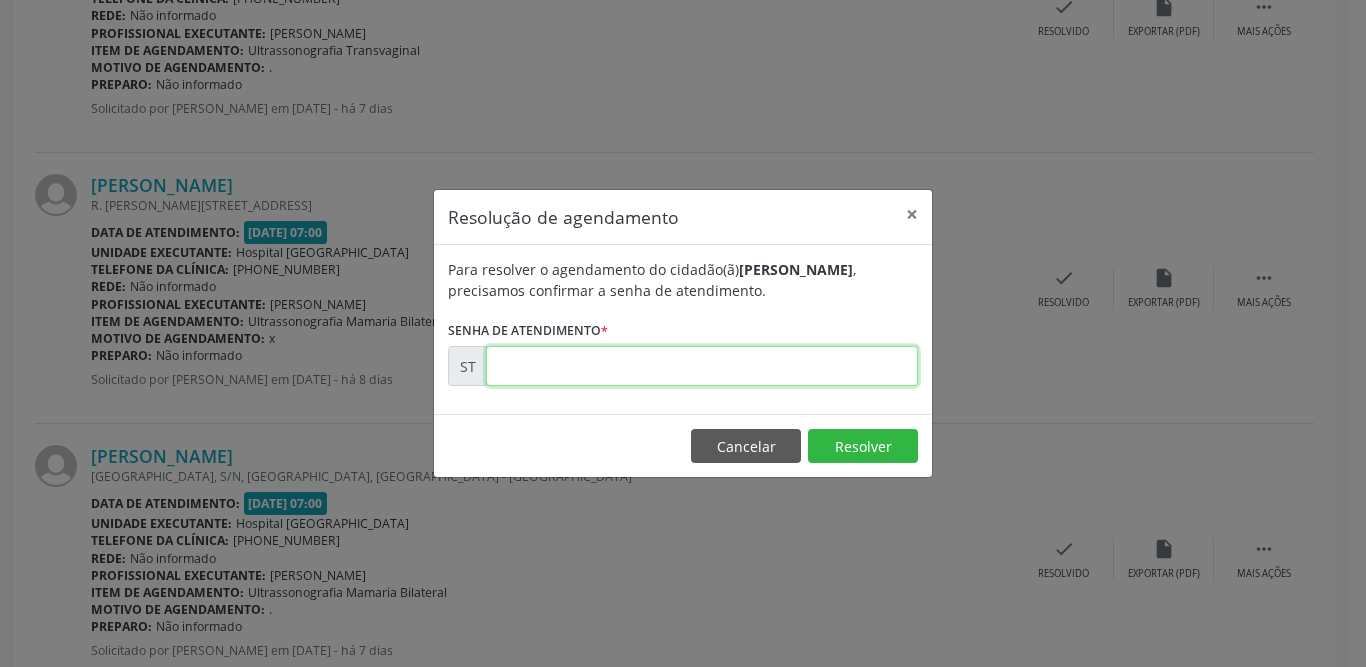 click at bounding box center [702, 366] 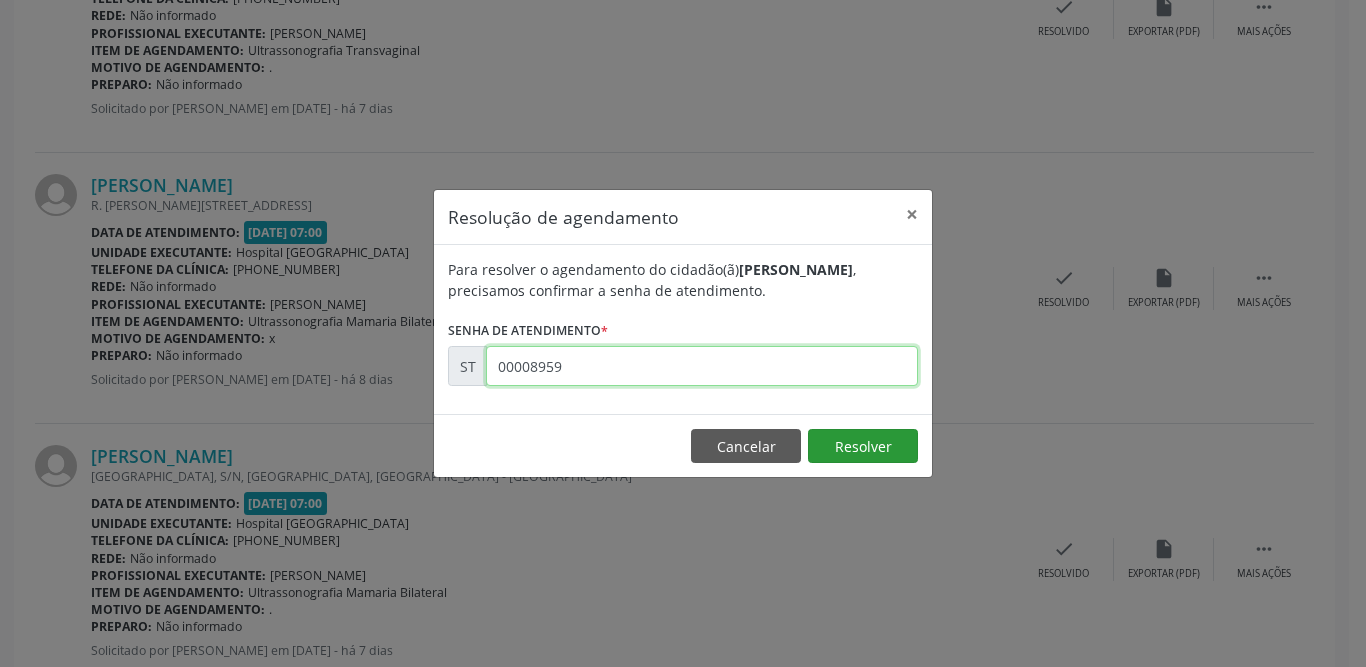 type on "00008959" 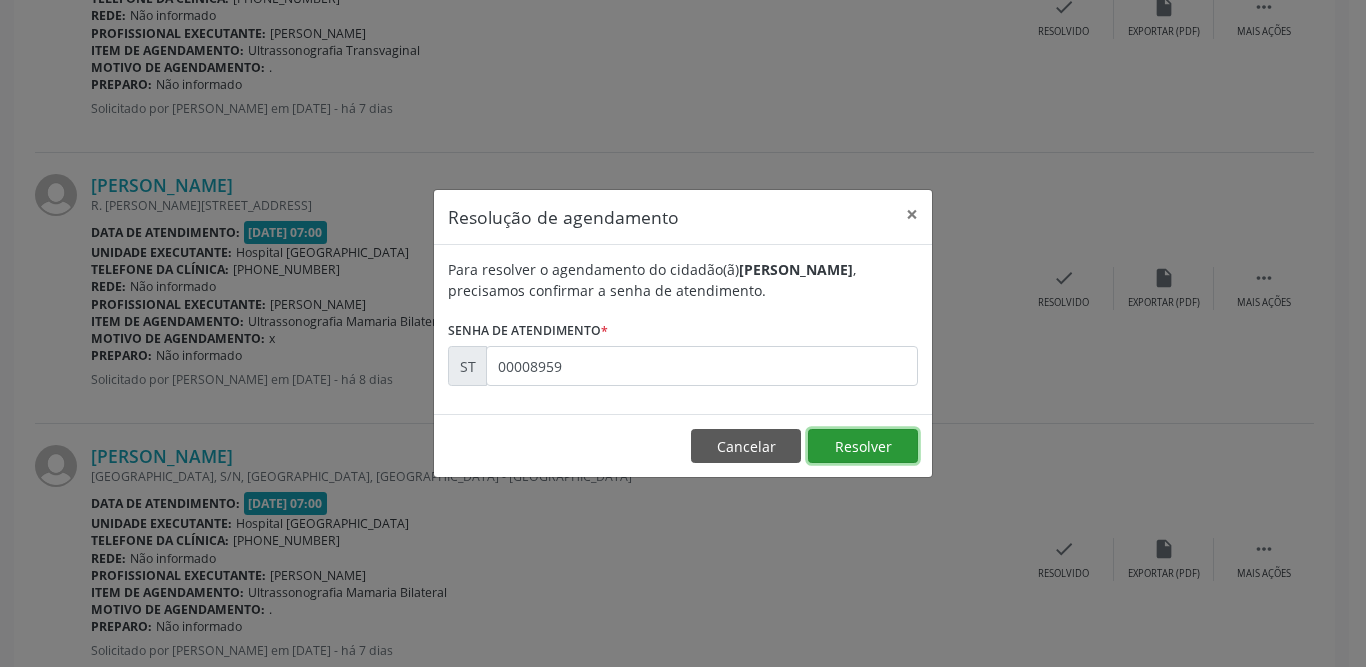 click on "Resolver" at bounding box center (863, 446) 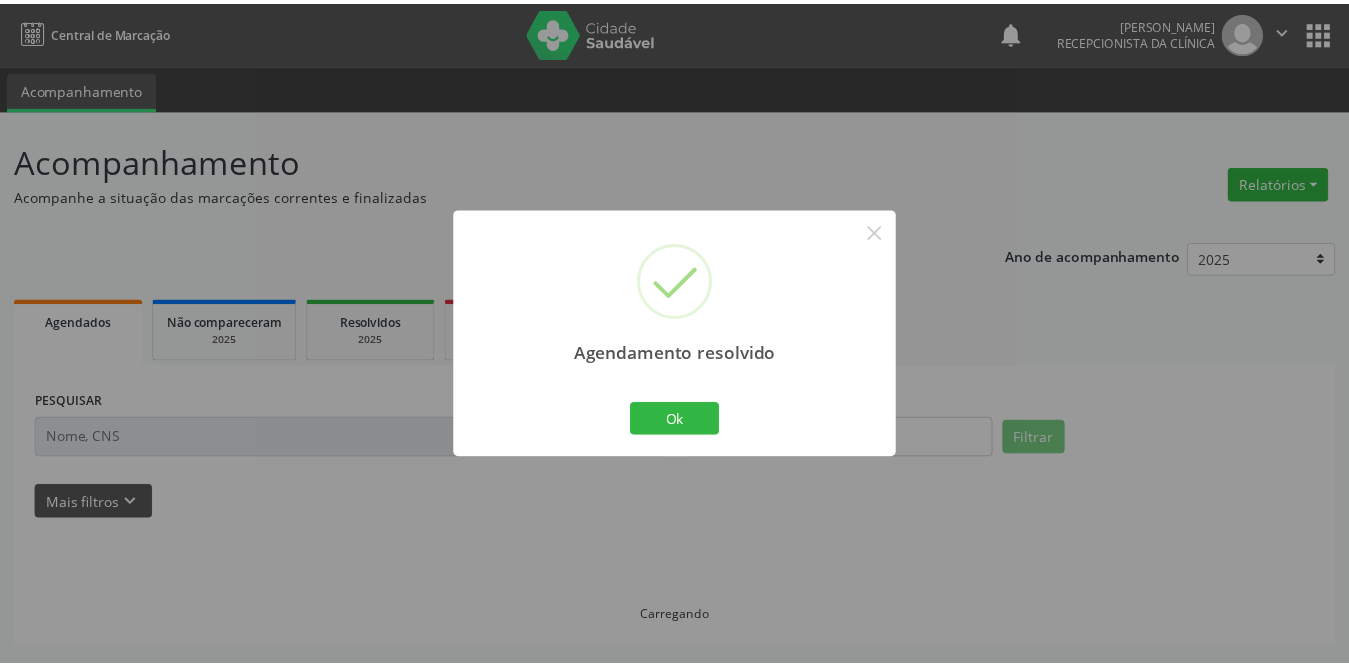 scroll, scrollTop: 0, scrollLeft: 0, axis: both 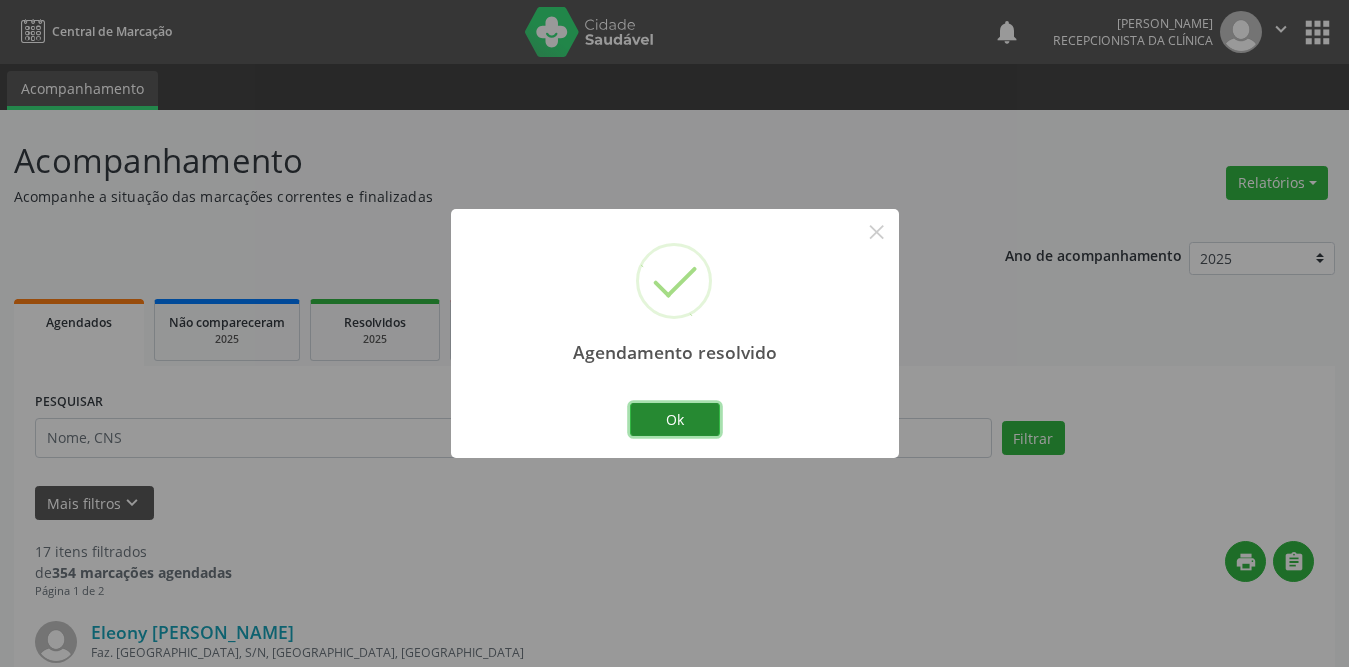 click on "Ok" at bounding box center (675, 420) 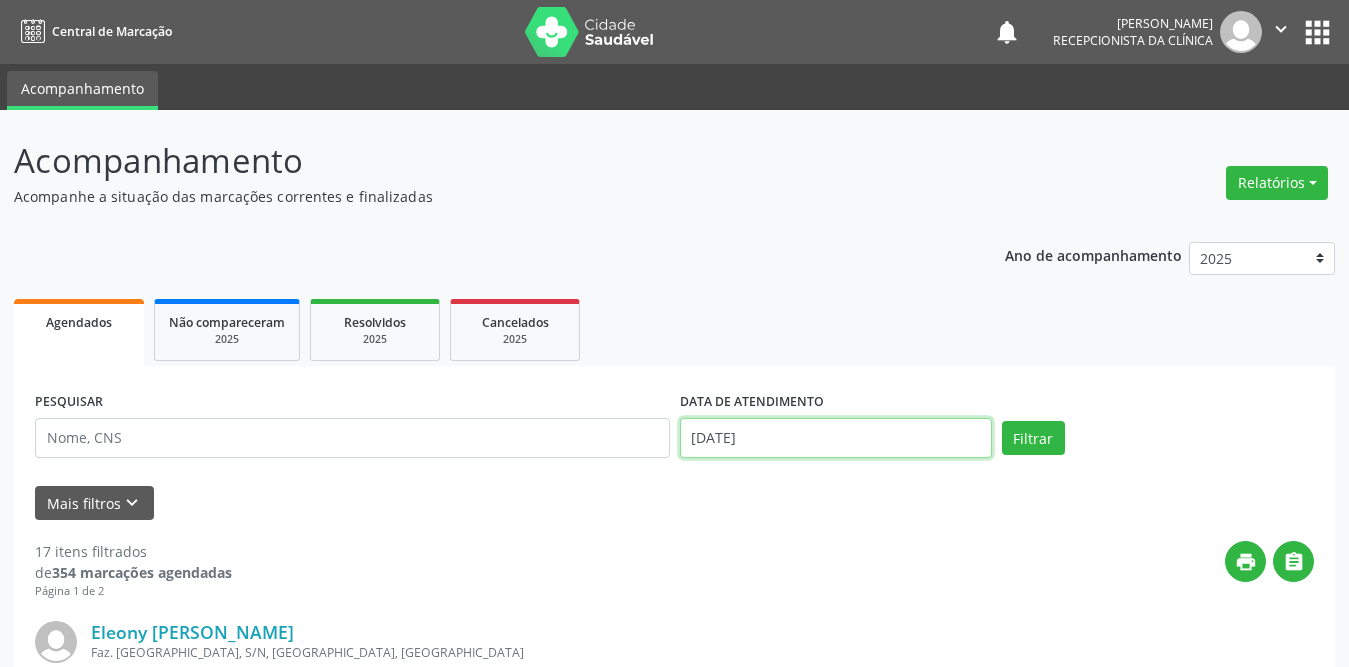 click on "[DATE]" at bounding box center [836, 438] 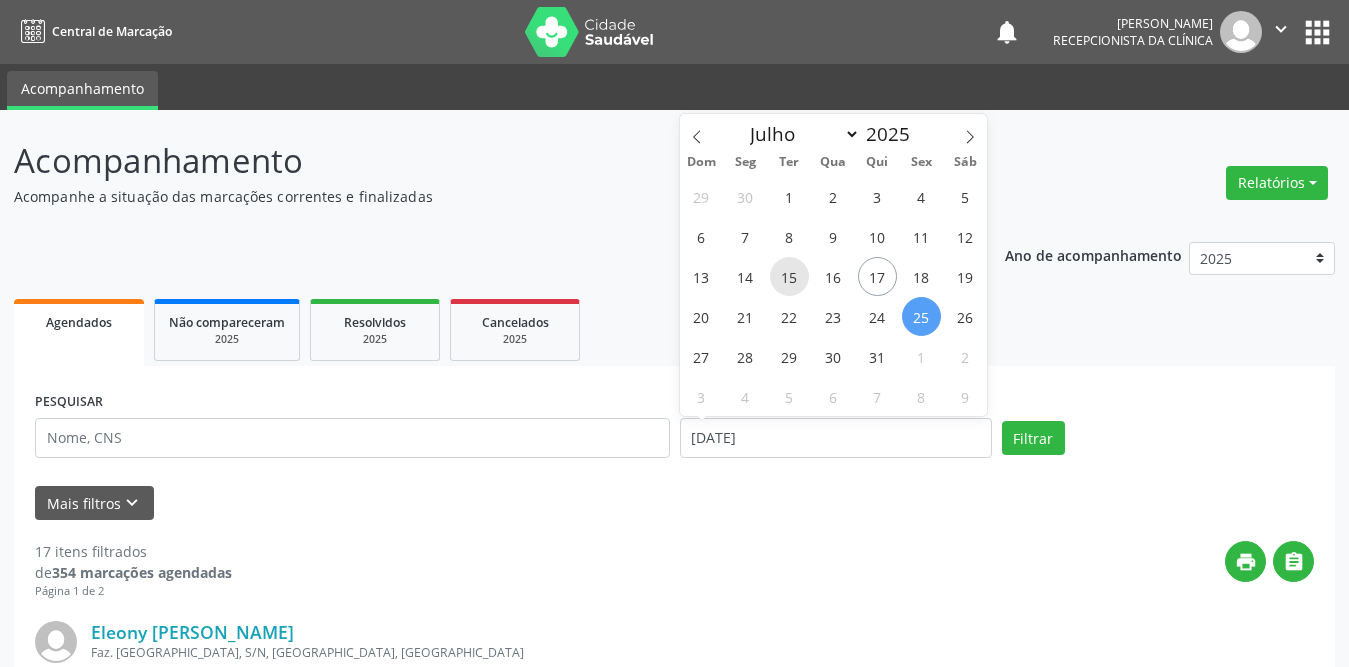 click on "15" at bounding box center [789, 276] 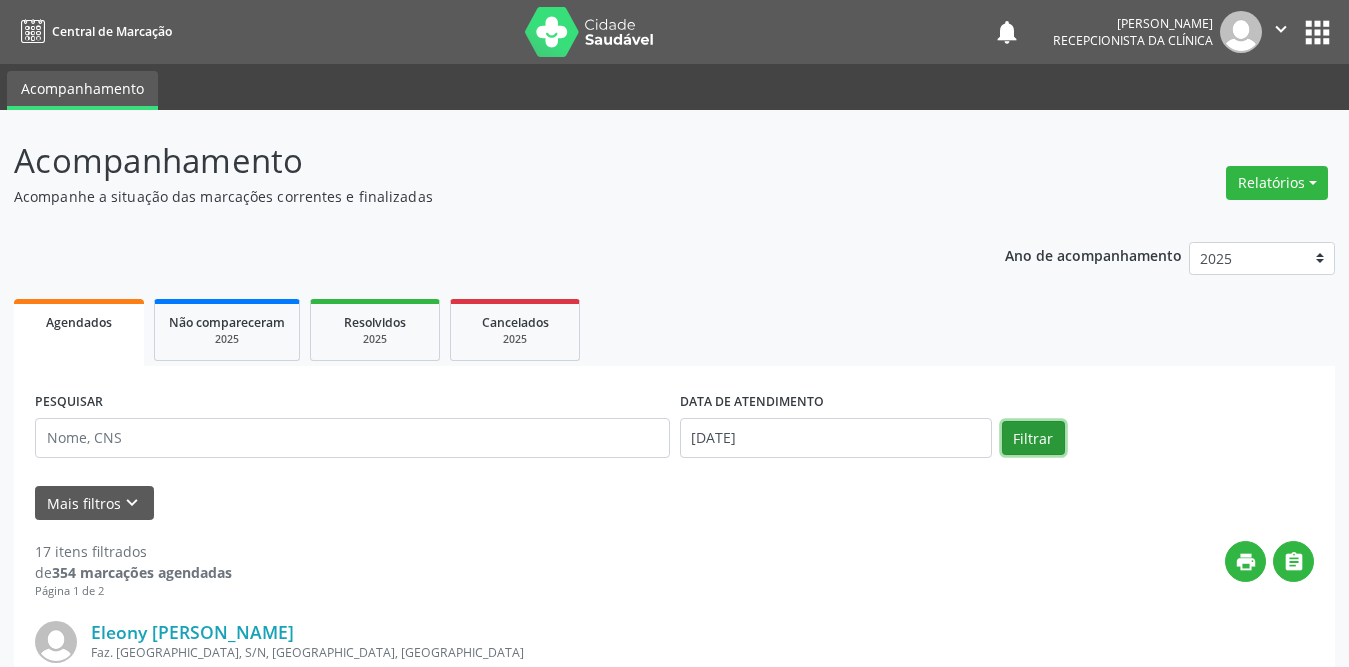click on "Filtrar" at bounding box center (1033, 438) 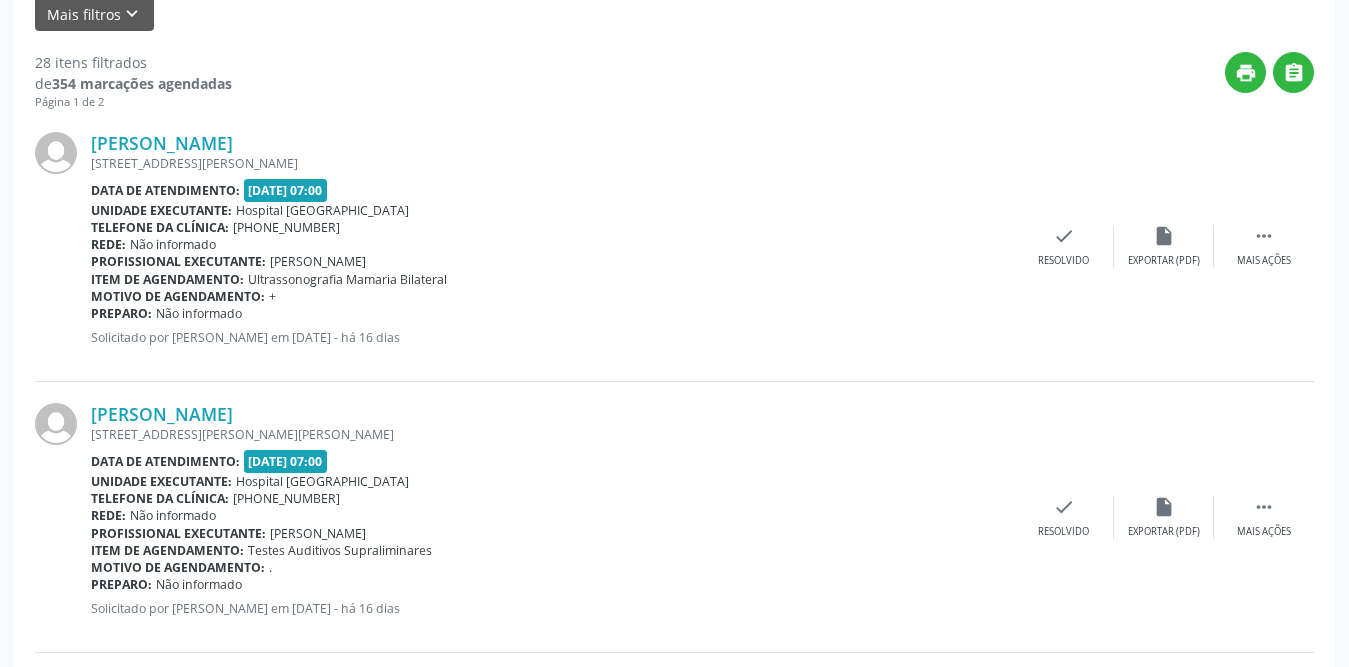 scroll, scrollTop: 89, scrollLeft: 0, axis: vertical 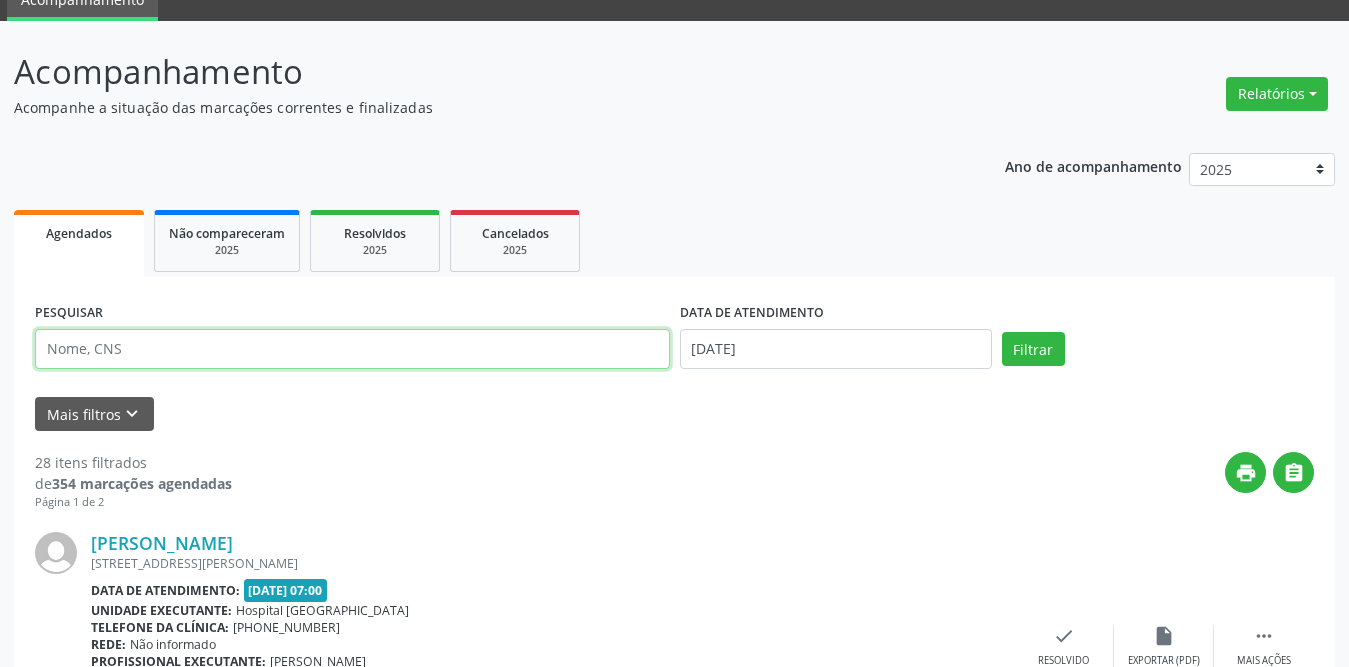 click at bounding box center (352, 349) 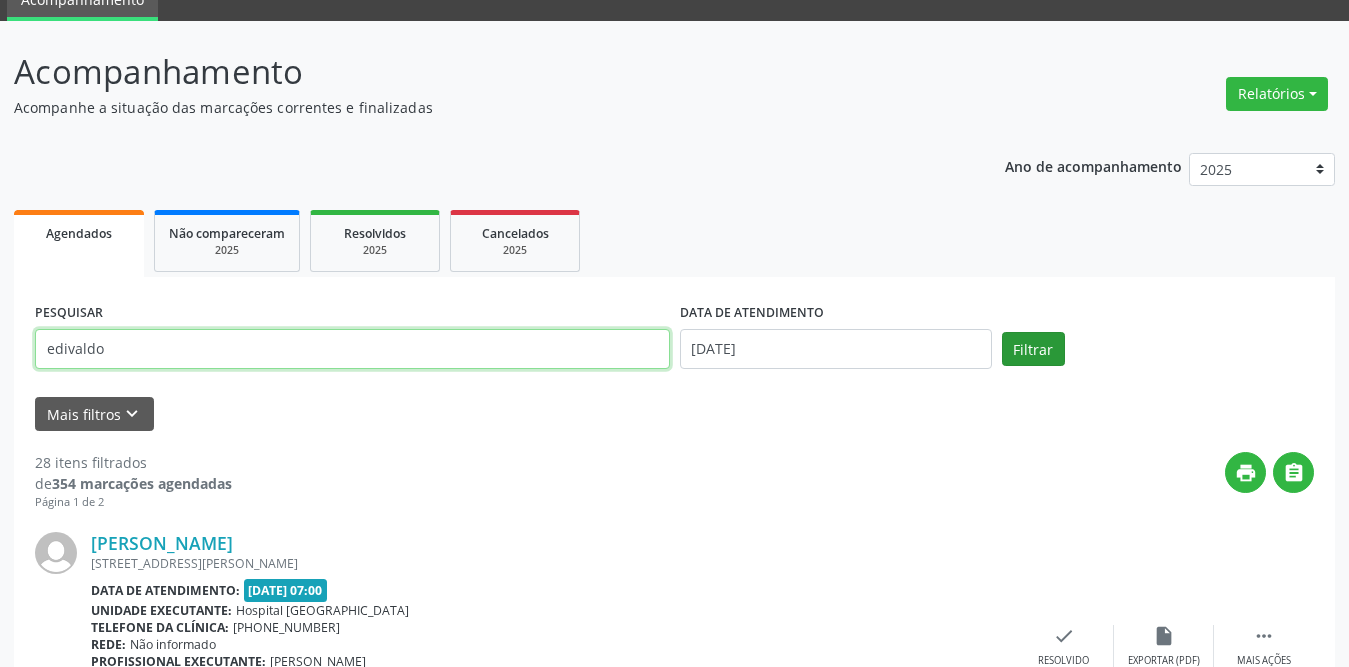 type on "edivaldo" 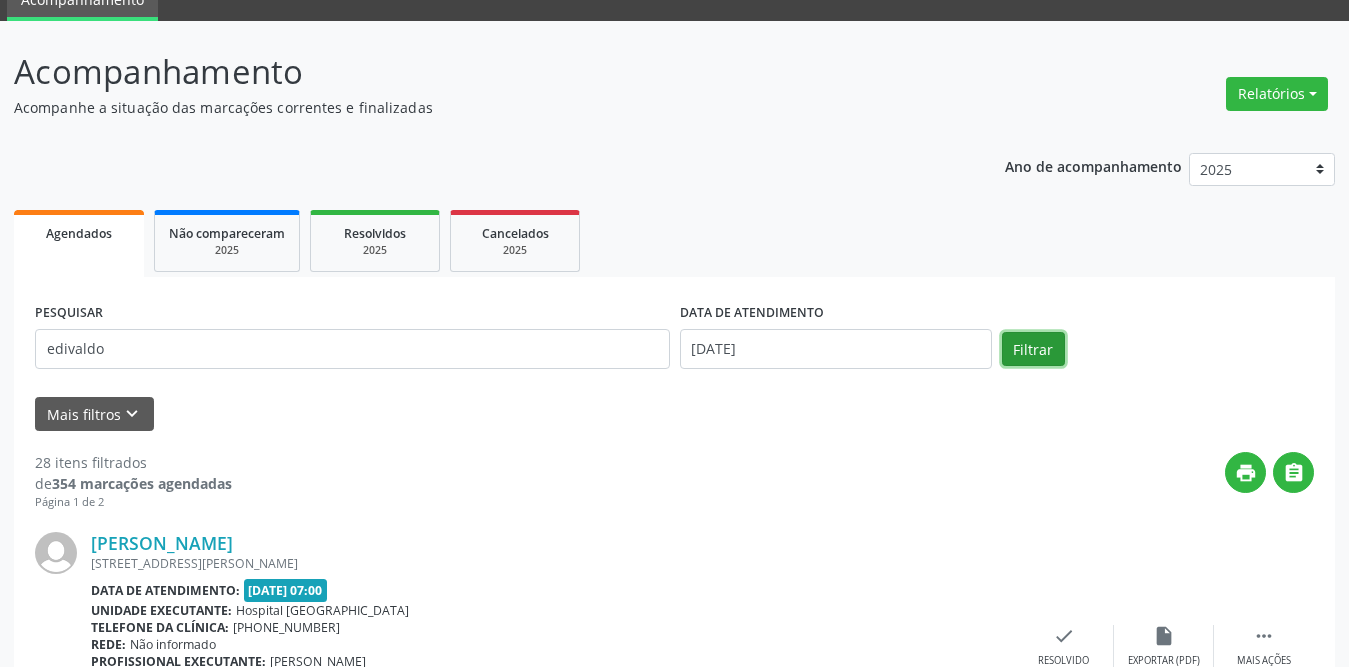 click on "Filtrar" at bounding box center (1033, 349) 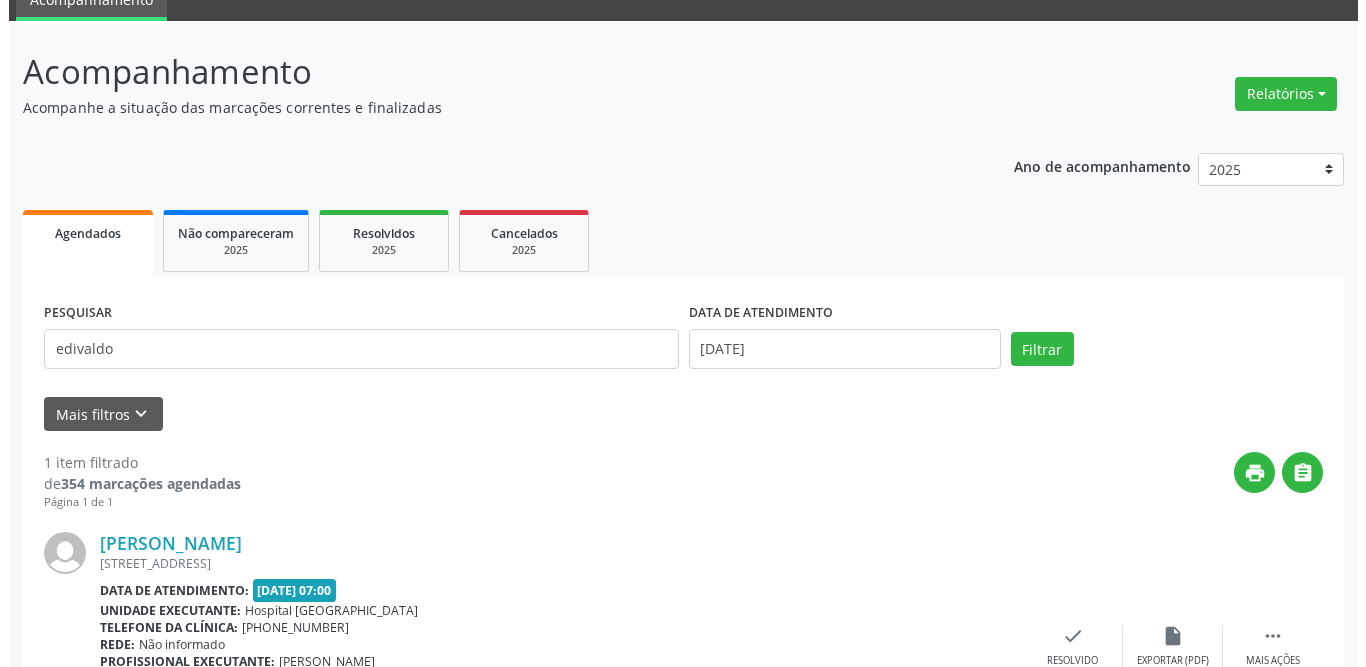 scroll, scrollTop: 238, scrollLeft: 0, axis: vertical 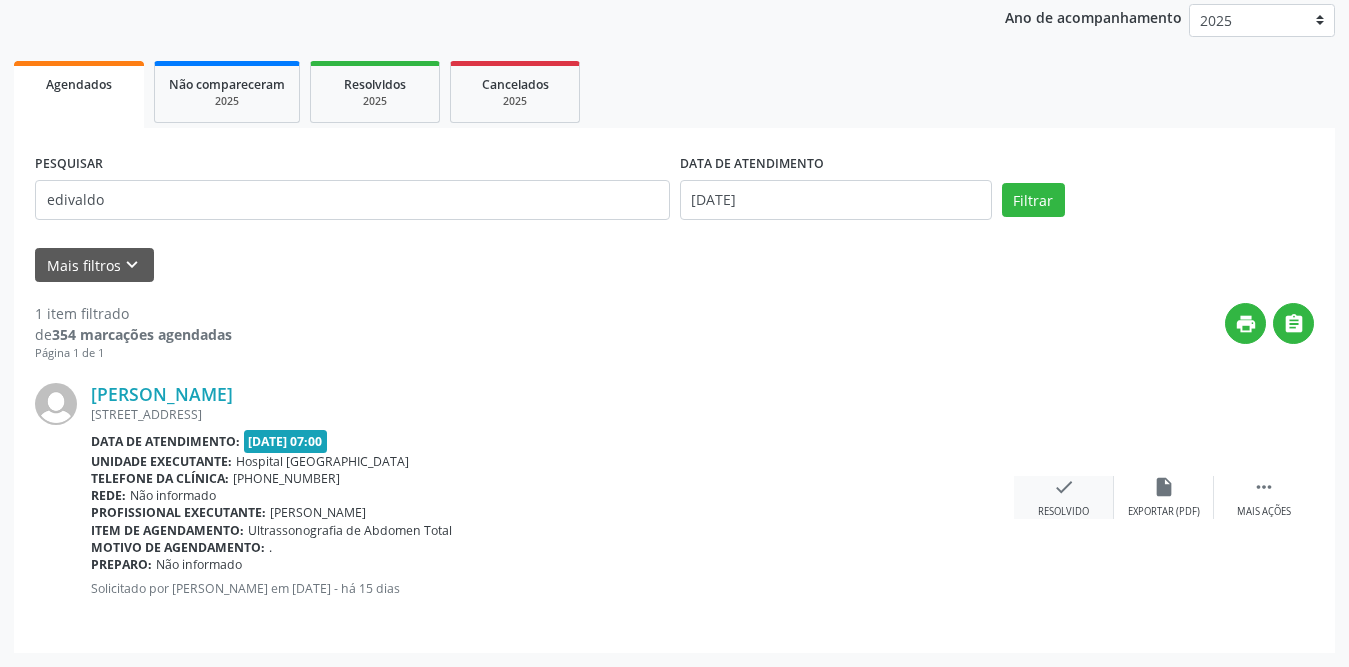 click on "check
Resolvido" at bounding box center [1064, 497] 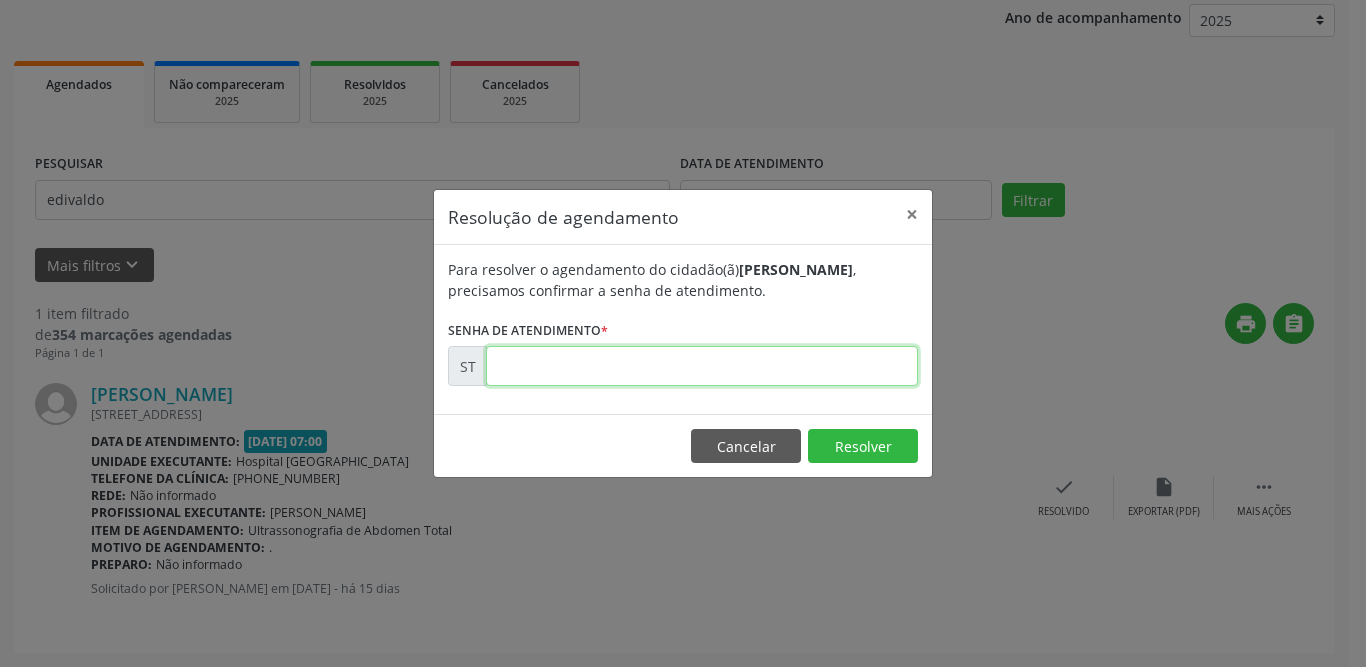click at bounding box center [702, 366] 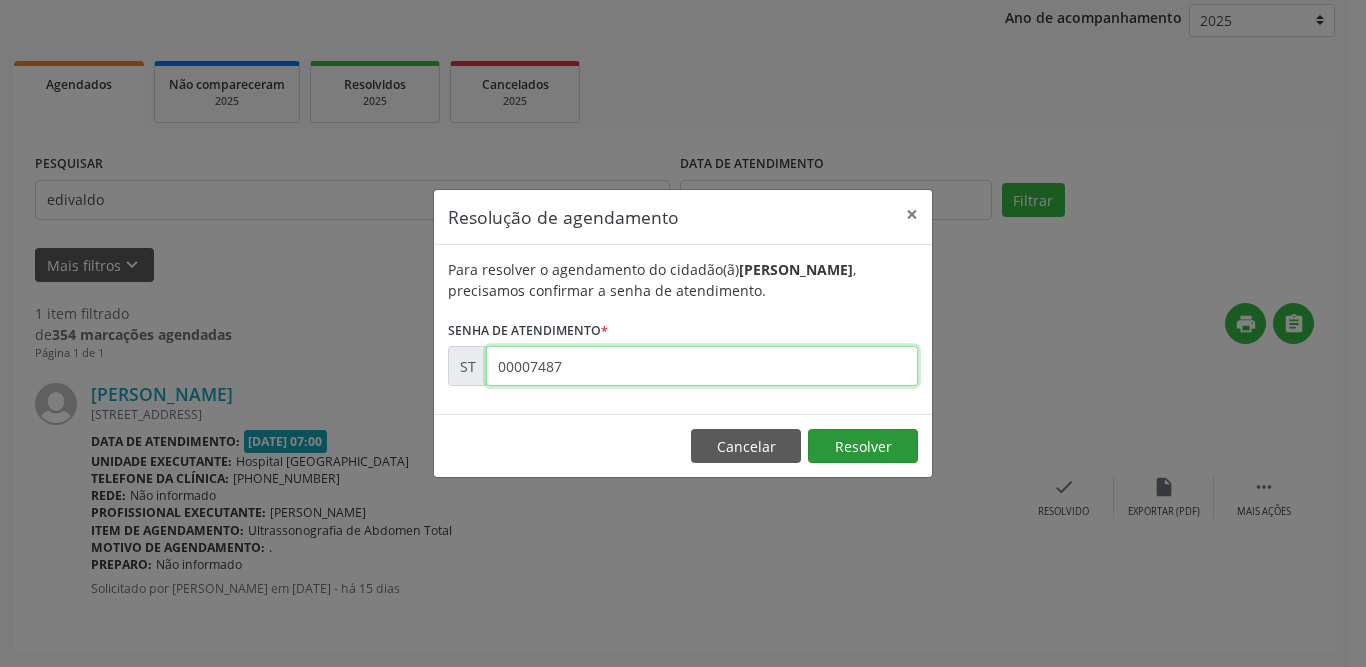 type on "00007487" 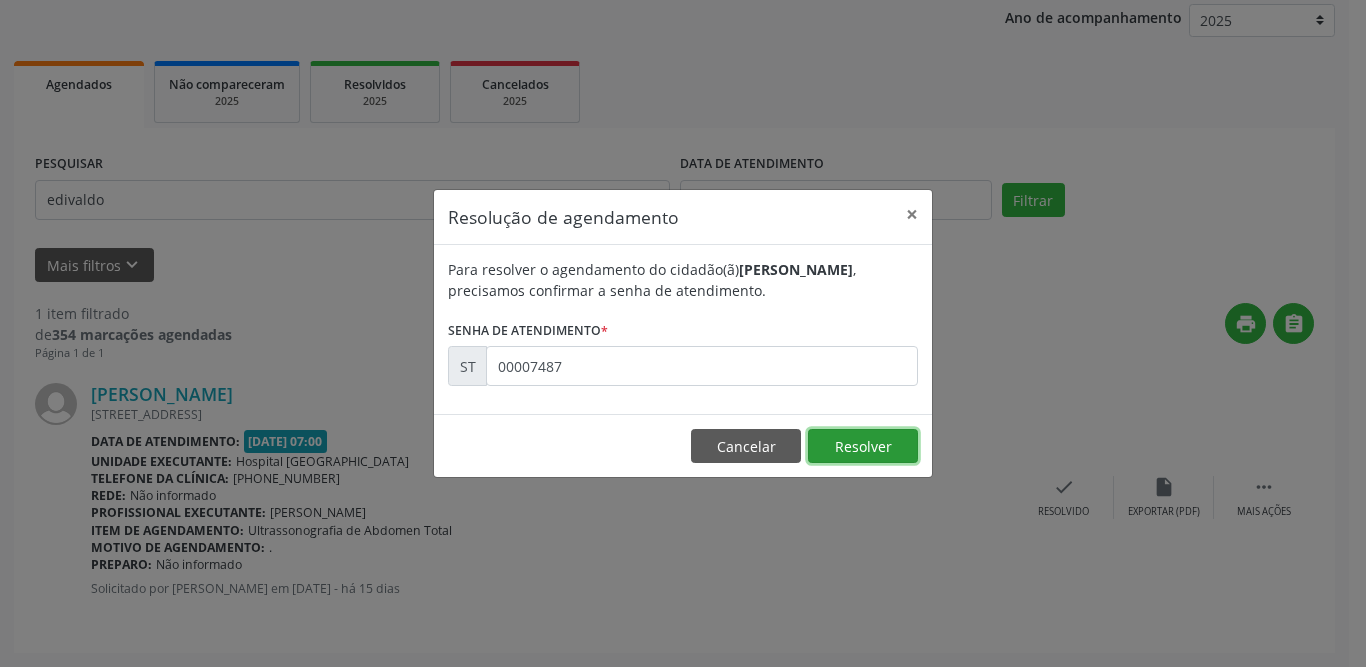 click on "Resolver" at bounding box center (863, 446) 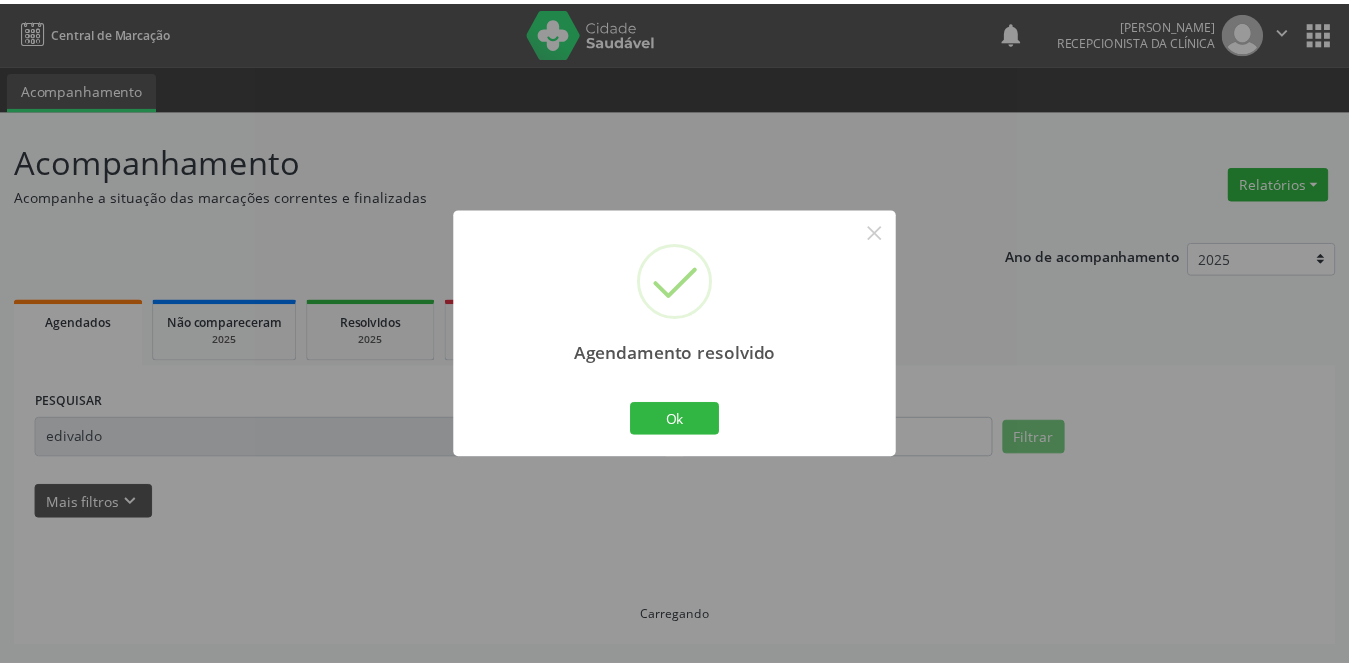 scroll, scrollTop: 0, scrollLeft: 0, axis: both 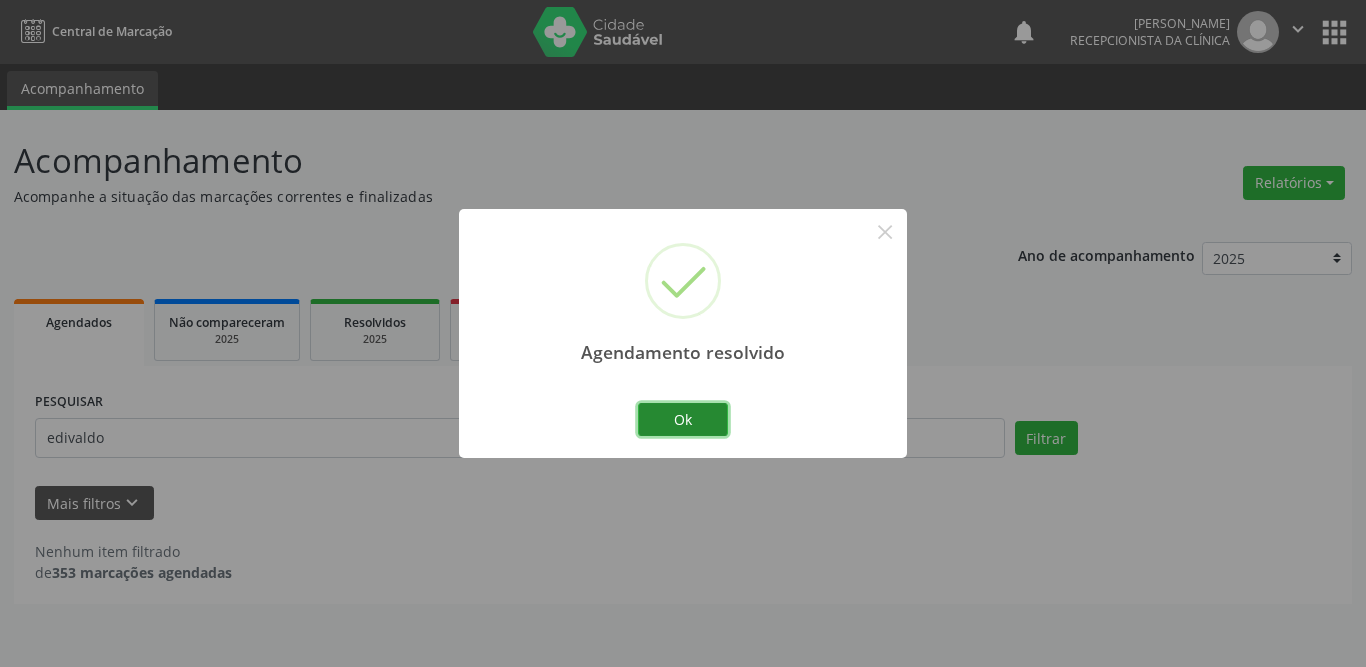 click on "Ok" at bounding box center [683, 420] 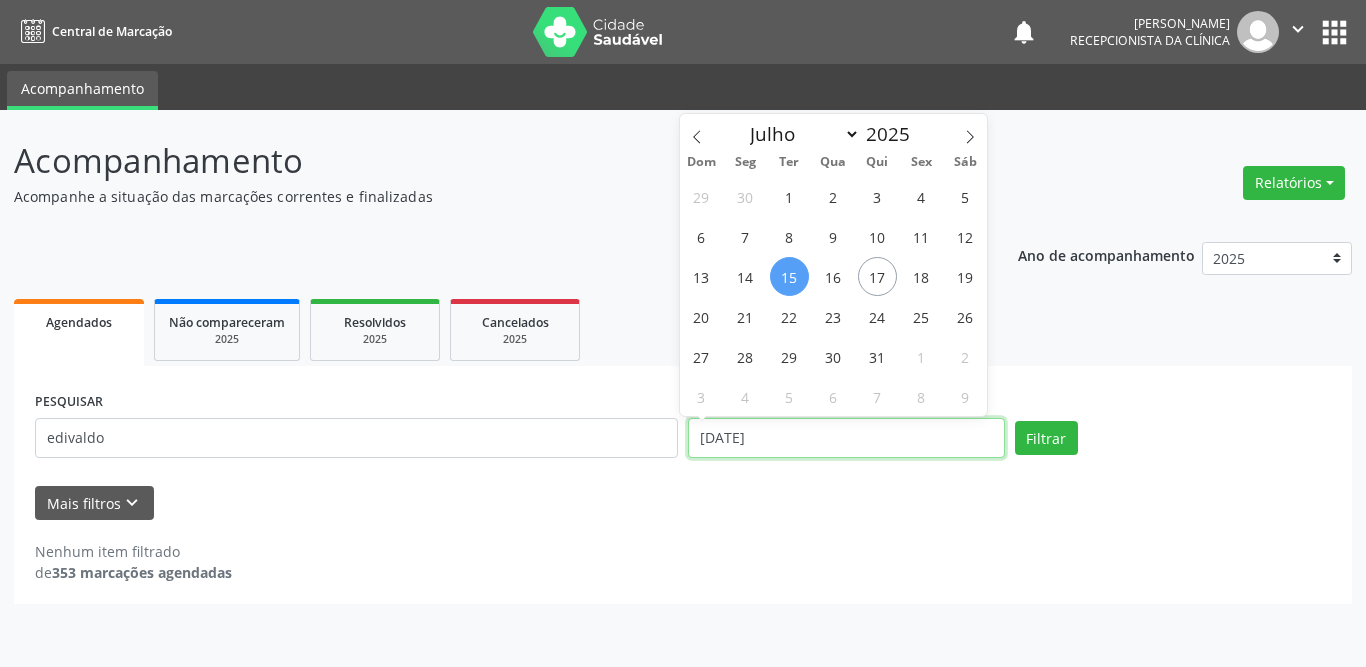 click on "[DATE]" at bounding box center (846, 438) 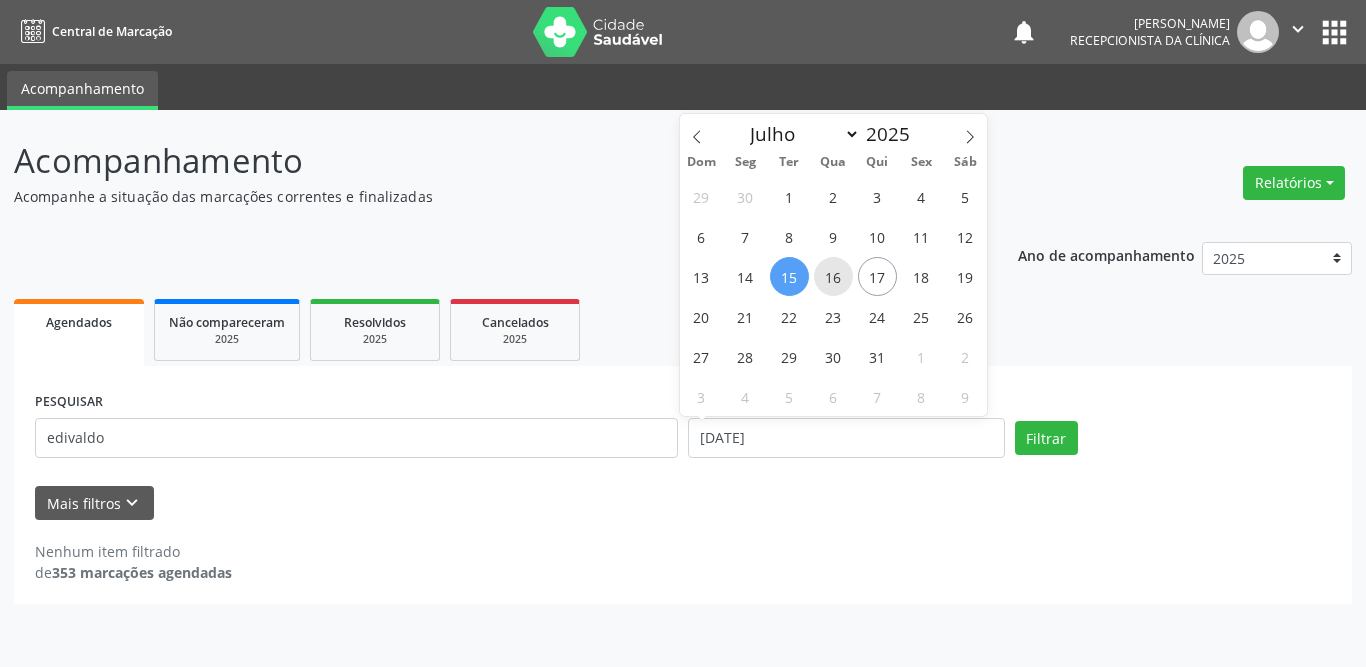 click on "16" at bounding box center (833, 276) 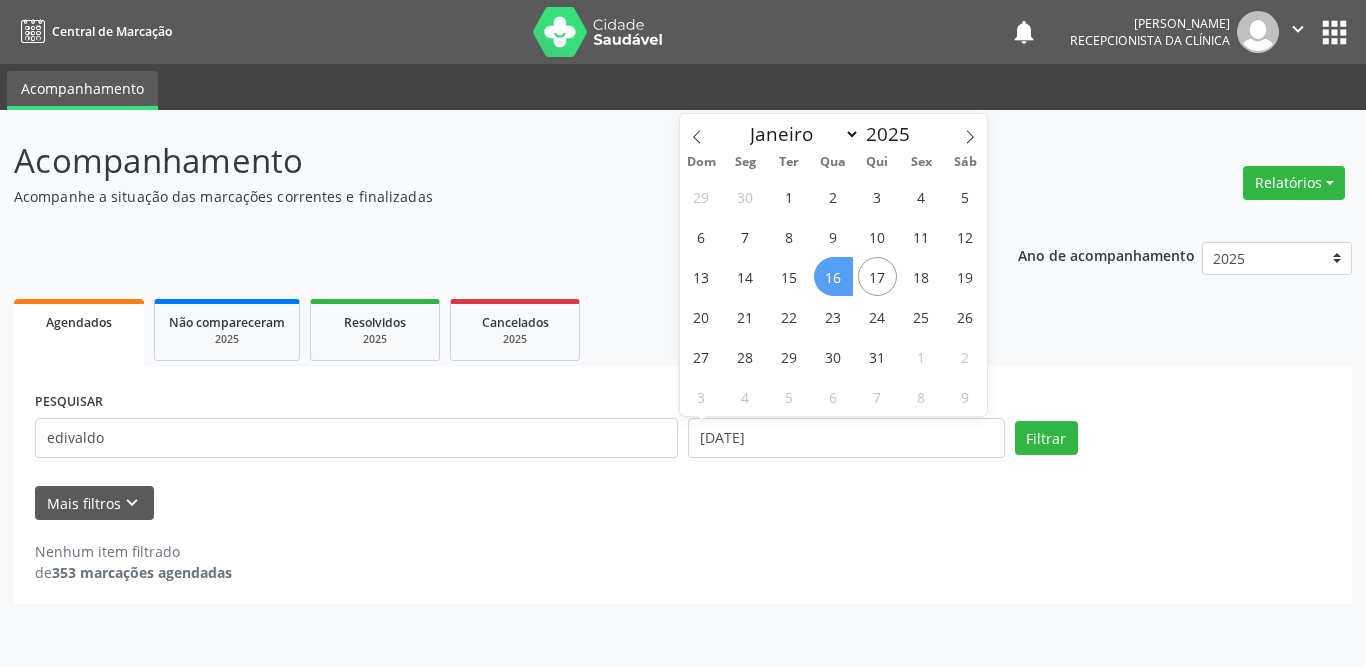click on "16" at bounding box center [833, 276] 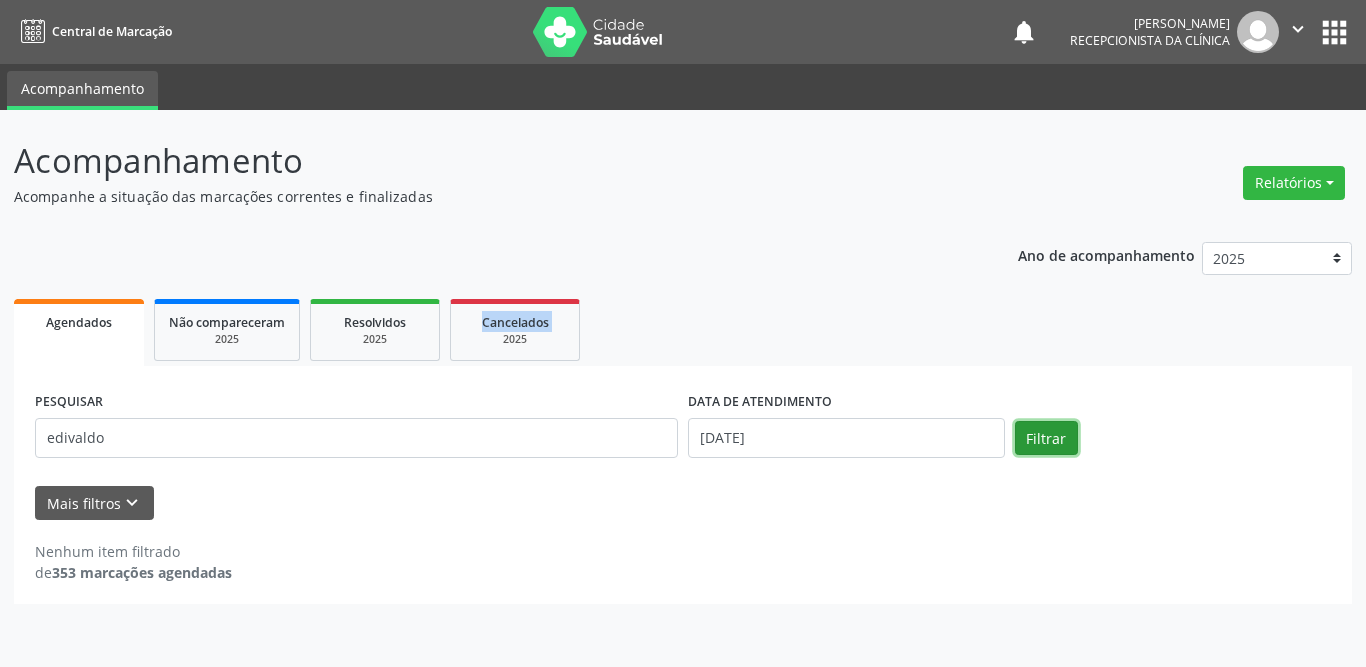 click on "Filtrar" at bounding box center [1046, 438] 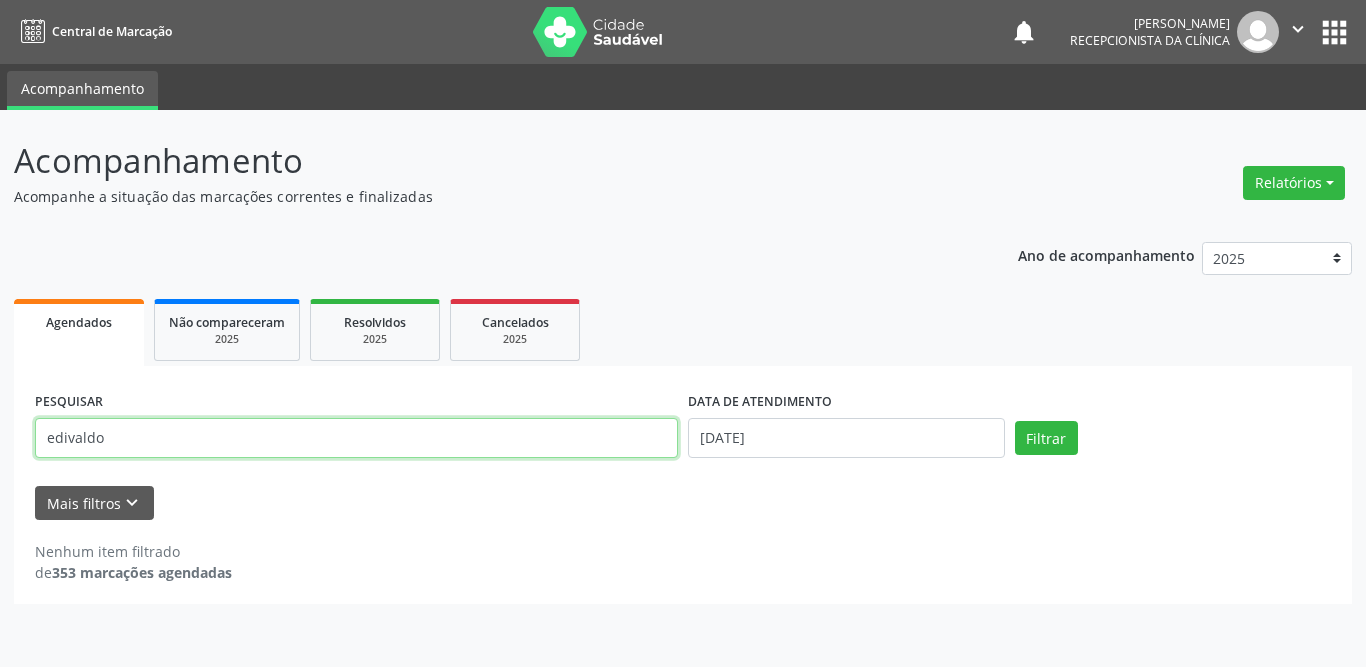 drag, startPoint x: 207, startPoint y: 440, endPoint x: 12, endPoint y: 445, distance: 195.06409 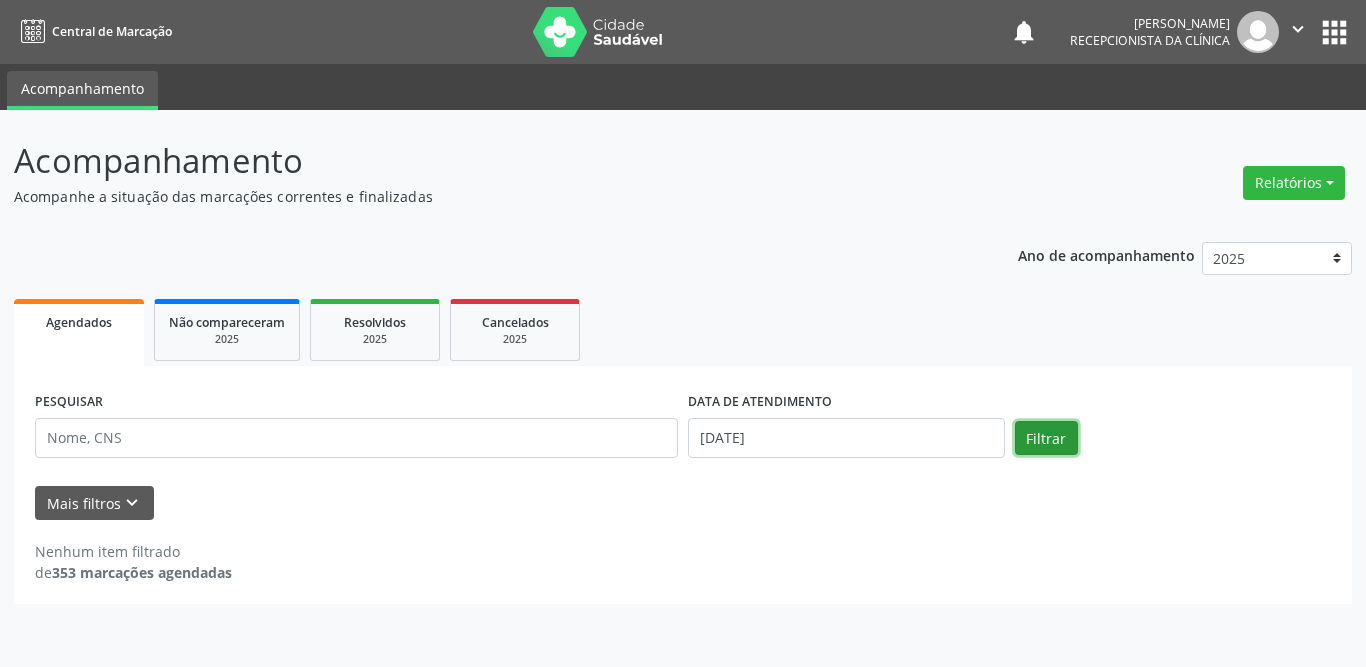click on "Filtrar" at bounding box center (1046, 438) 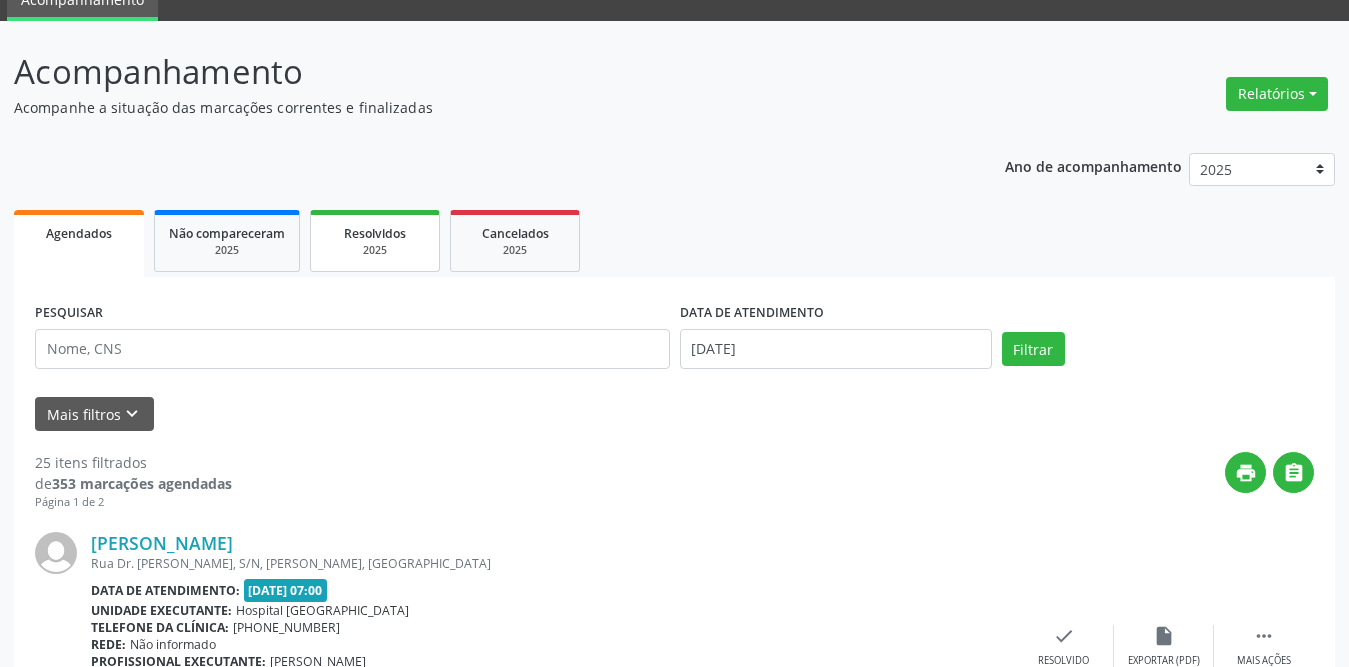 scroll, scrollTop: 0, scrollLeft: 0, axis: both 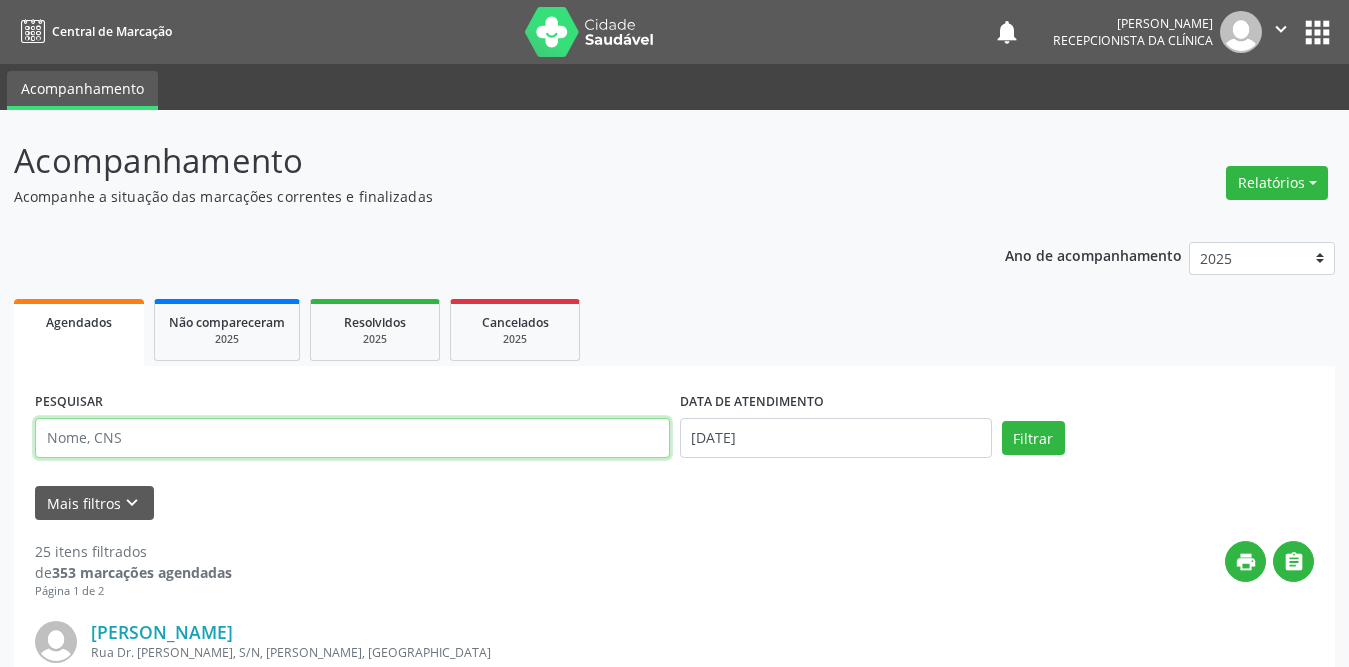 click at bounding box center (352, 438) 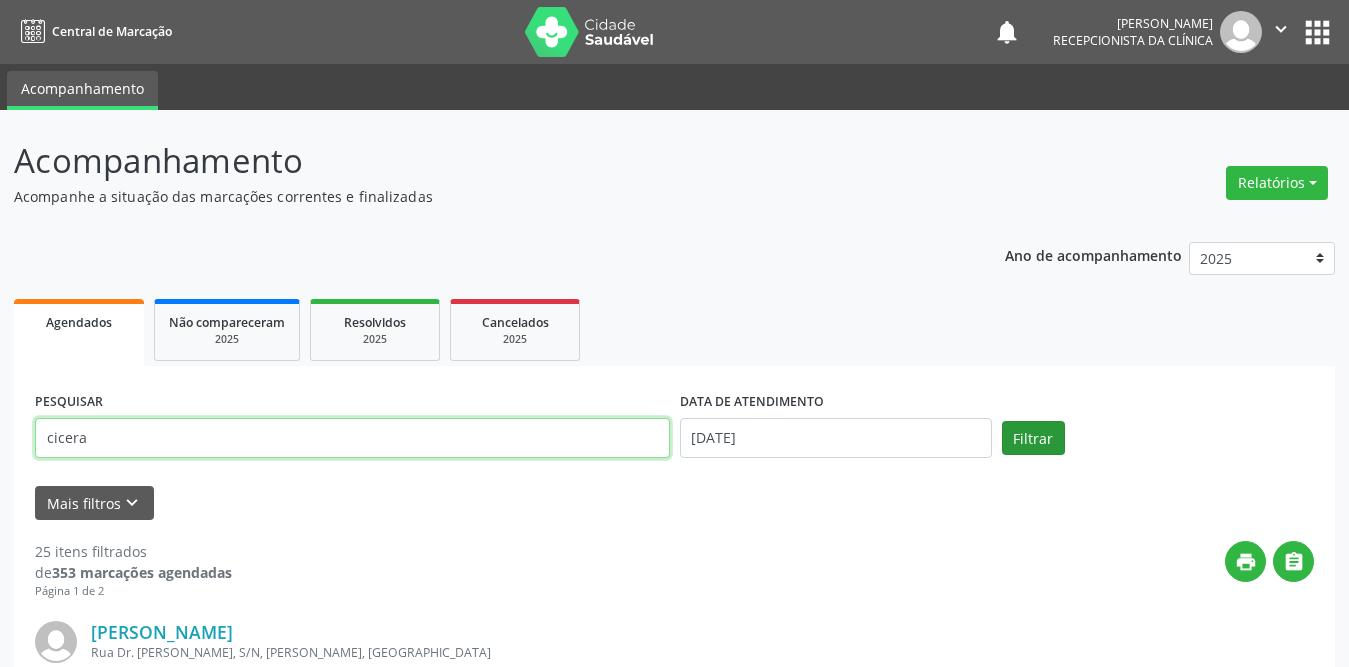 type on "cicera" 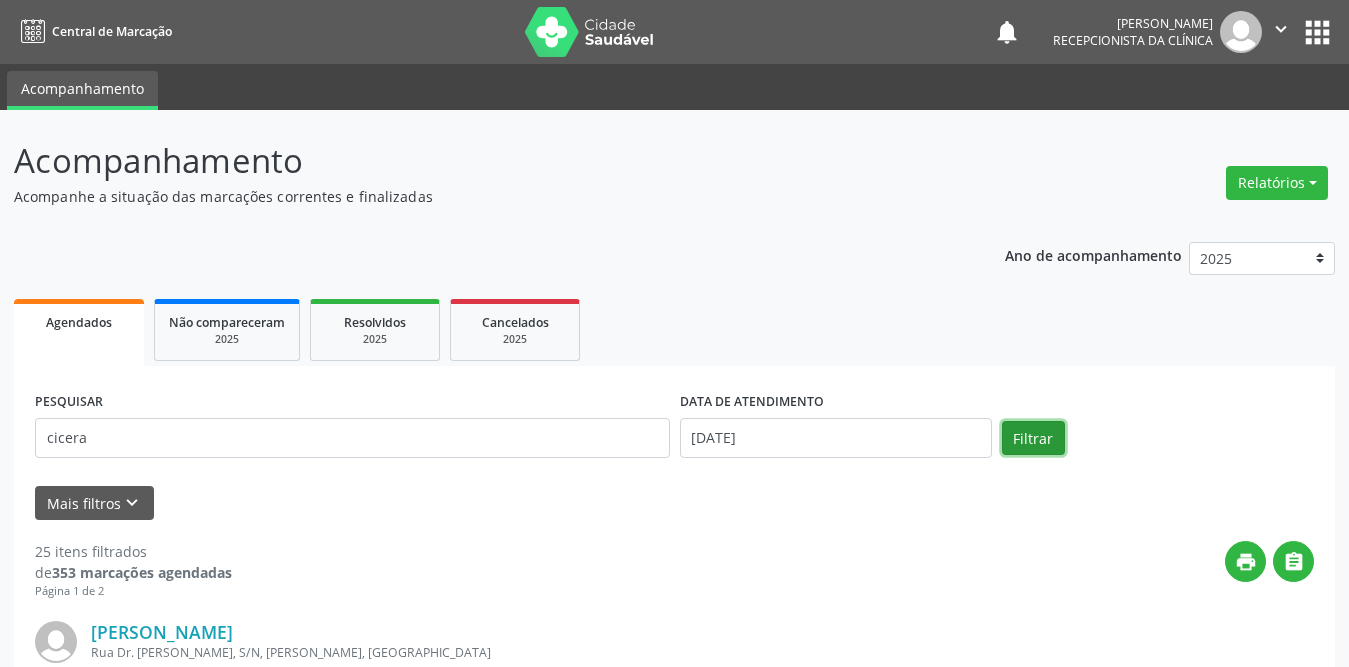 click on "Filtrar" at bounding box center [1033, 438] 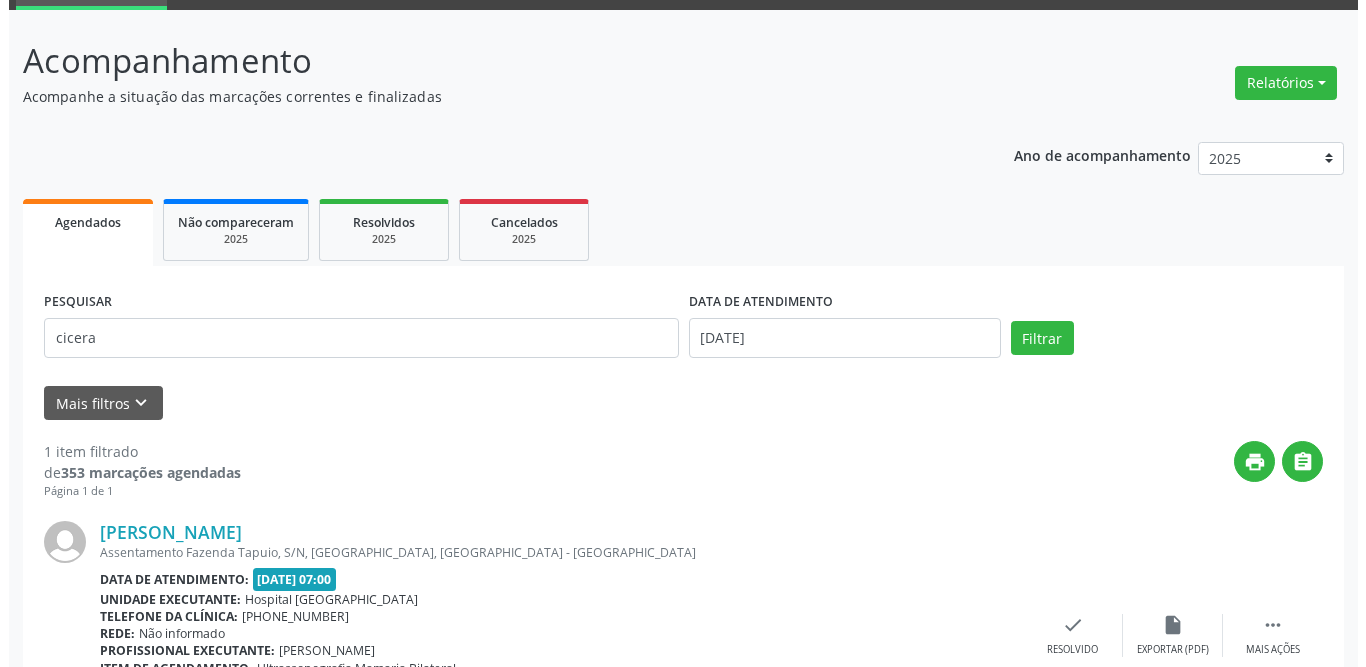 scroll, scrollTop: 238, scrollLeft: 0, axis: vertical 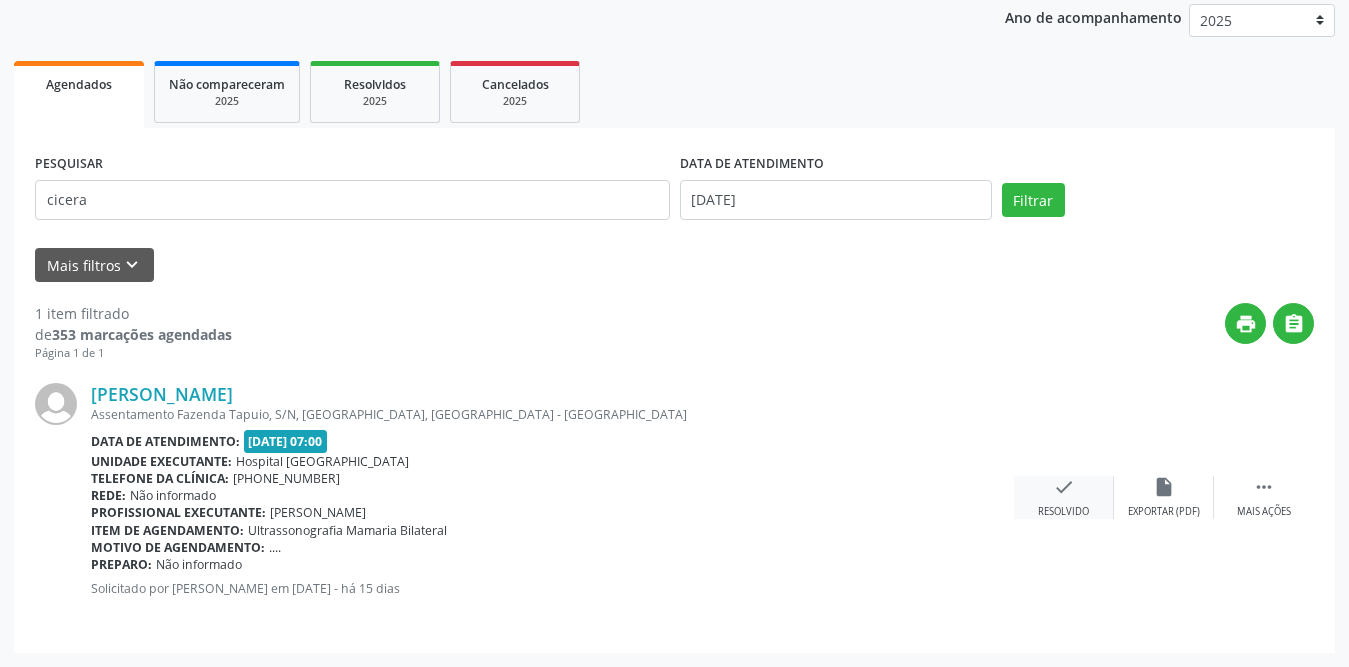 click on "check" at bounding box center (1064, 487) 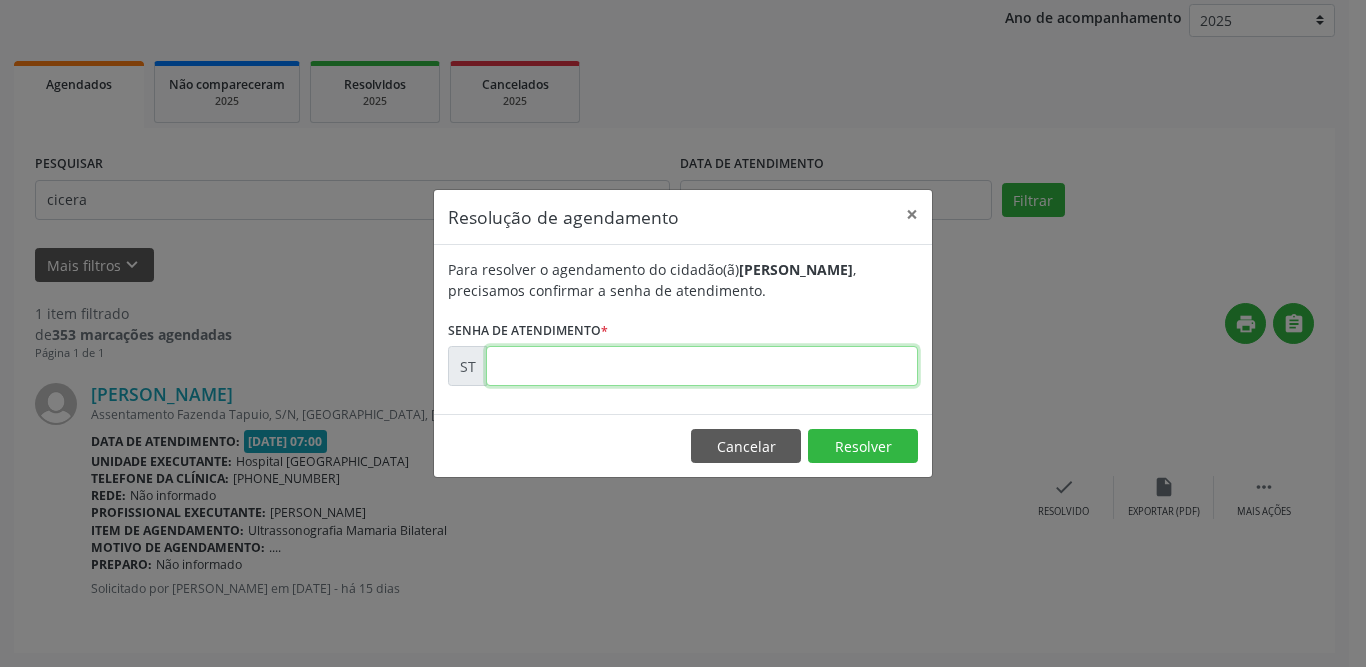 click at bounding box center [702, 366] 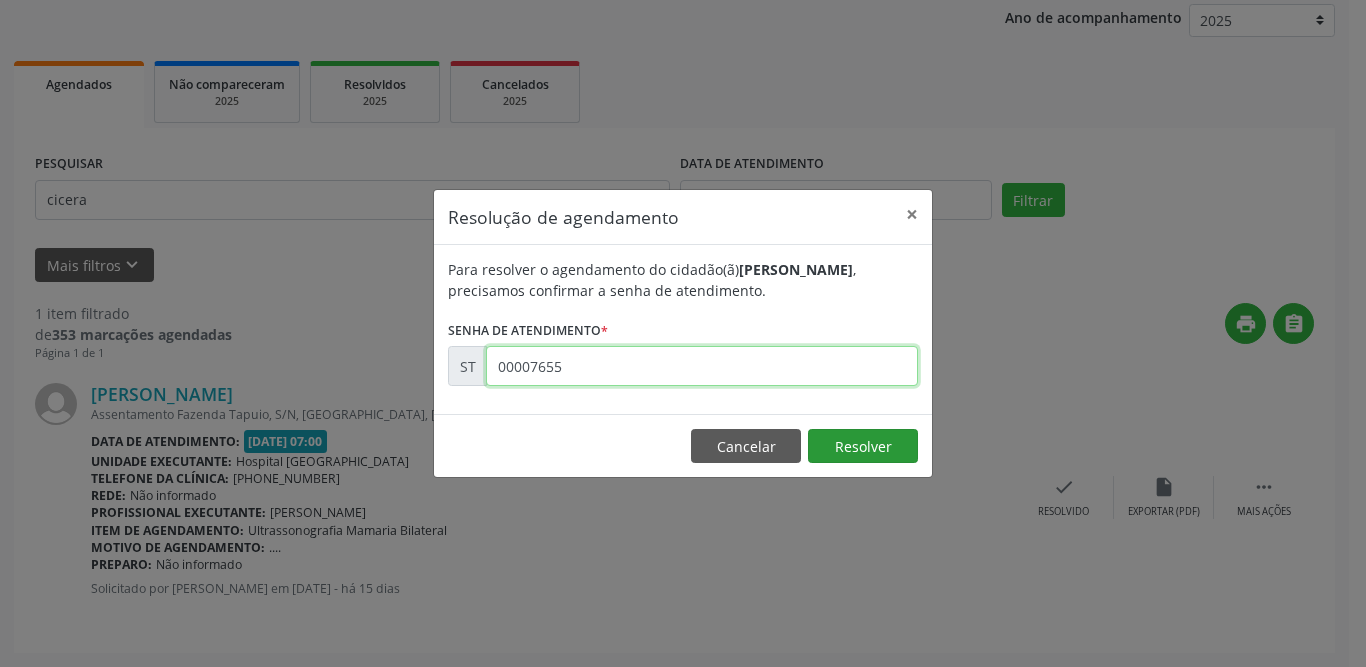 type on "00007655" 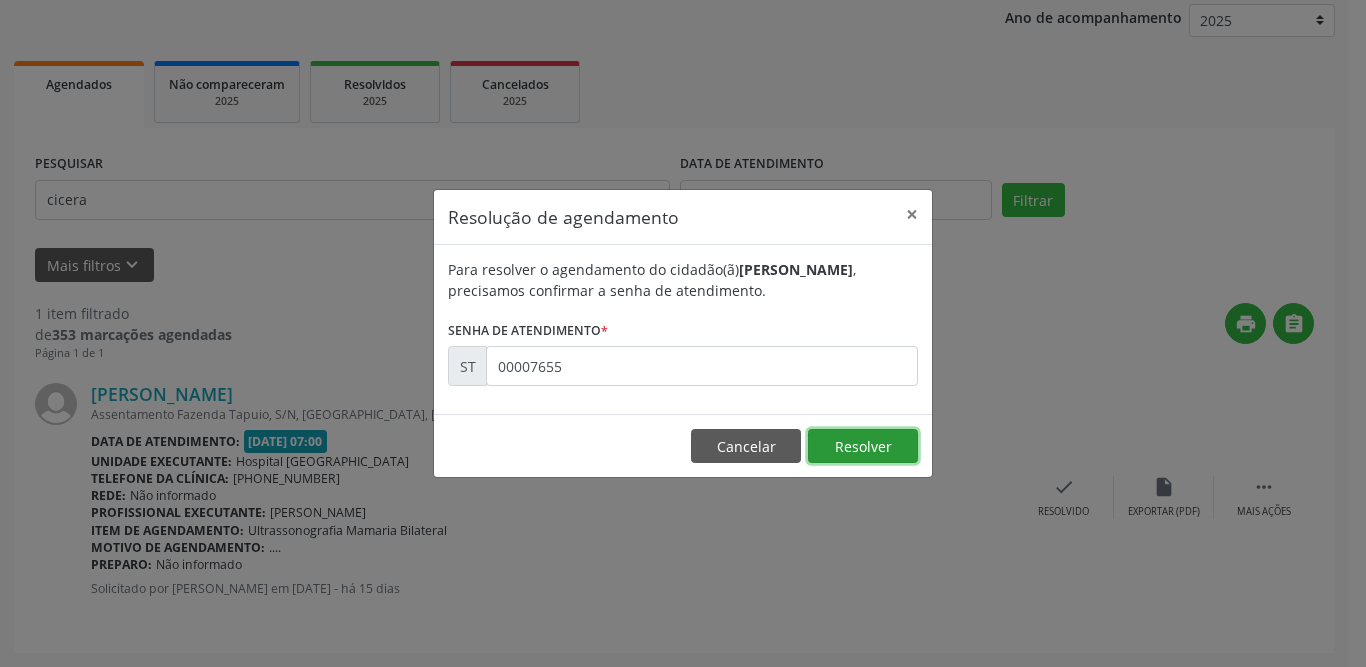 click on "Resolver" at bounding box center (863, 446) 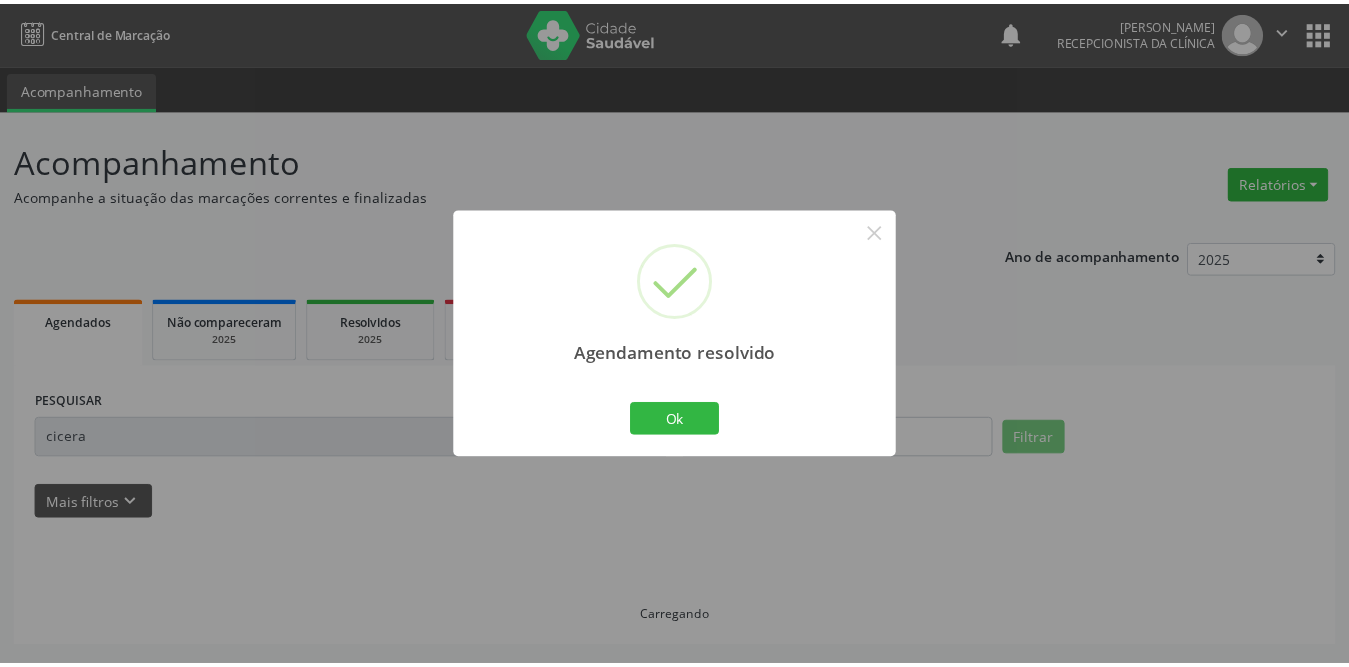 scroll, scrollTop: 0, scrollLeft: 0, axis: both 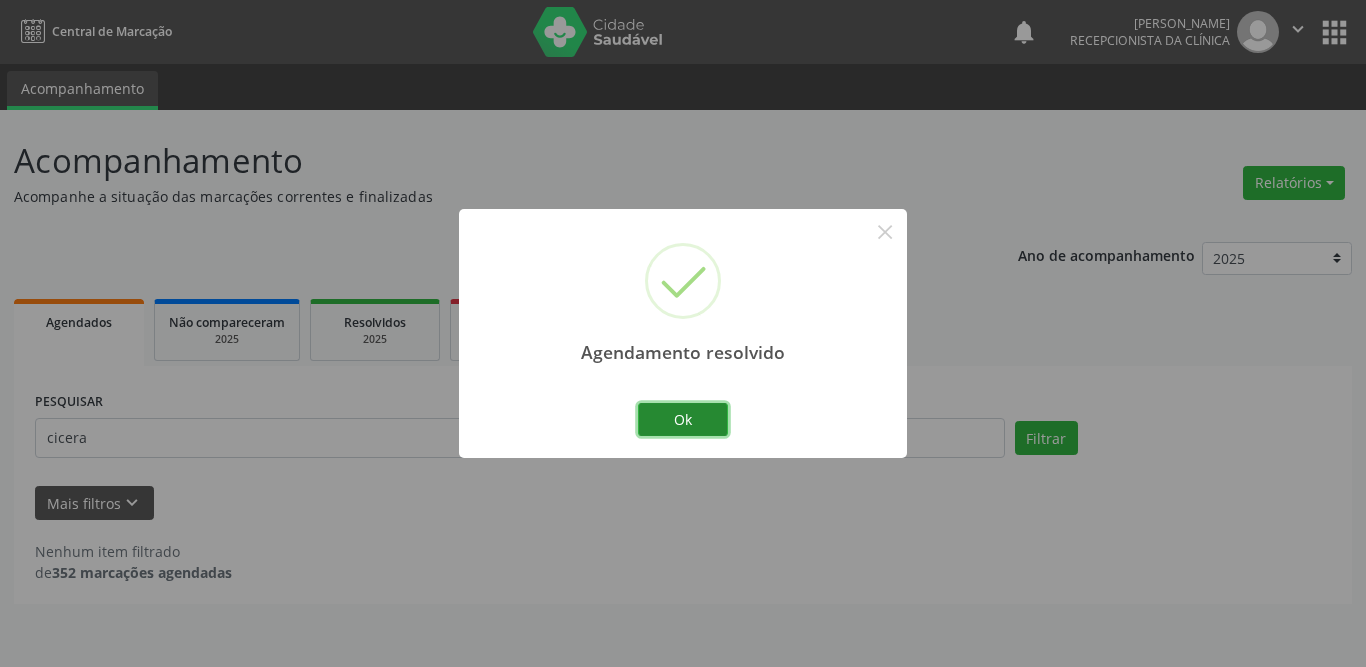 click on "Ok" at bounding box center [683, 420] 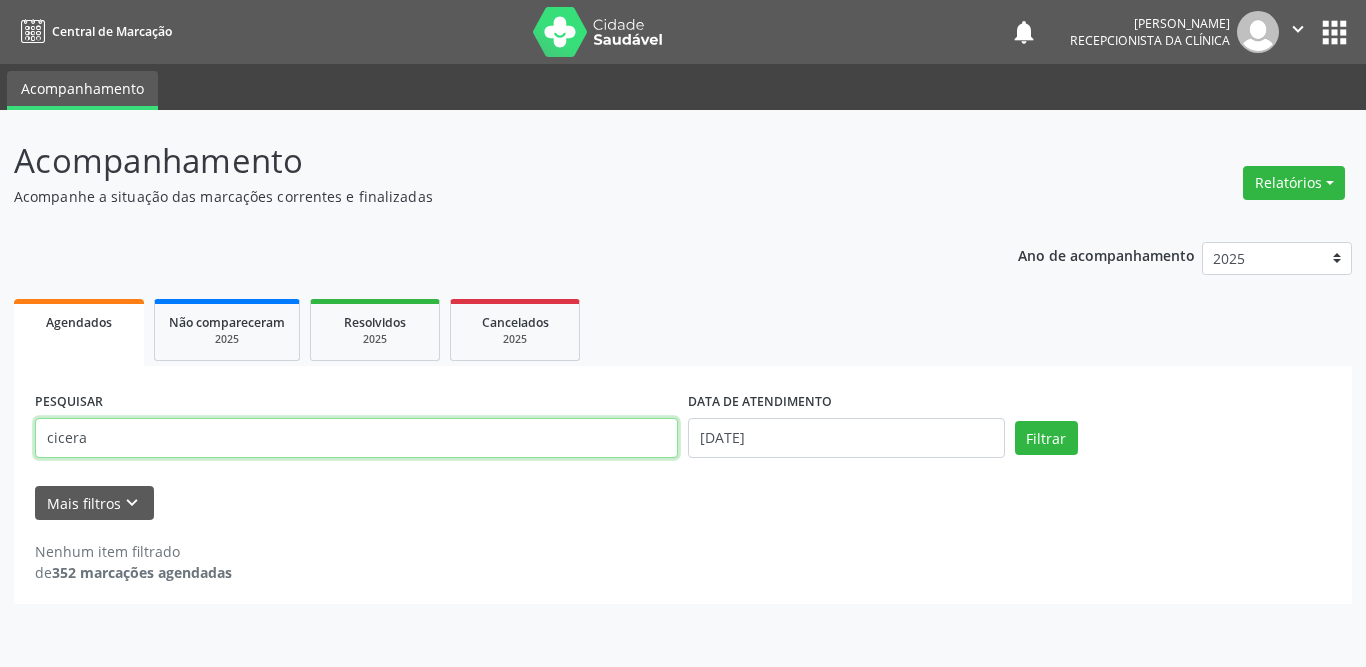 drag, startPoint x: 154, startPoint y: 449, endPoint x: 43, endPoint y: 456, distance: 111.220505 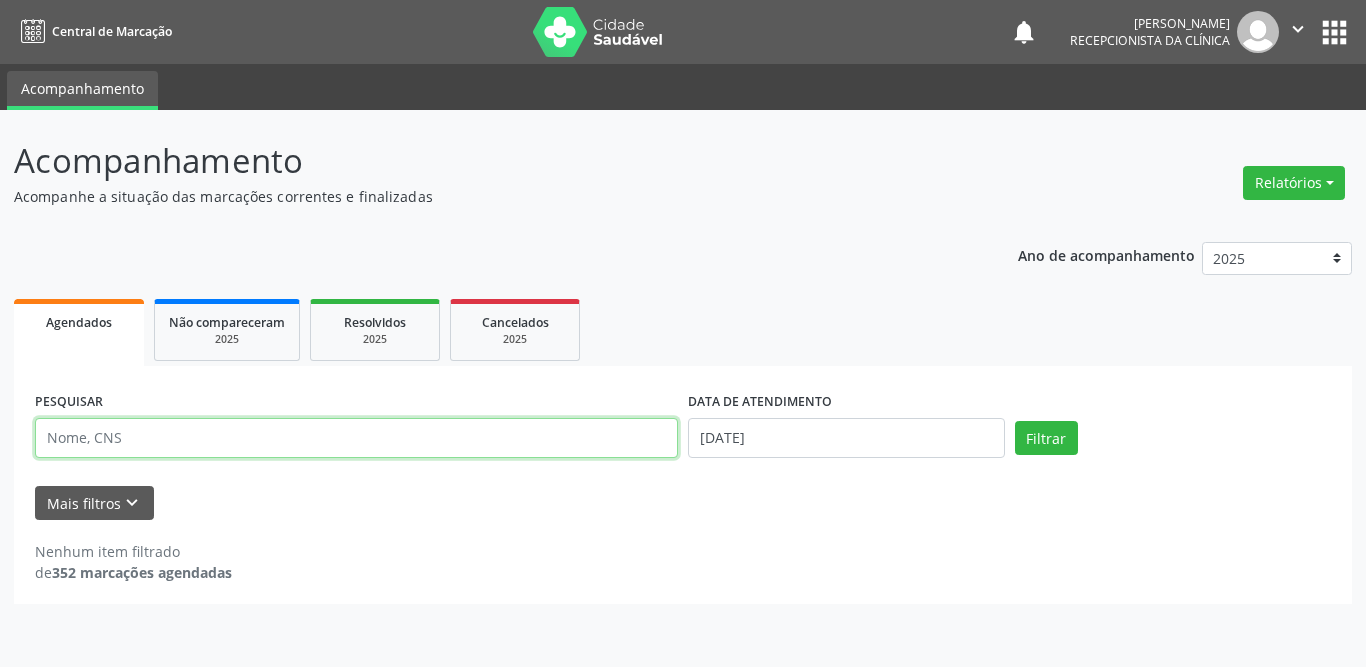 type 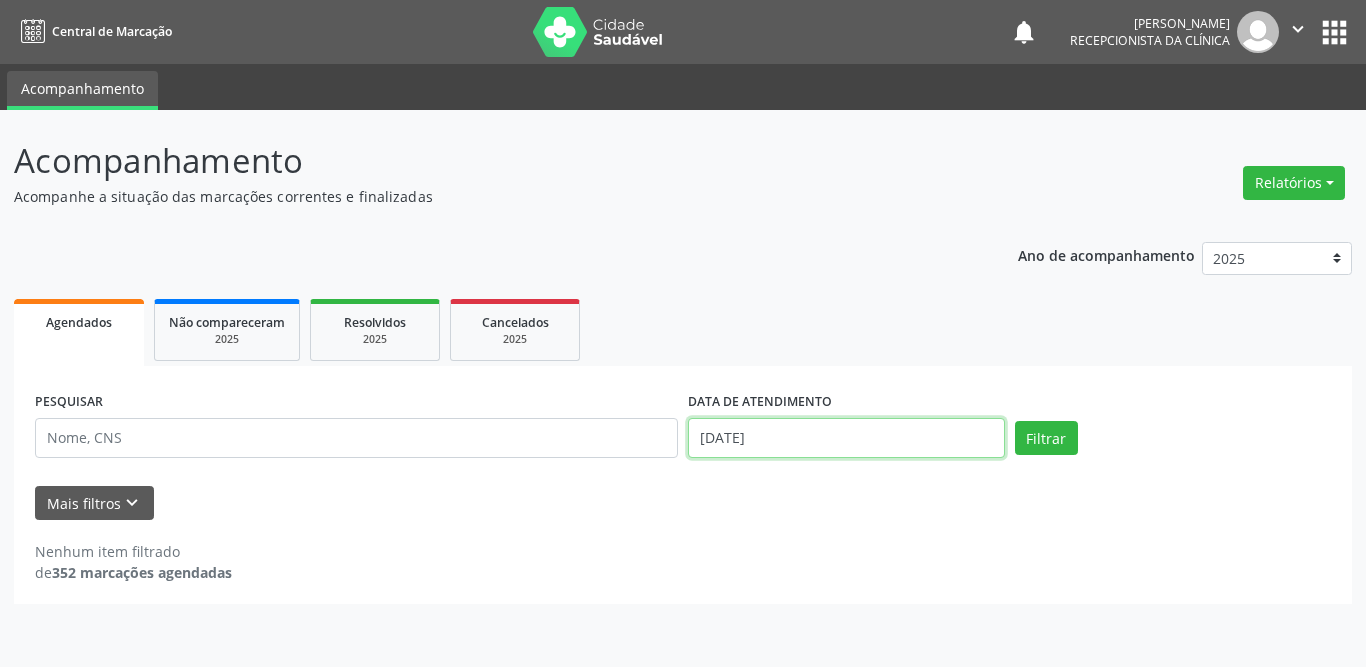click on "[DATE]" at bounding box center (846, 438) 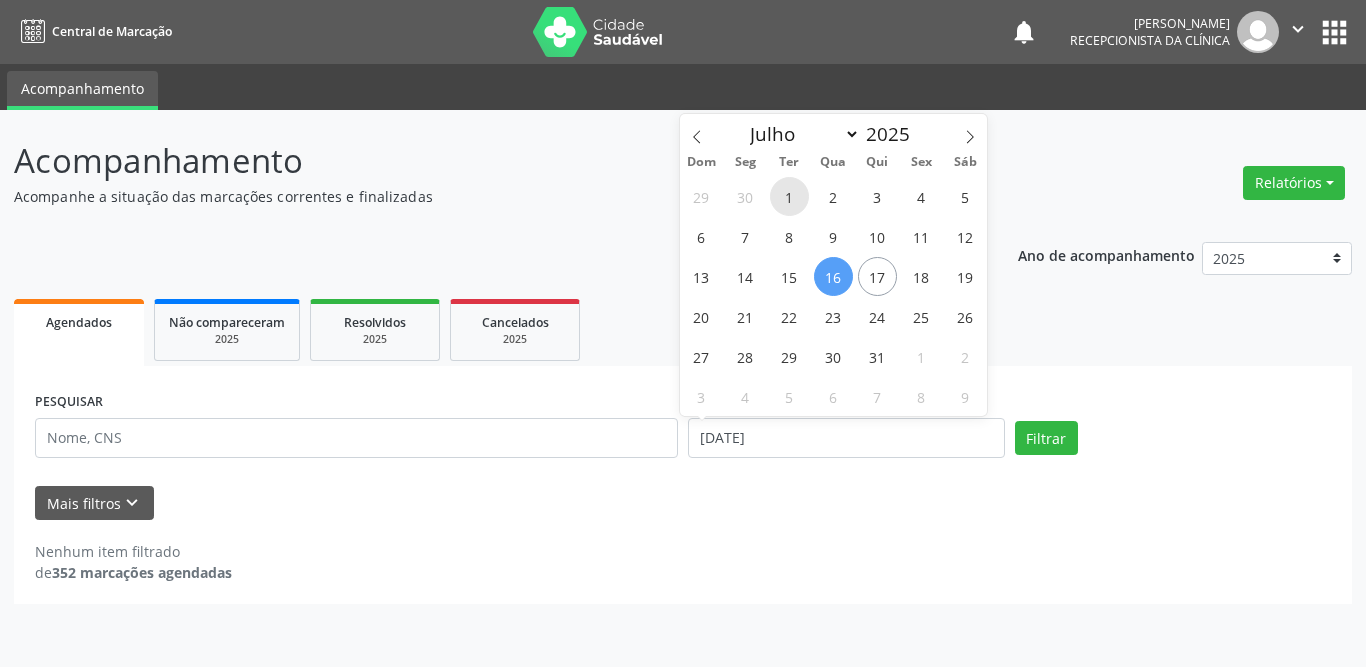 click on "1" at bounding box center [789, 196] 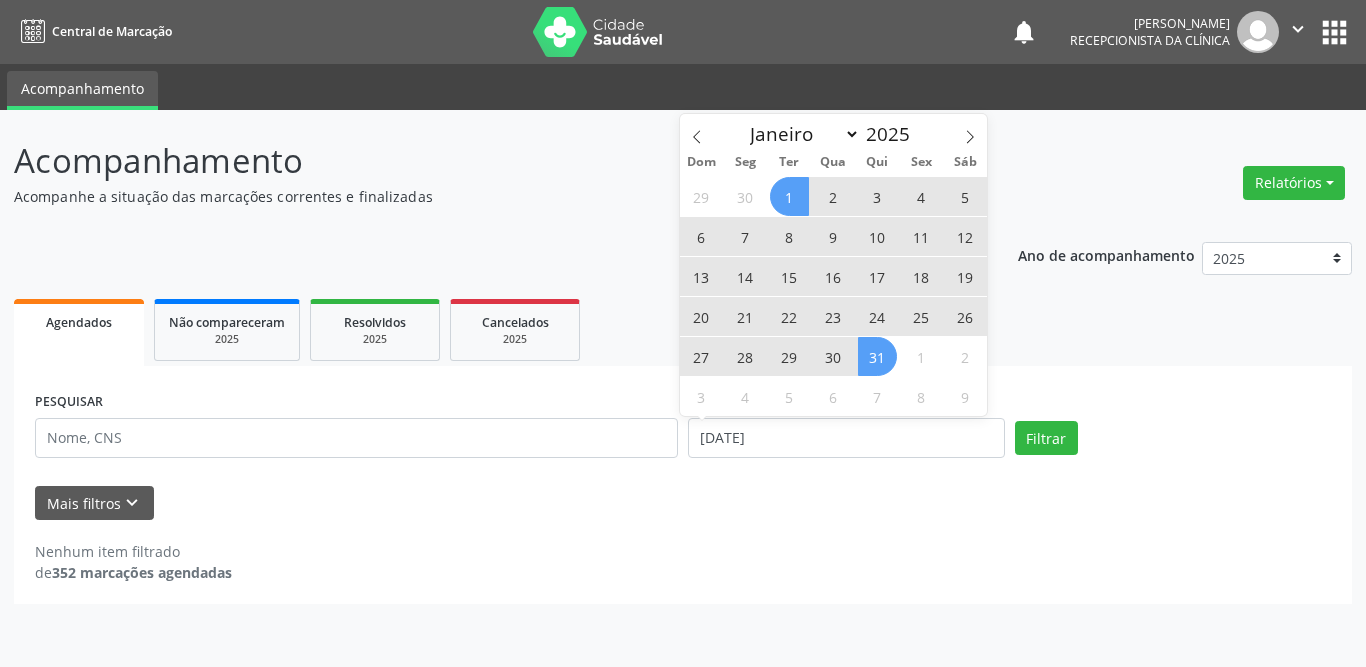 drag, startPoint x: 883, startPoint y: 360, endPoint x: 523, endPoint y: 400, distance: 362.2154 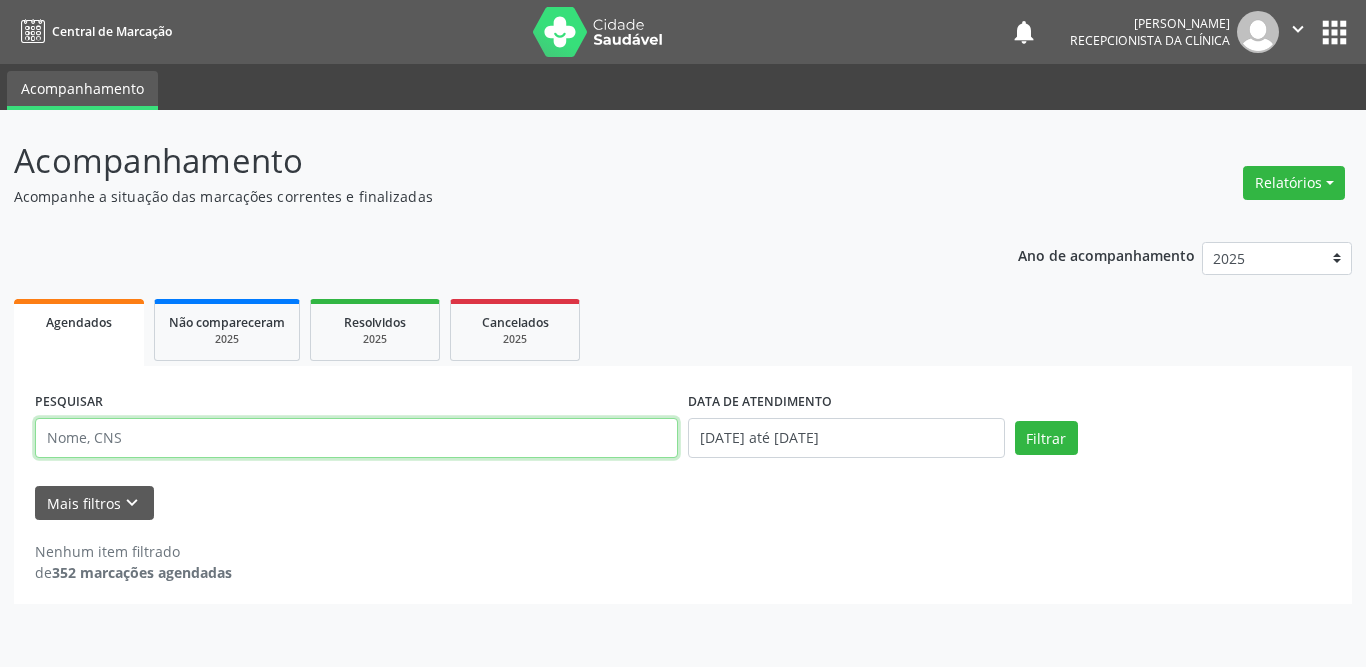 click at bounding box center [356, 438] 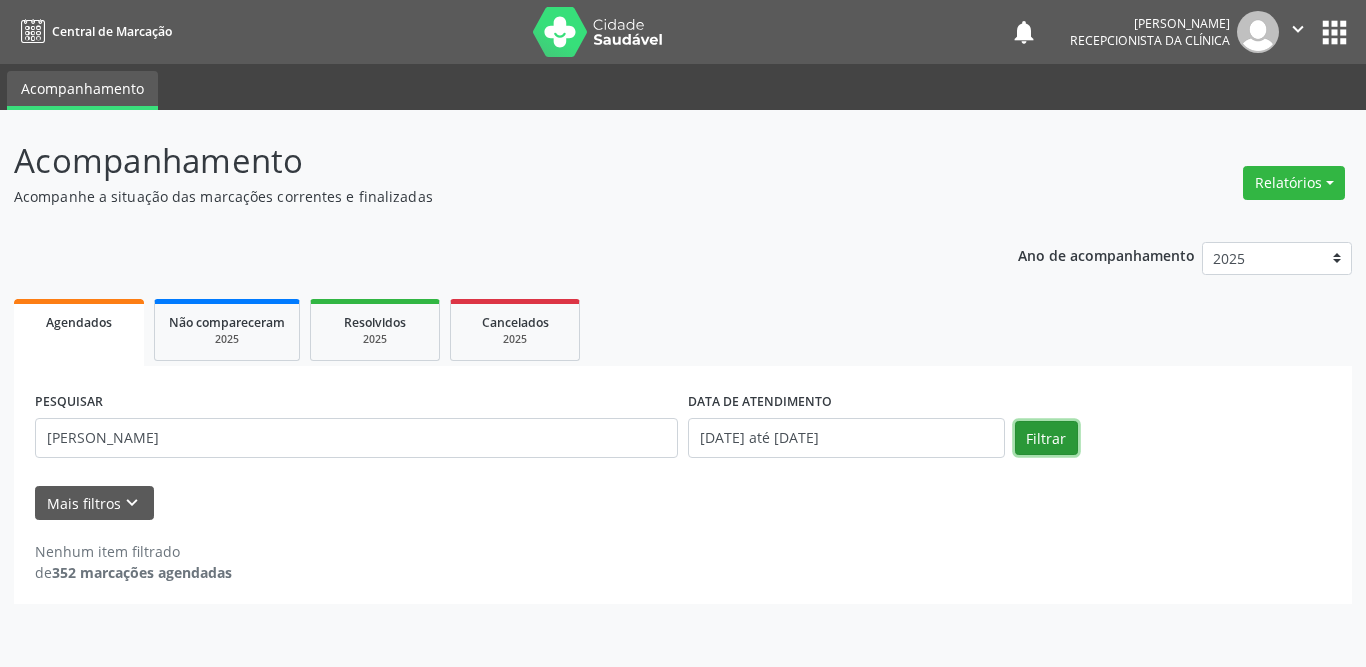 click on "Filtrar" at bounding box center (1046, 438) 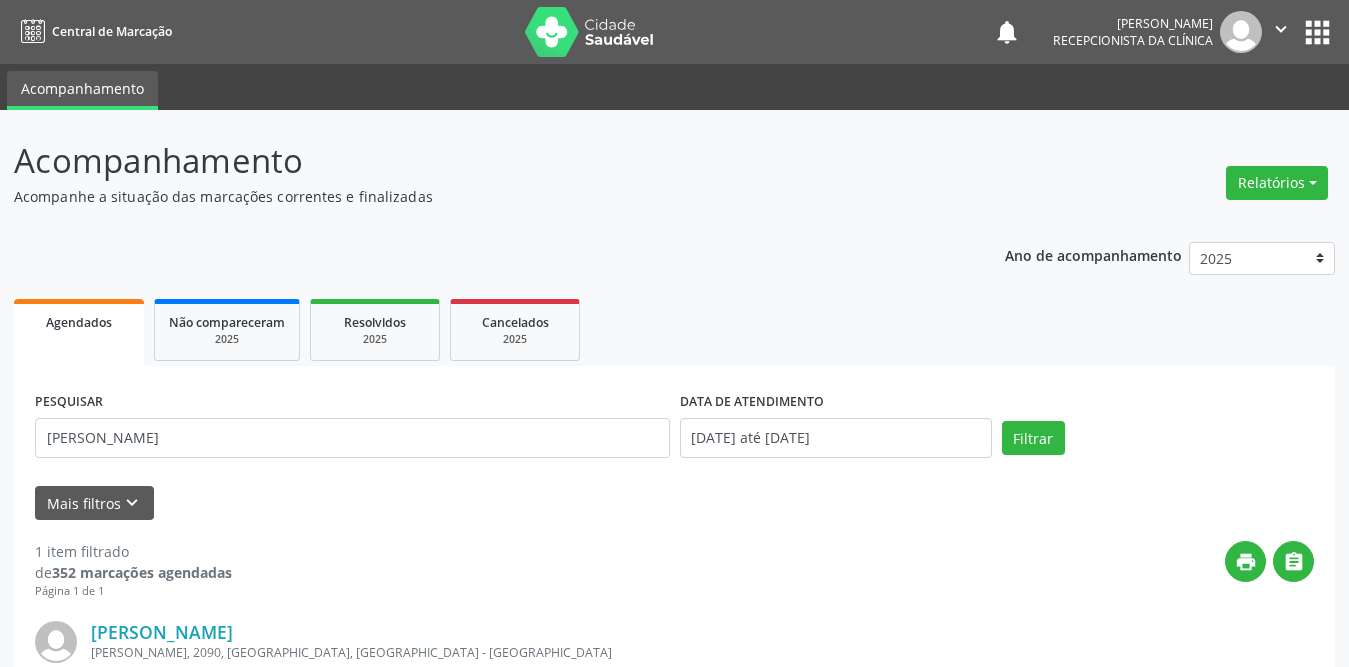 scroll, scrollTop: 238, scrollLeft: 0, axis: vertical 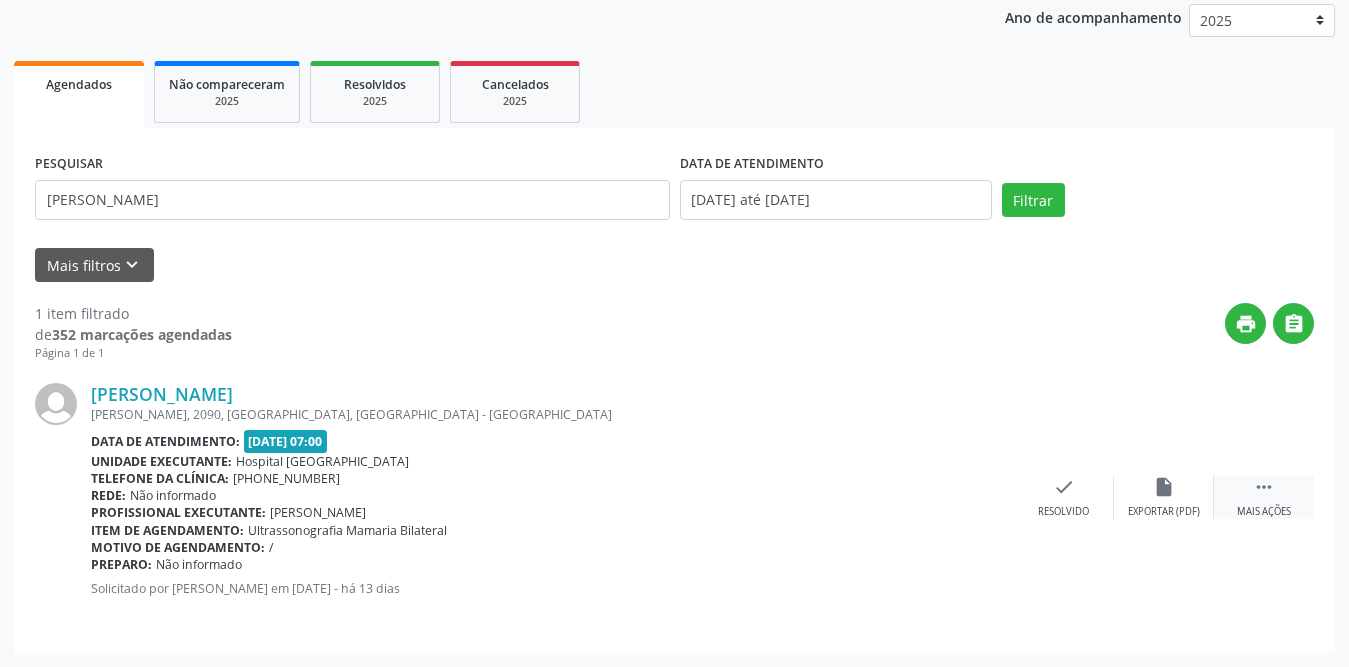 click on "" at bounding box center [1264, 487] 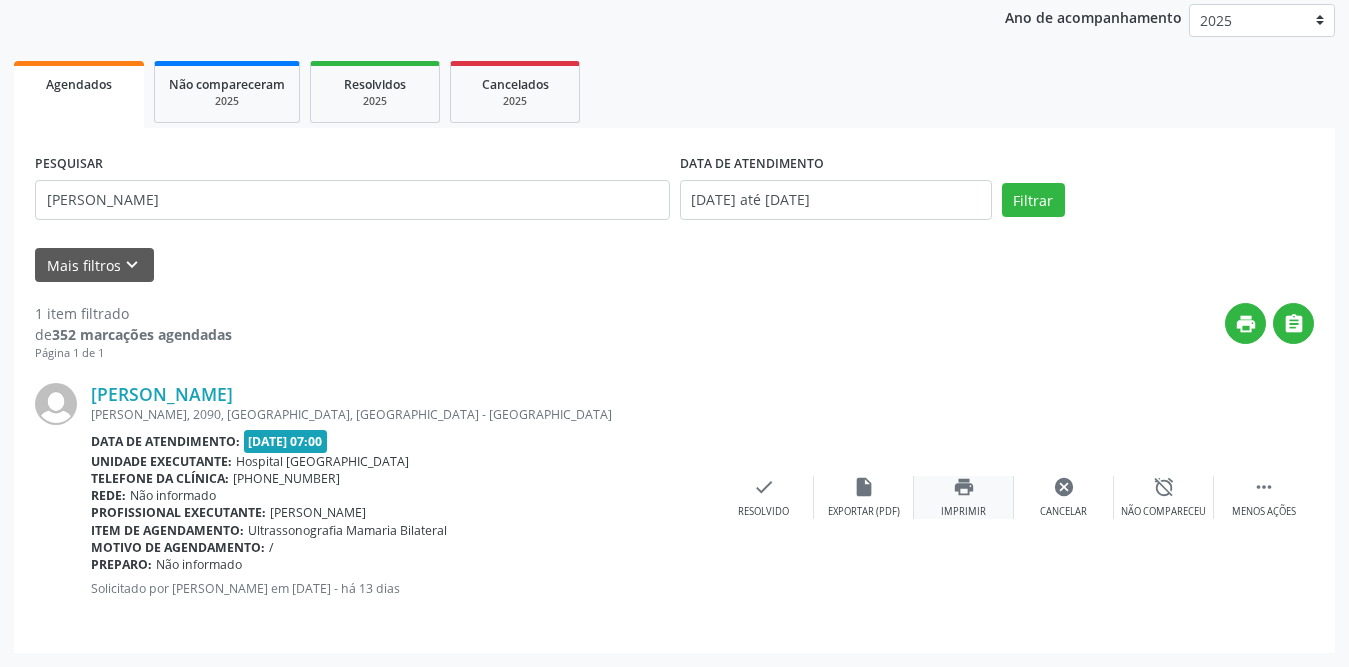click on "Imprimir" at bounding box center (963, 512) 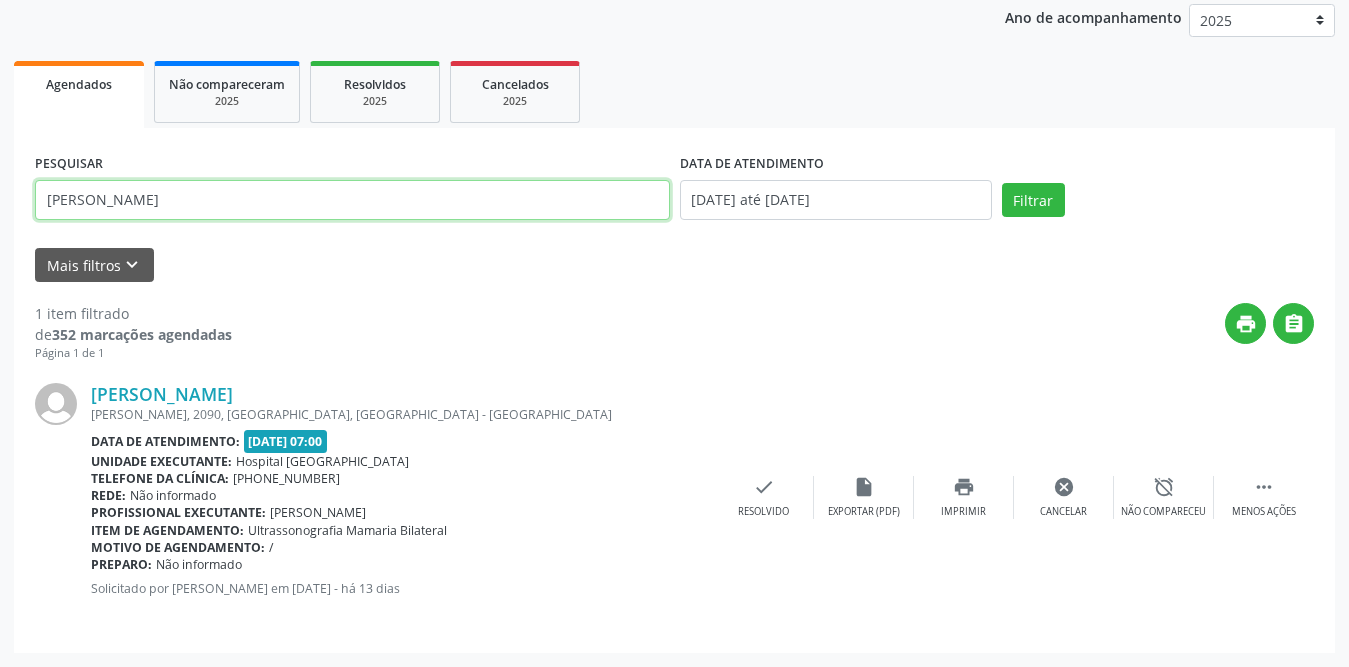 drag, startPoint x: 344, startPoint y: 209, endPoint x: 0, endPoint y: 209, distance: 344 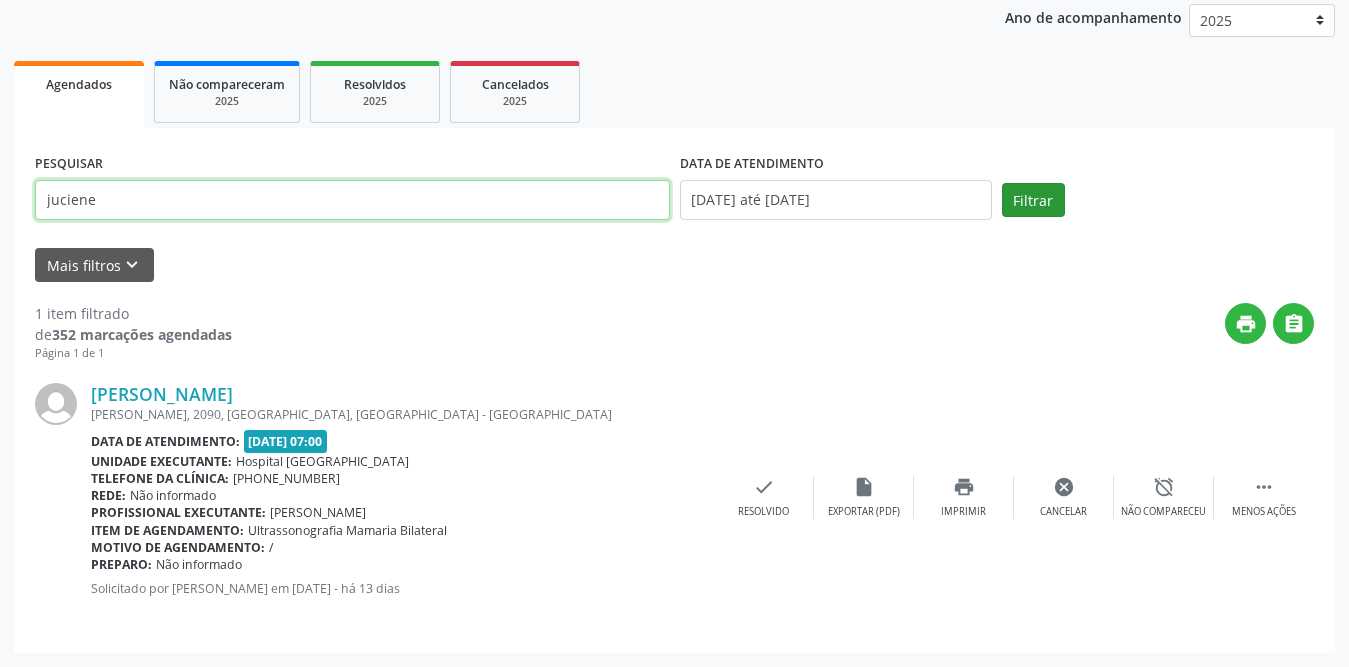 type on "juciene" 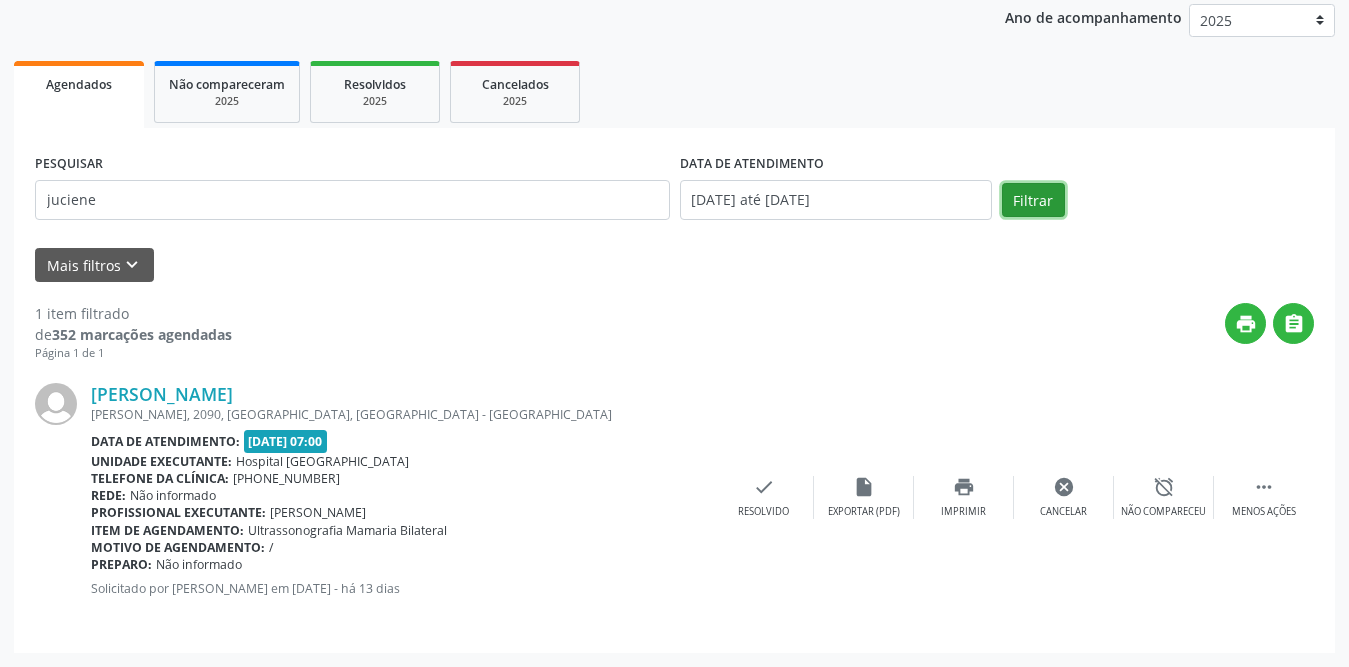 click on "Filtrar" at bounding box center [1033, 200] 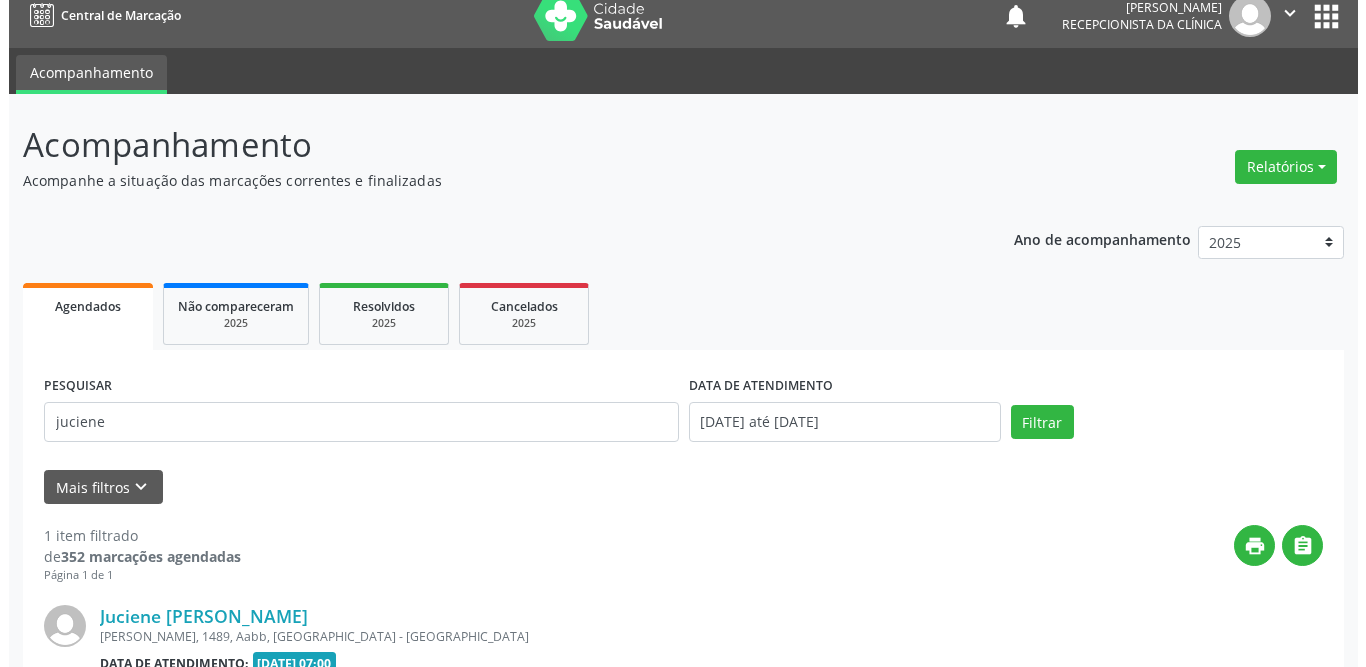 scroll, scrollTop: 238, scrollLeft: 0, axis: vertical 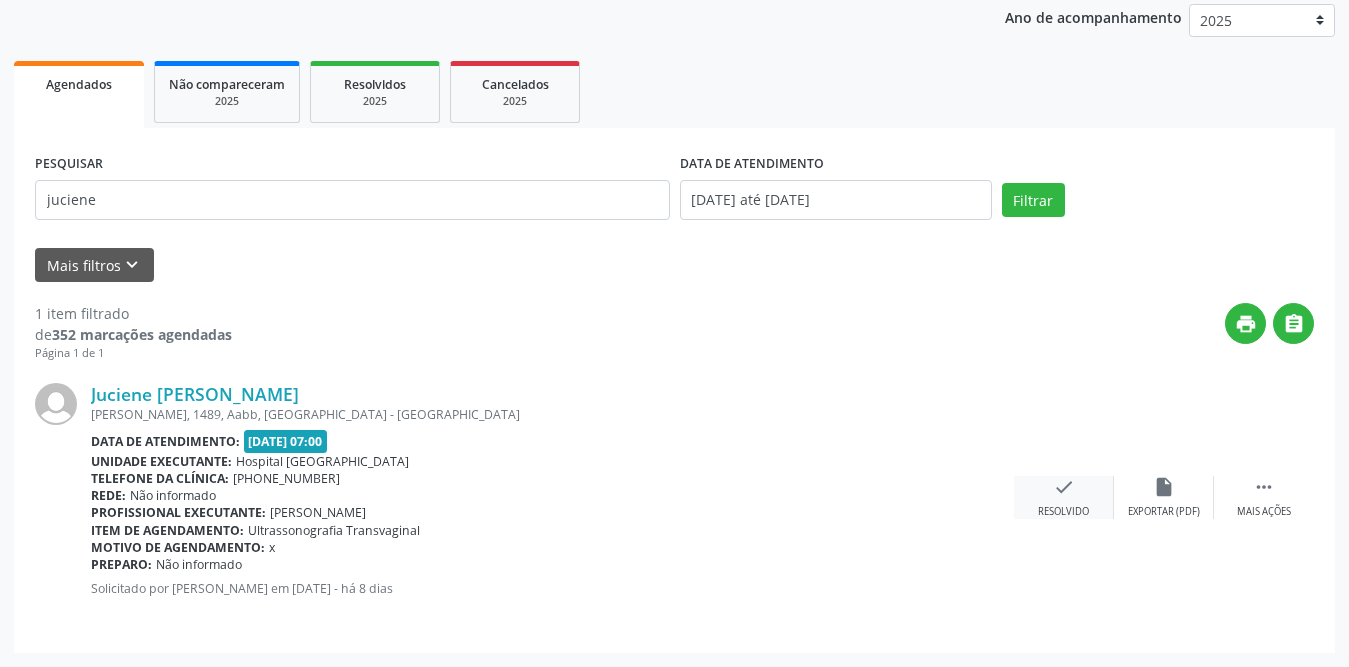 click on "check
Resolvido" at bounding box center (1064, 497) 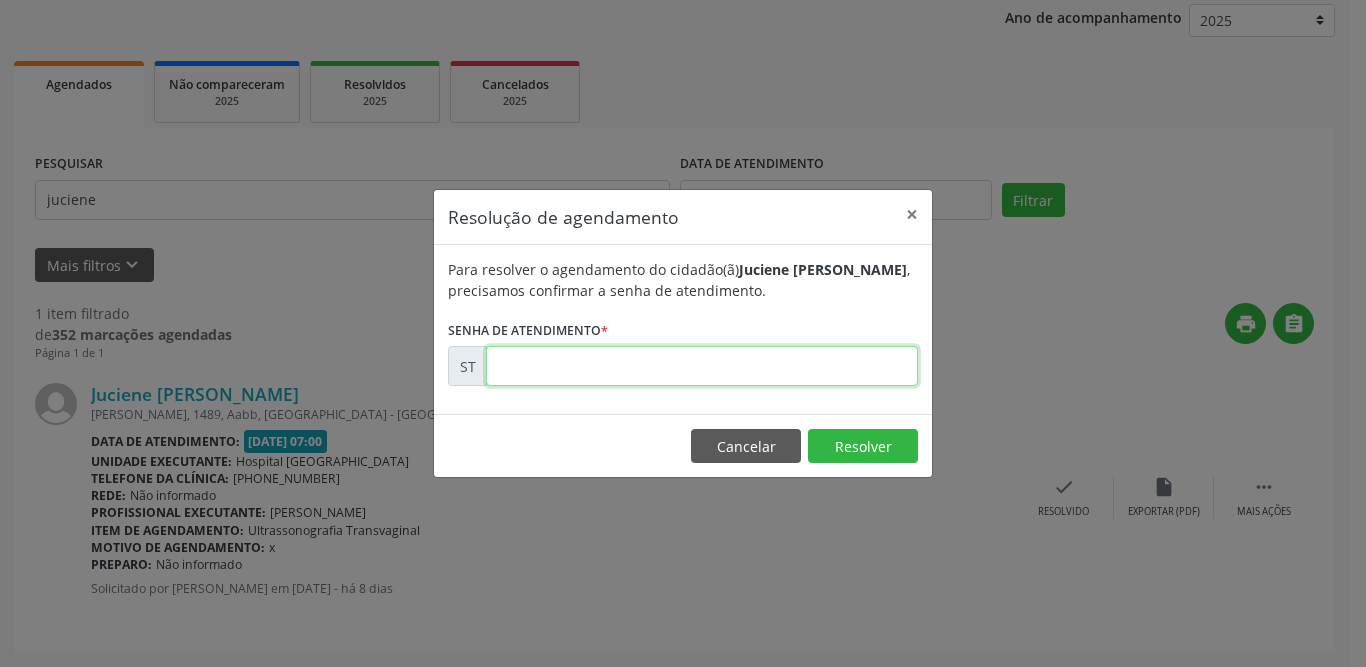 click at bounding box center (702, 366) 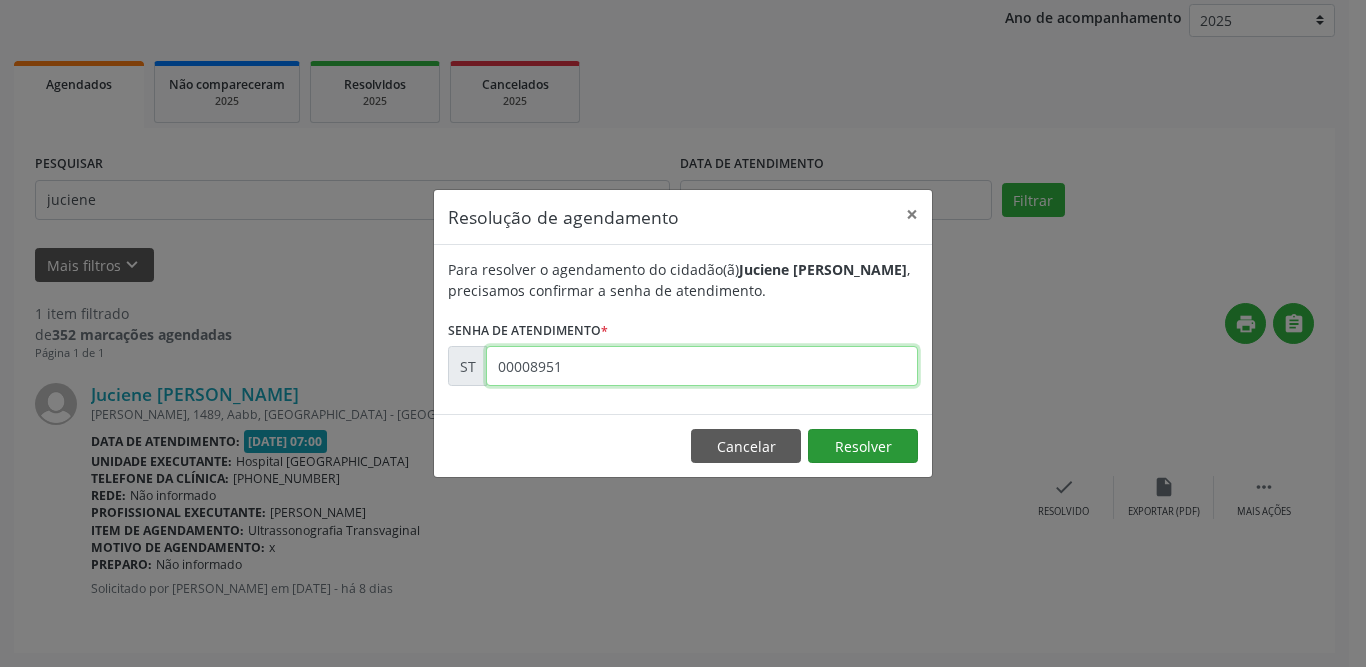 type on "00008951" 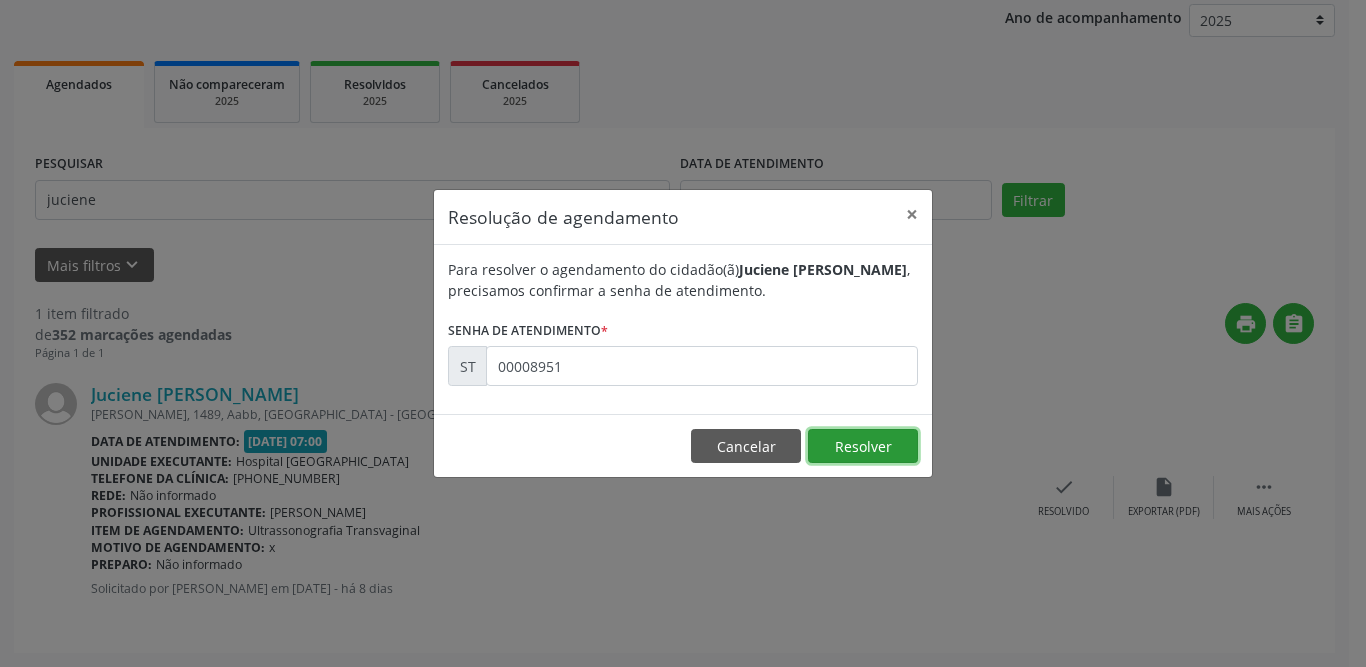 click on "Resolver" at bounding box center (863, 446) 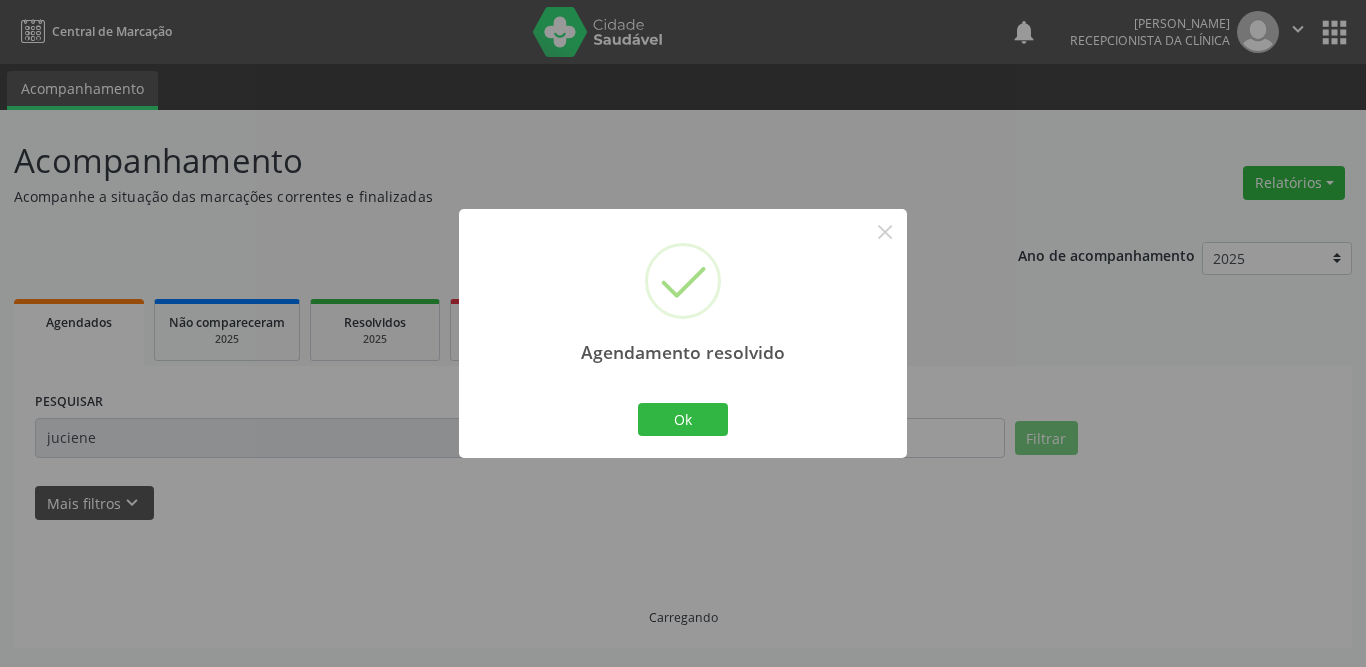 scroll, scrollTop: 0, scrollLeft: 0, axis: both 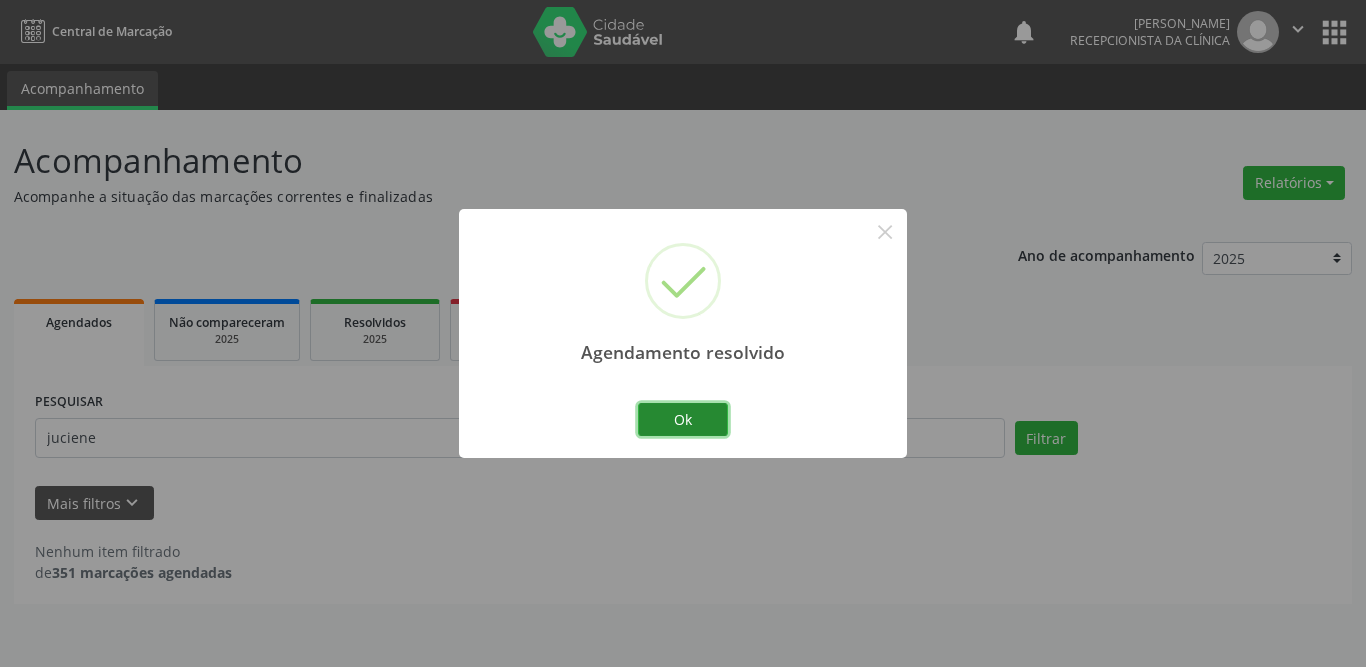 click on "Ok" at bounding box center (683, 420) 